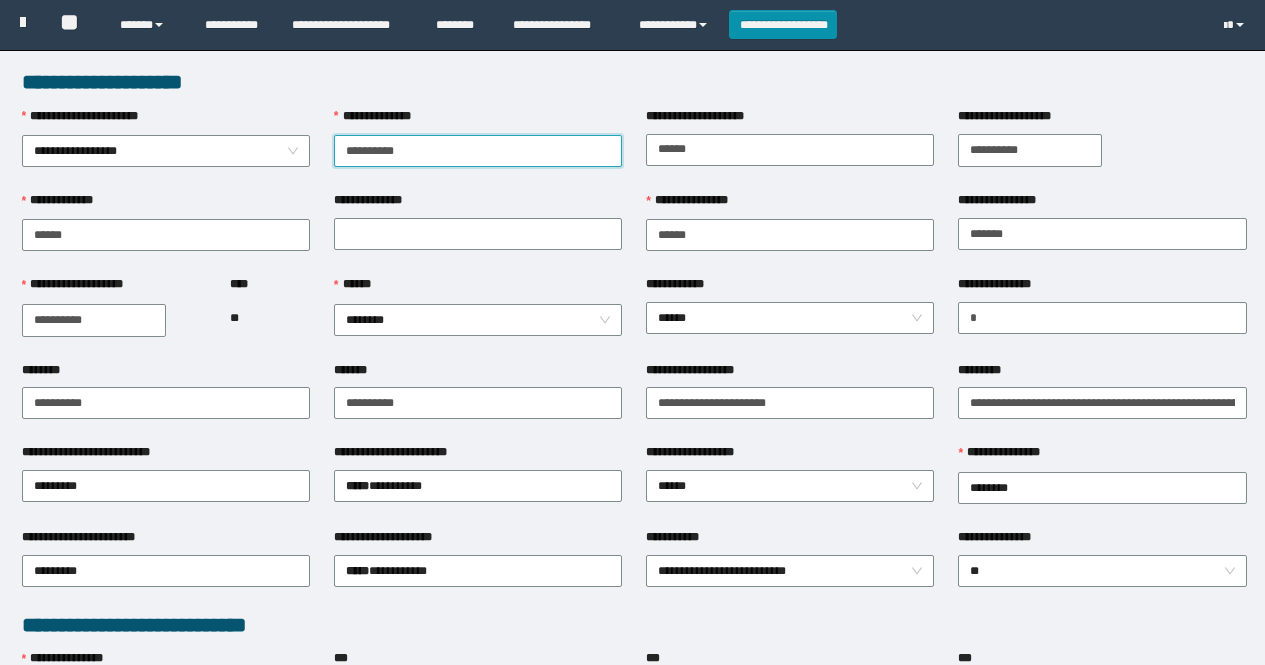 scroll, scrollTop: 0, scrollLeft: 0, axis: both 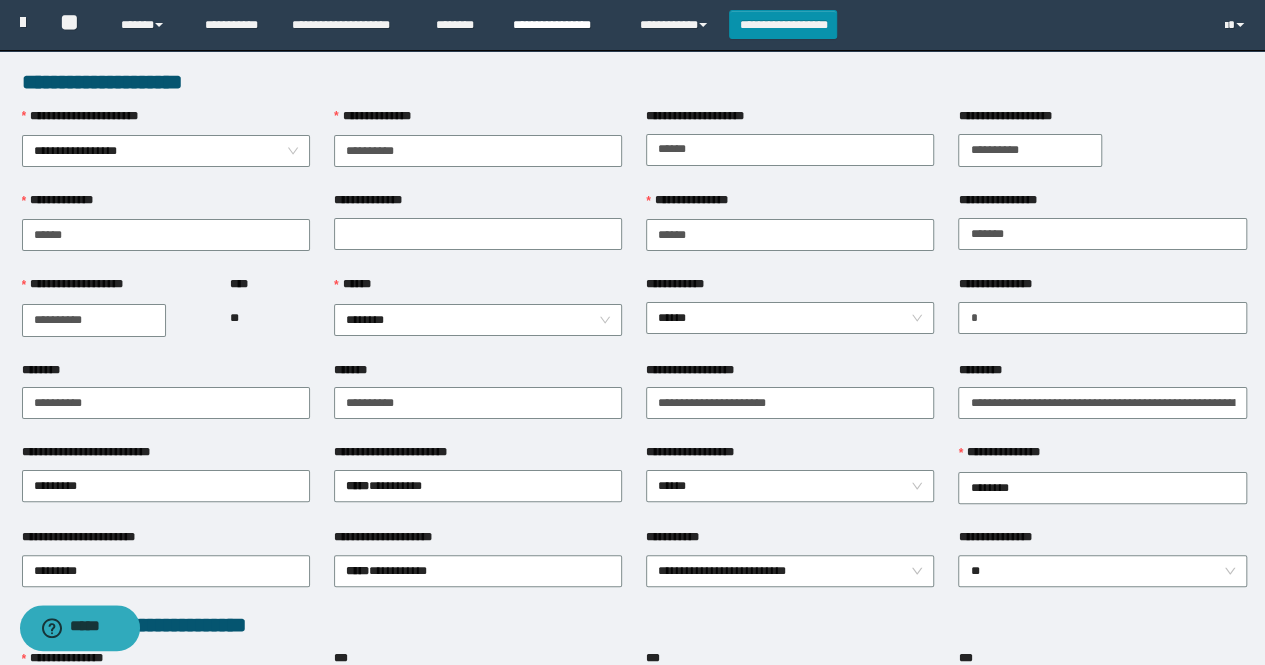click on "**********" at bounding box center [561, 25] 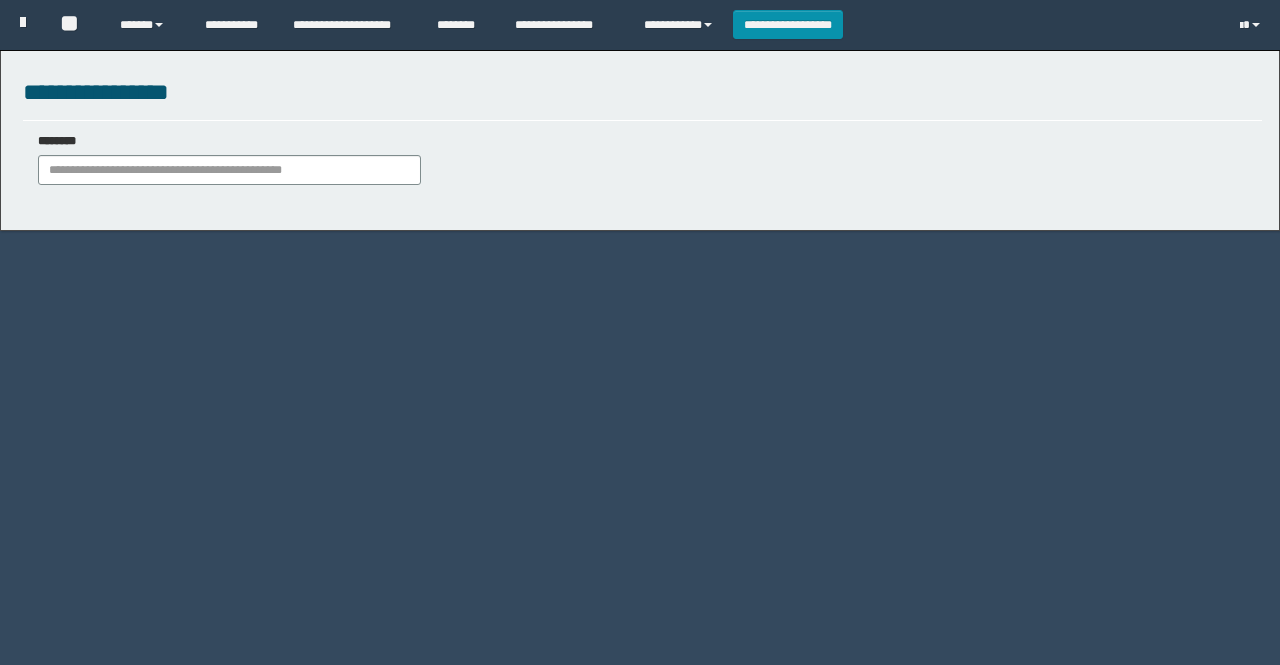 scroll, scrollTop: 0, scrollLeft: 0, axis: both 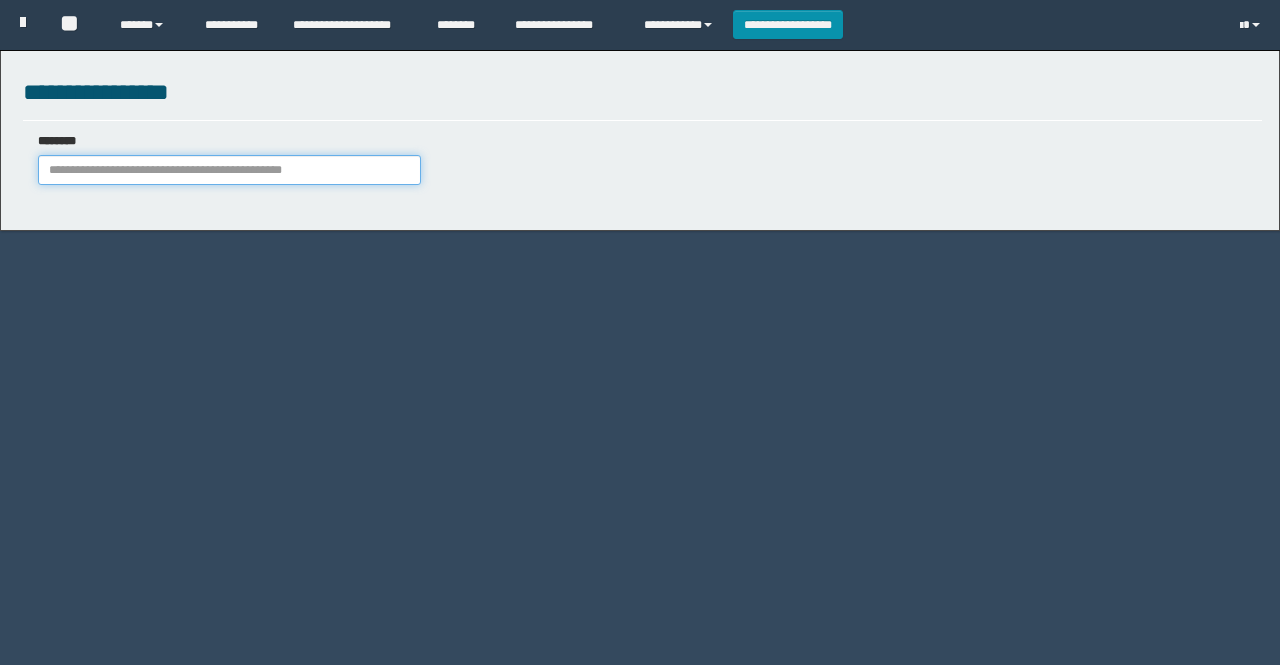 click on "********" at bounding box center [229, 170] 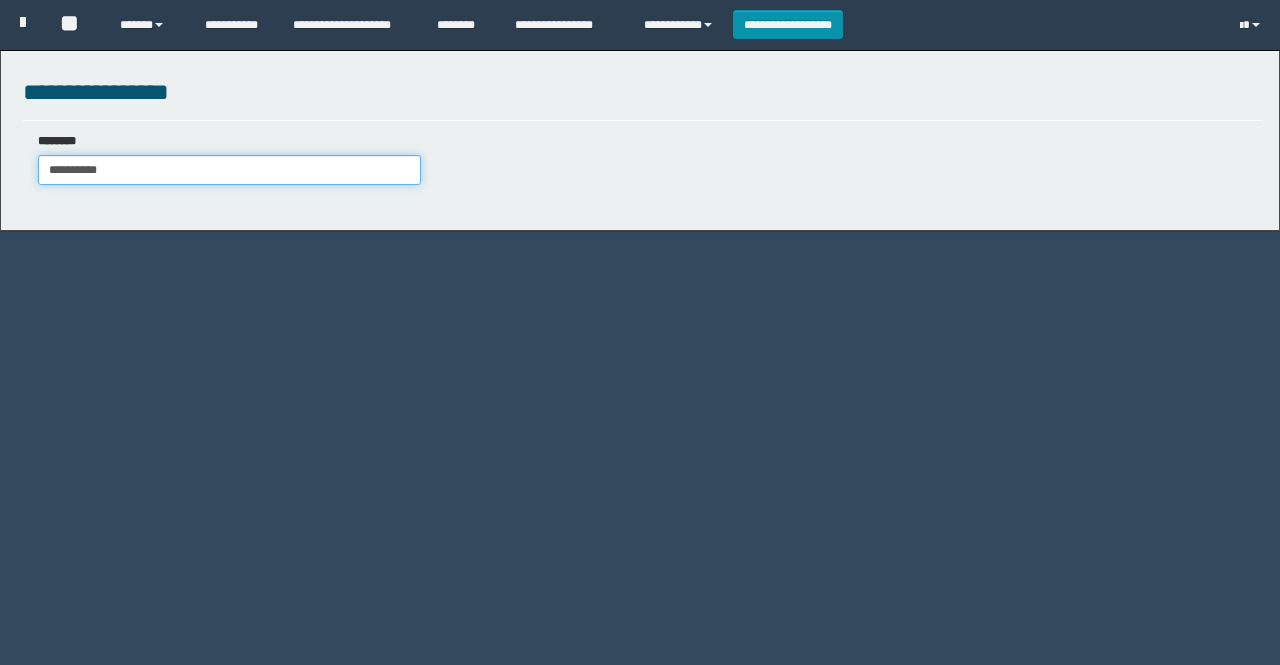 type on "**********" 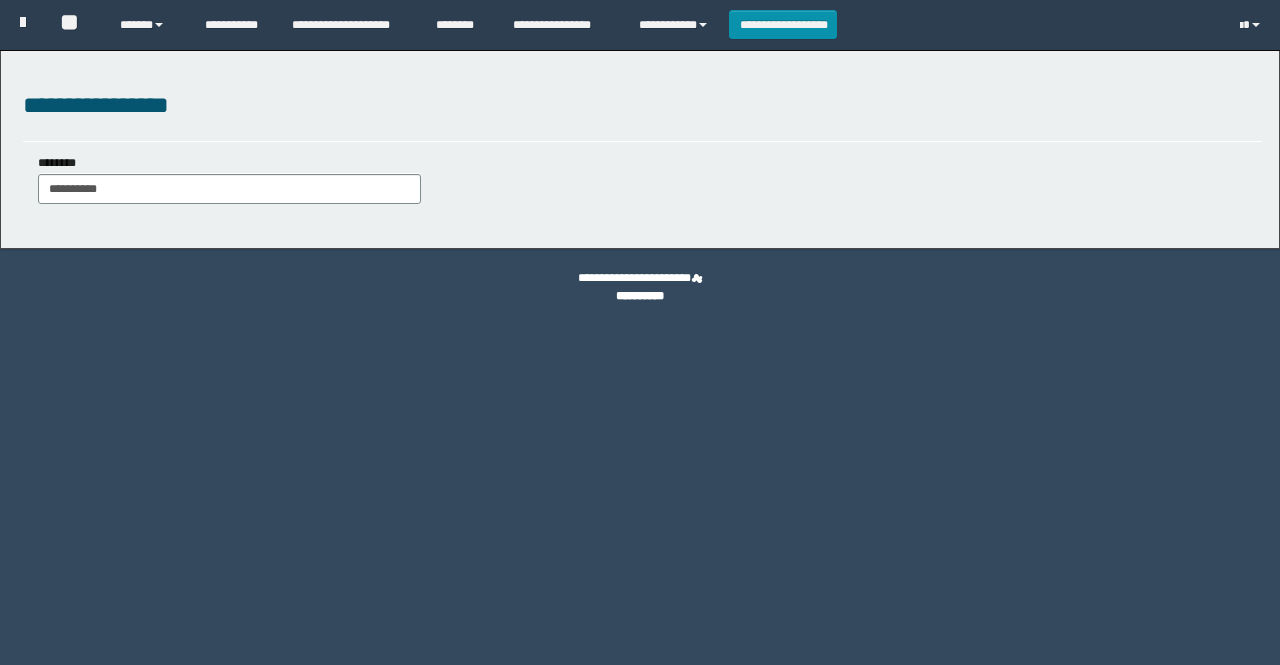 scroll, scrollTop: 0, scrollLeft: 0, axis: both 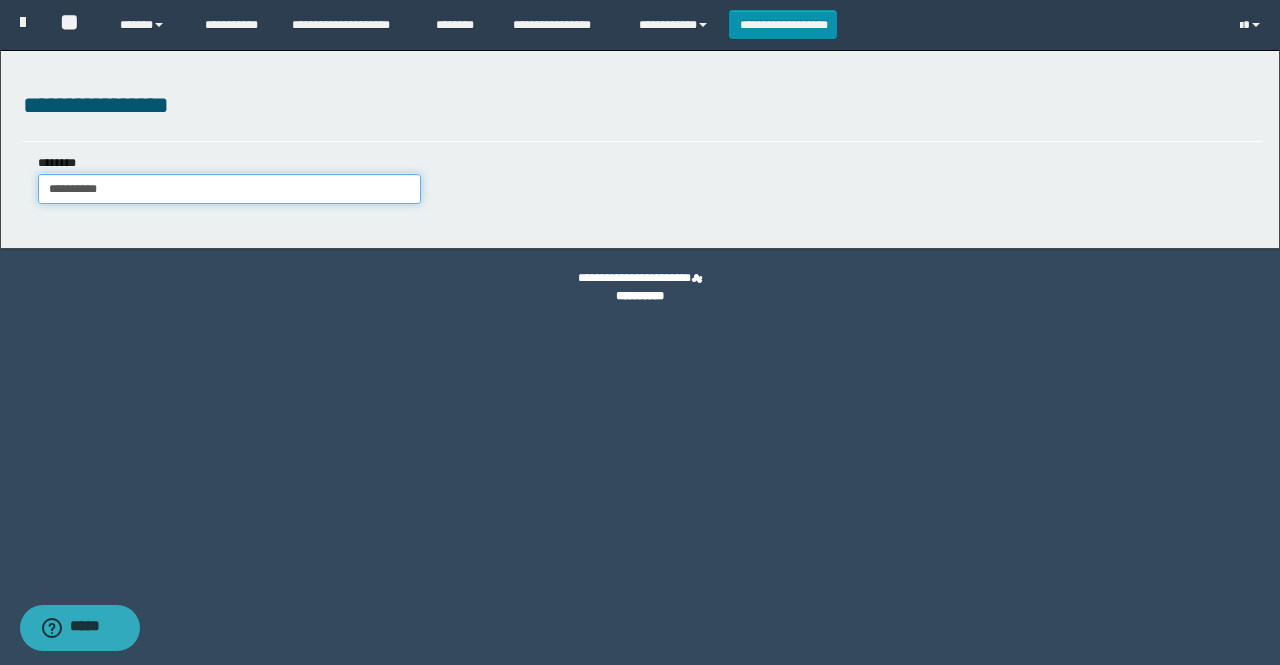 click on "**********" at bounding box center [229, 189] 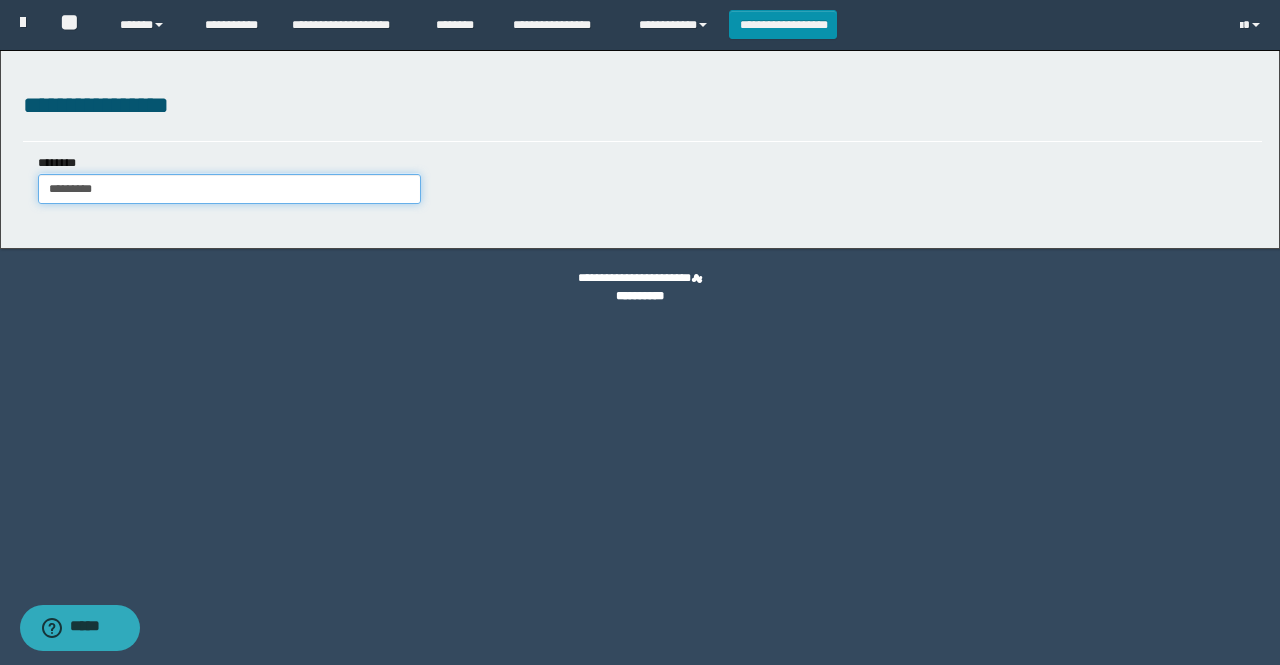 type on "*********" 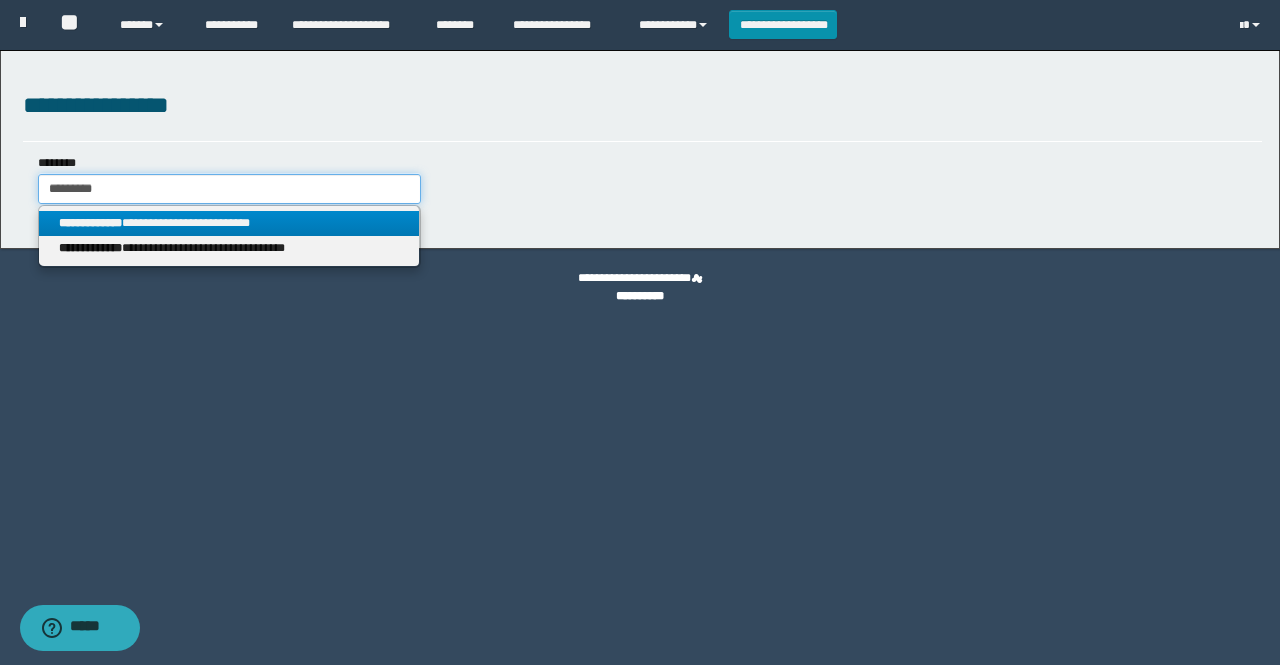 type on "*********" 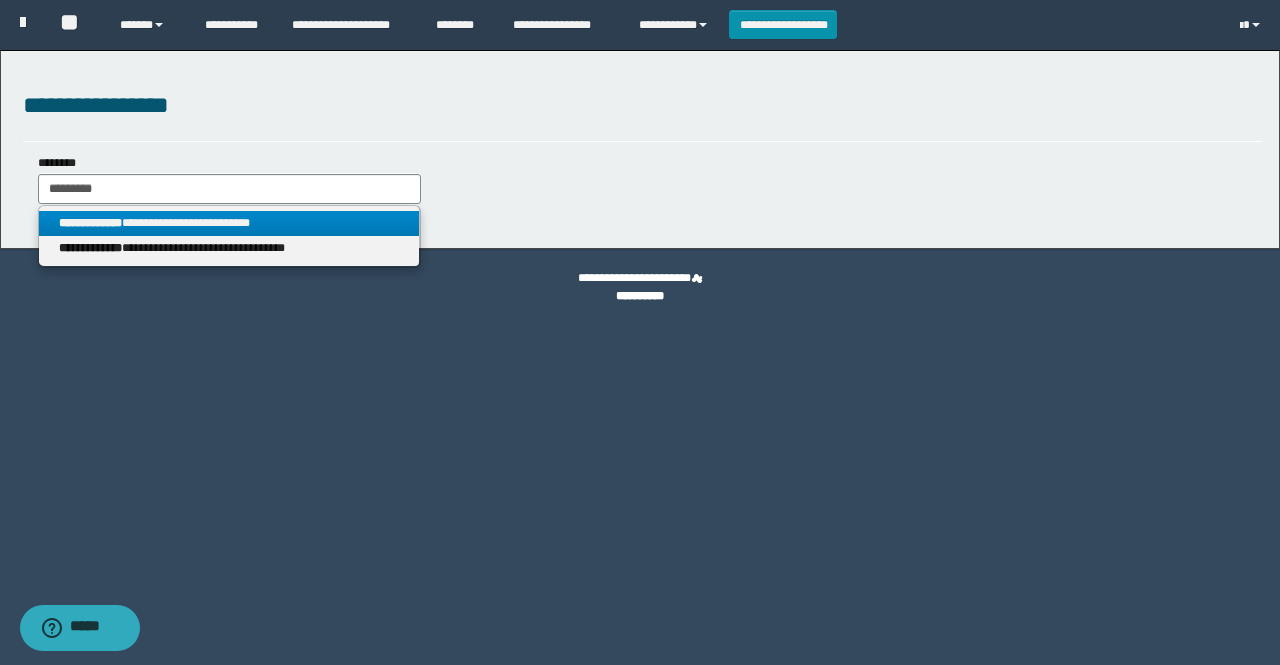 click on "**********" at bounding box center [229, 223] 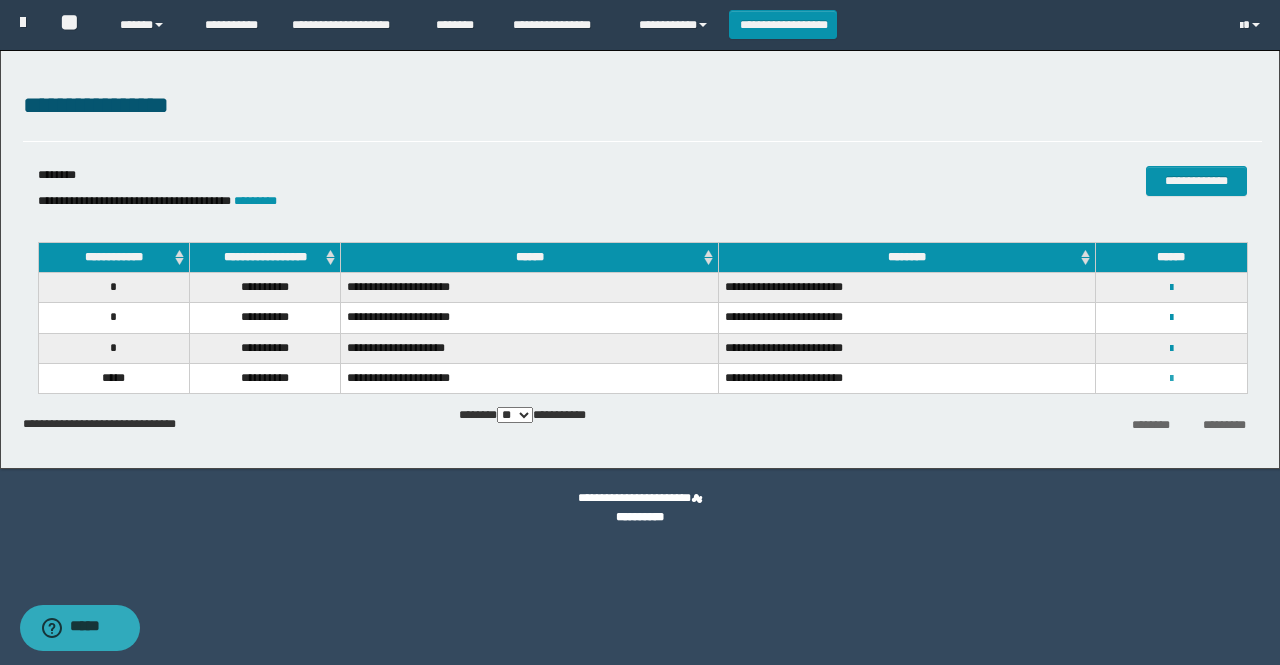 click at bounding box center [1171, 379] 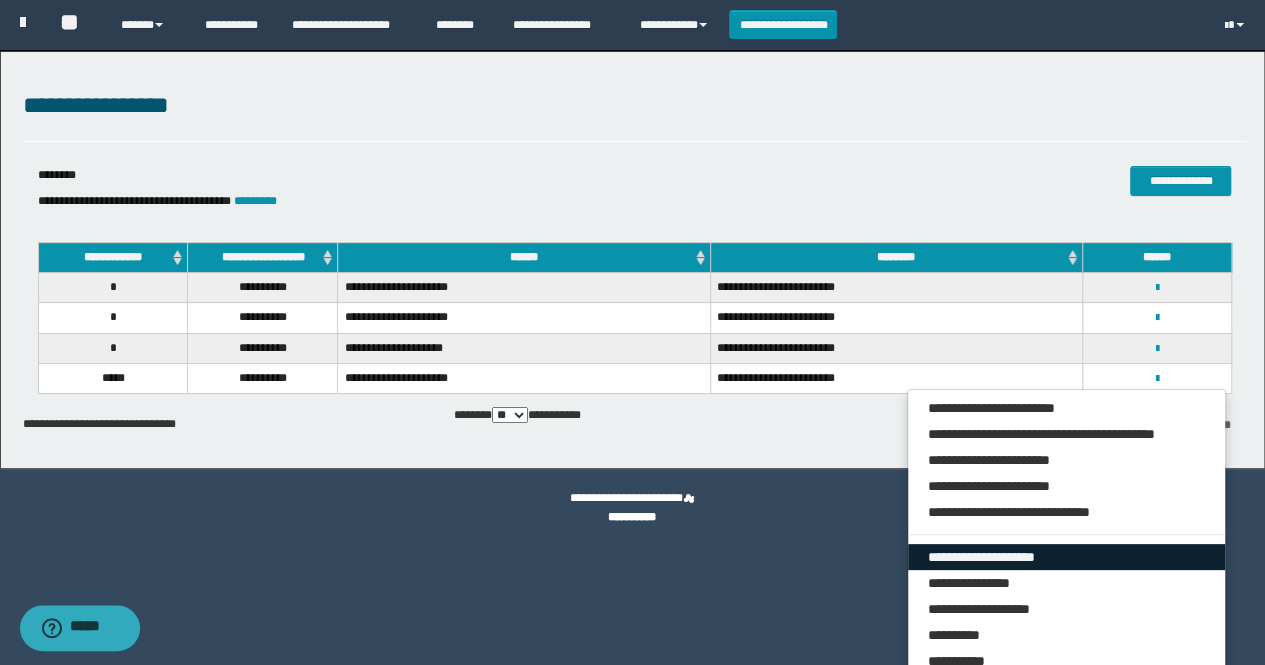 click on "**********" at bounding box center (1067, 557) 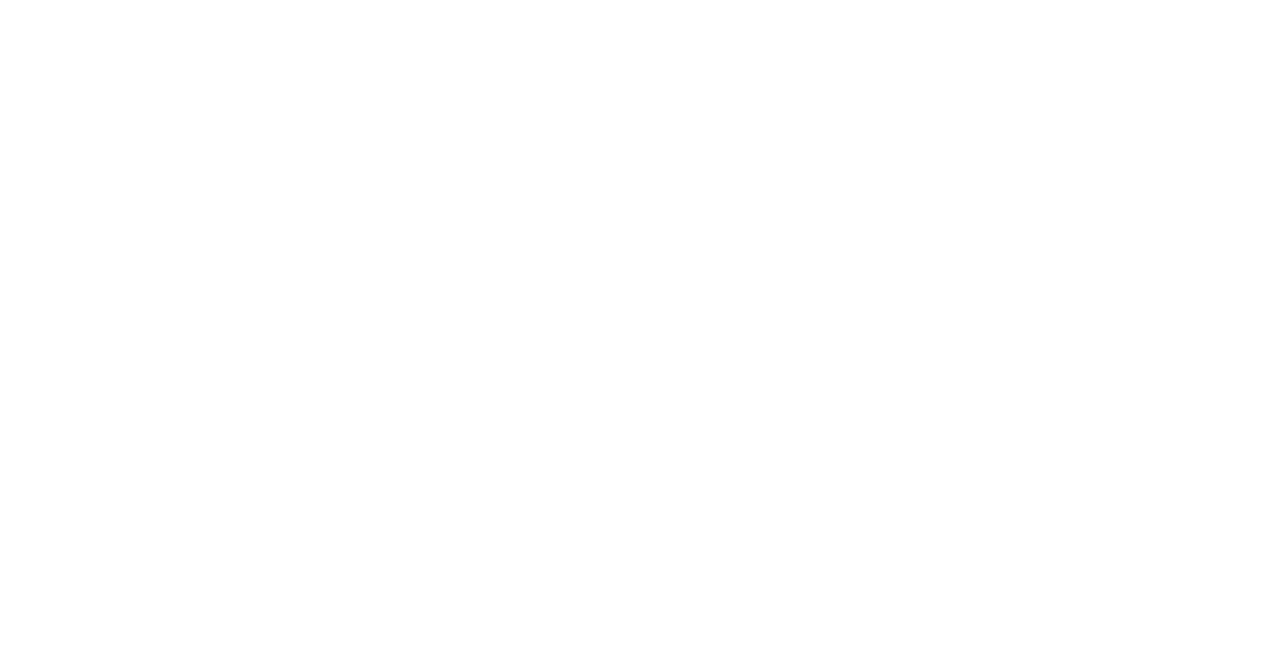 scroll, scrollTop: 0, scrollLeft: 0, axis: both 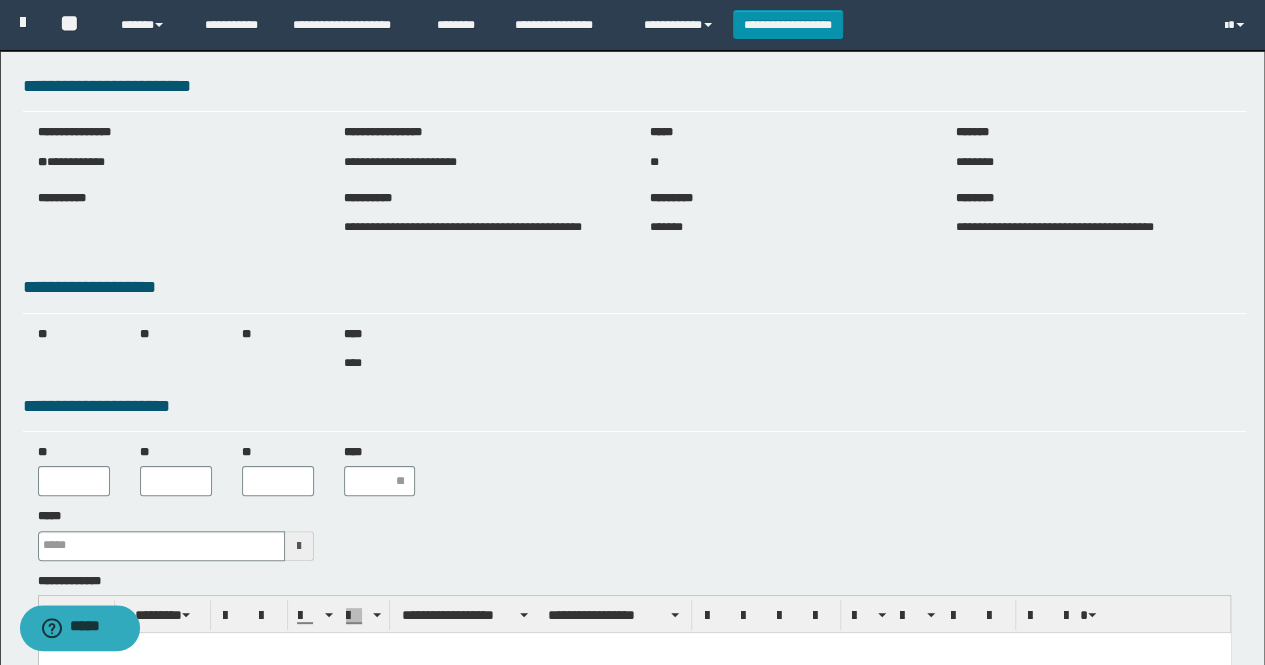 type 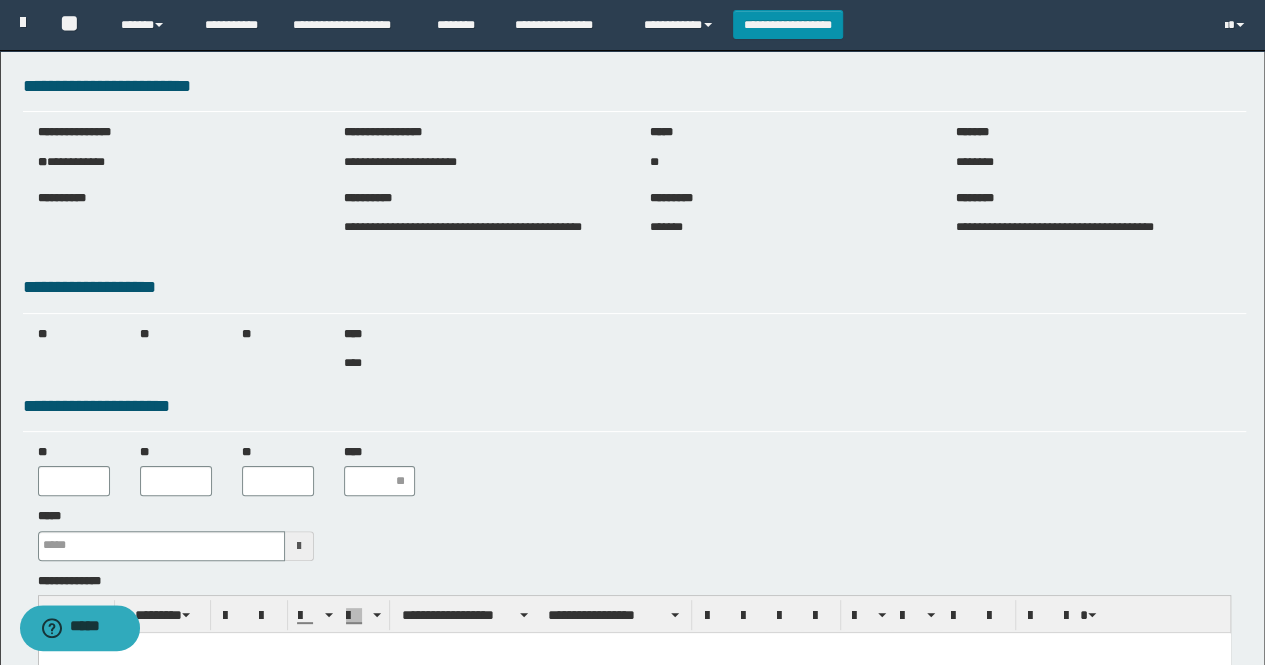 type 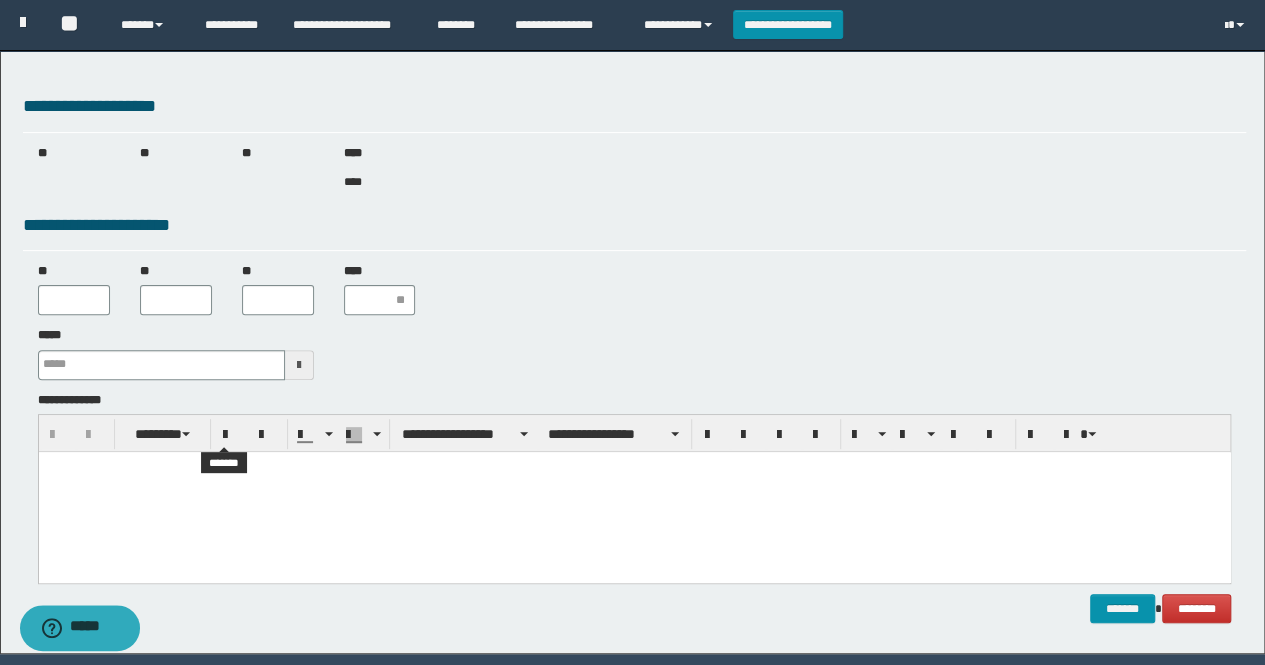 scroll, scrollTop: 200, scrollLeft: 0, axis: vertical 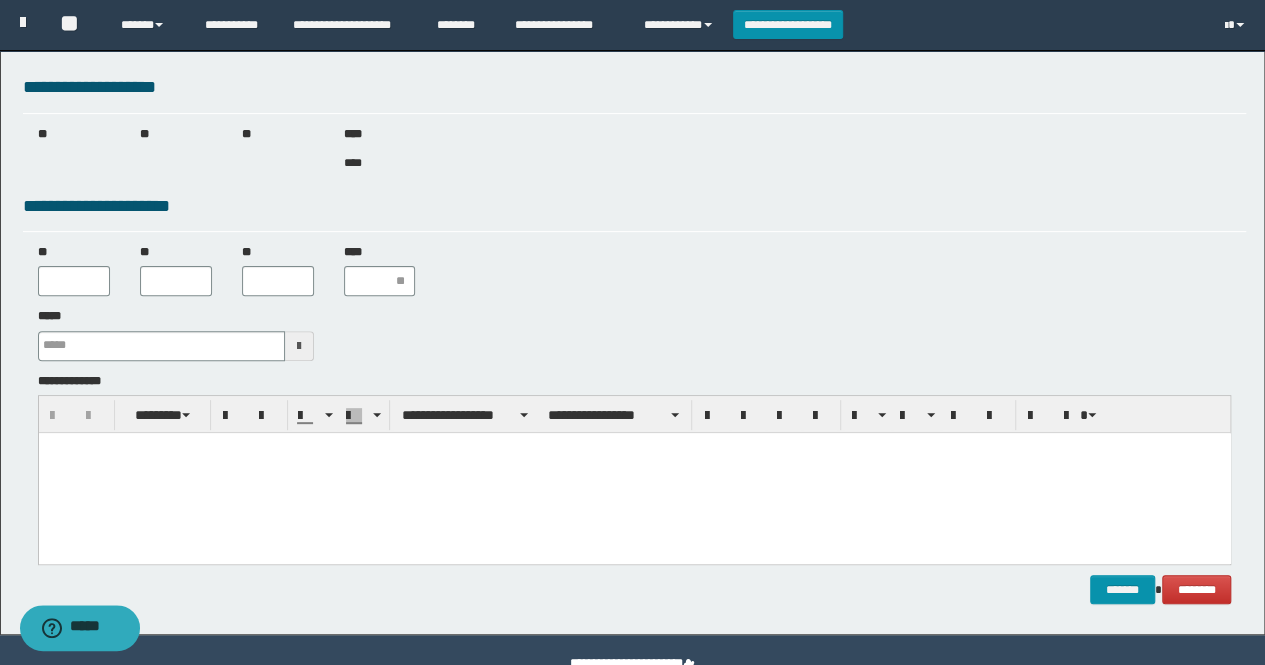 click at bounding box center [634, 472] 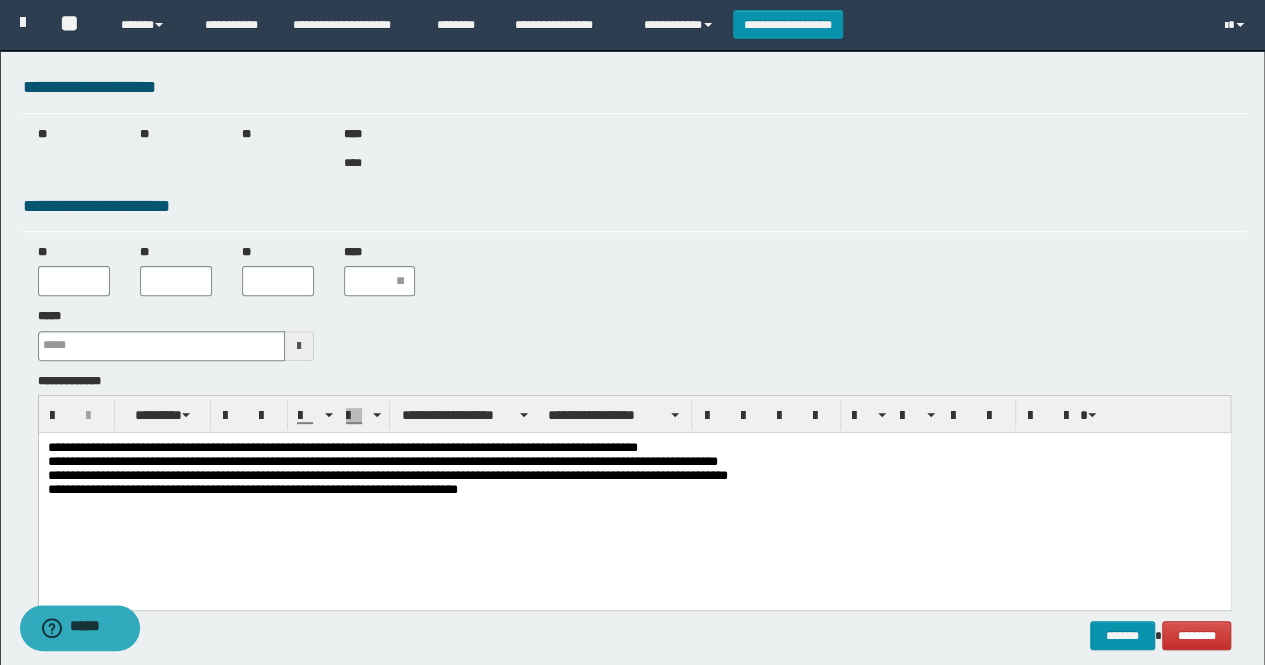 click on "**********" at bounding box center (634, 470) 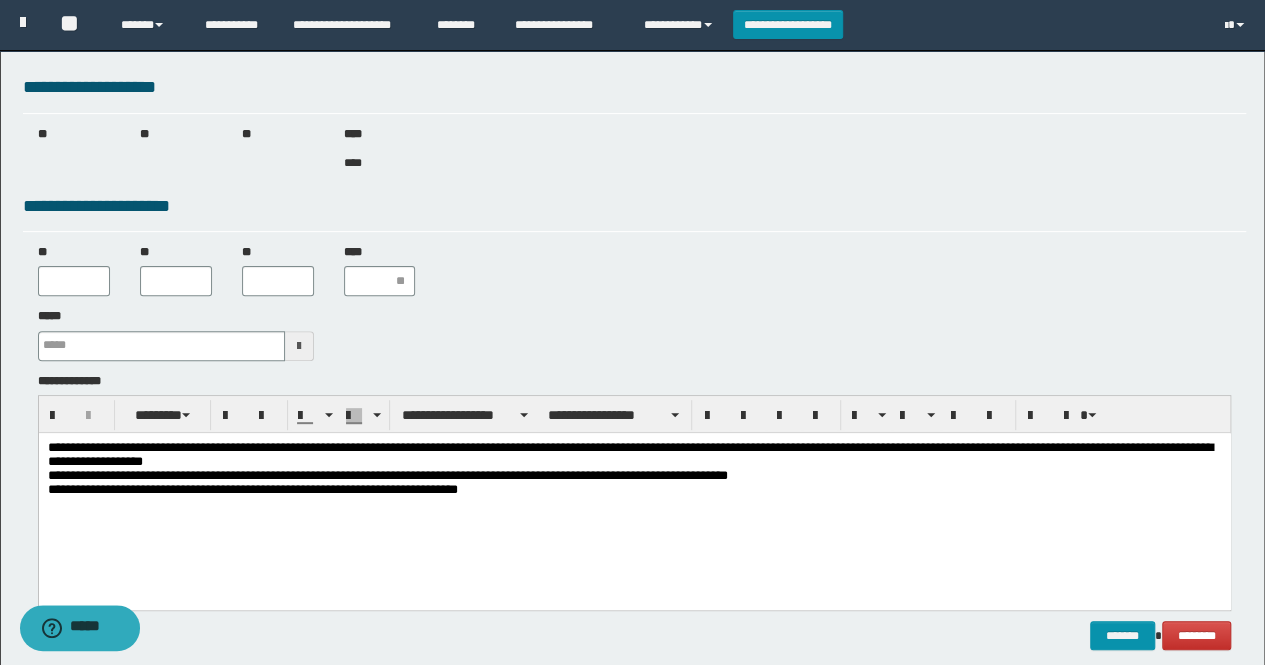 click on "**********" at bounding box center (634, 470) 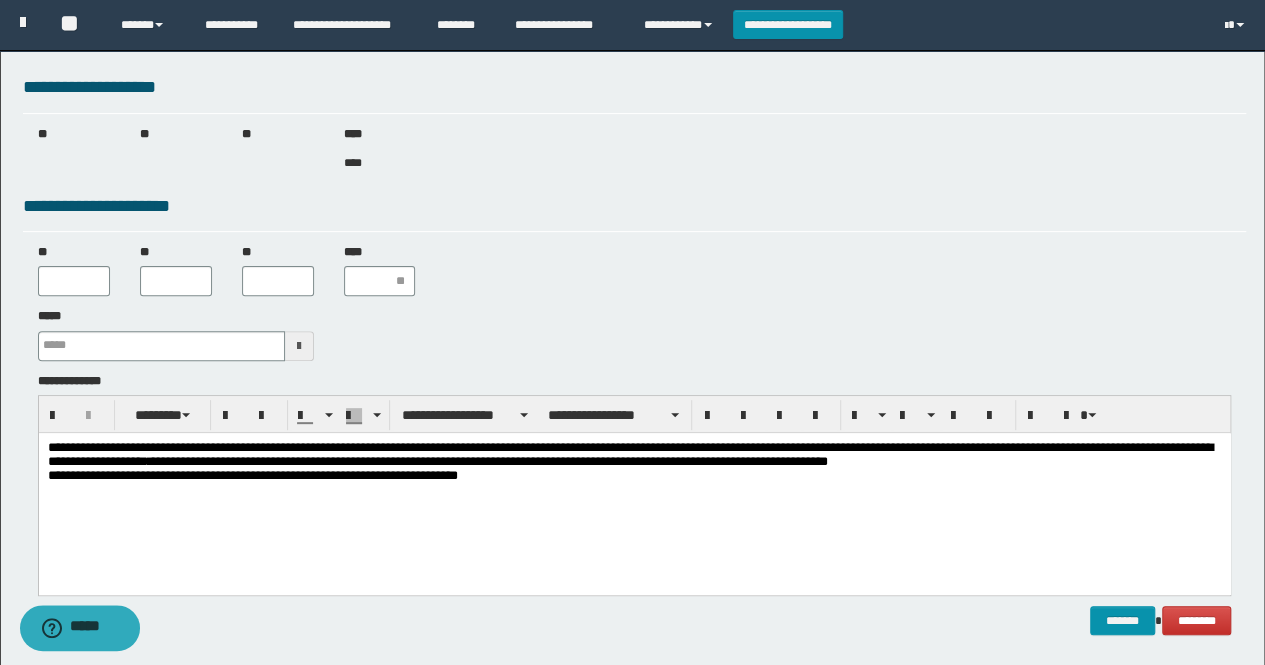 click on "**********" at bounding box center [634, 463] 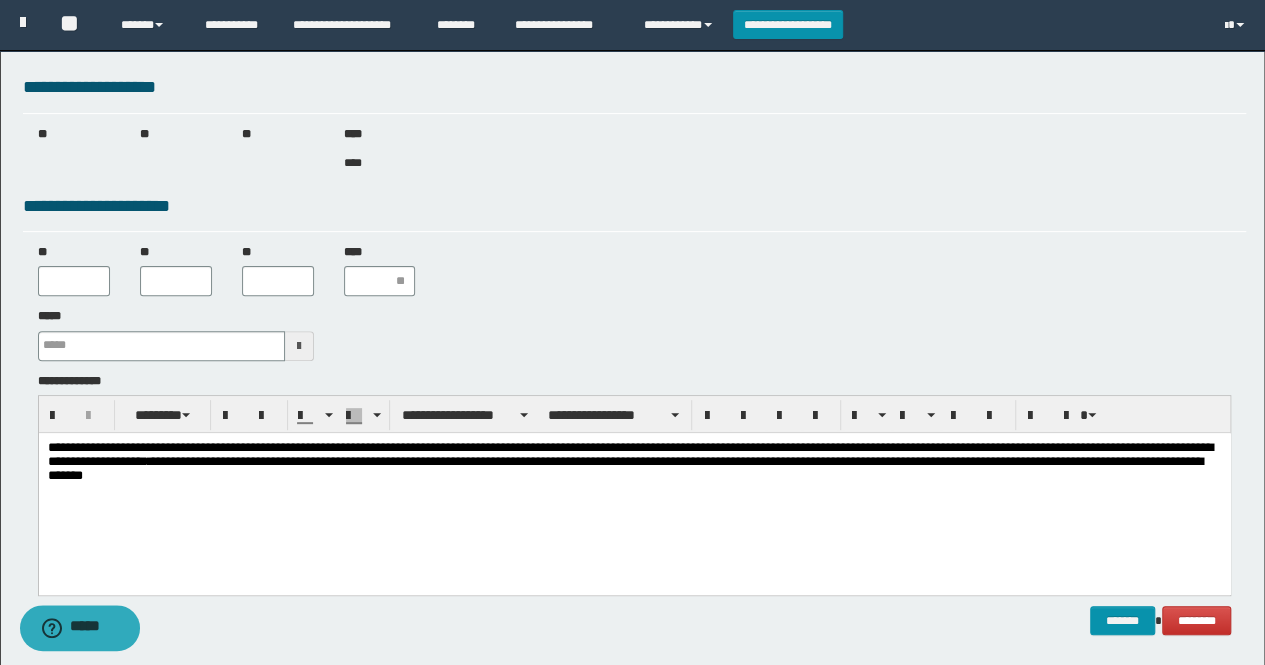click on "**********" at bounding box center [634, 463] 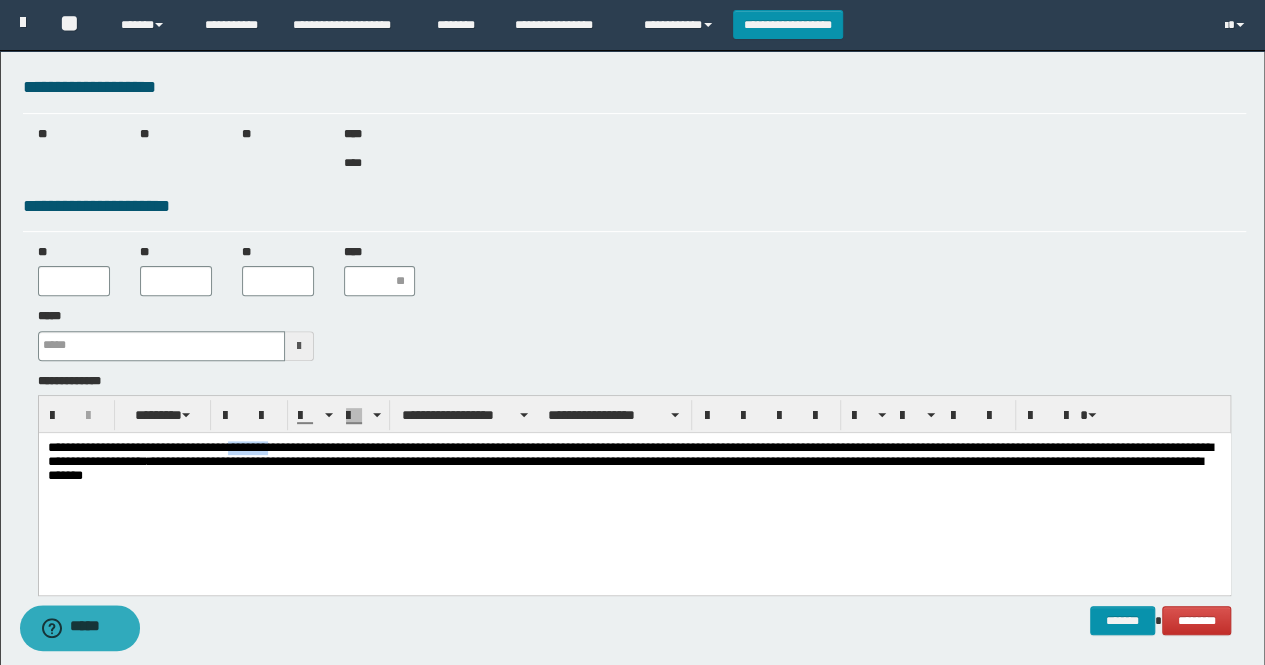 drag, startPoint x: 278, startPoint y: 447, endPoint x: 238, endPoint y: 453, distance: 40.4475 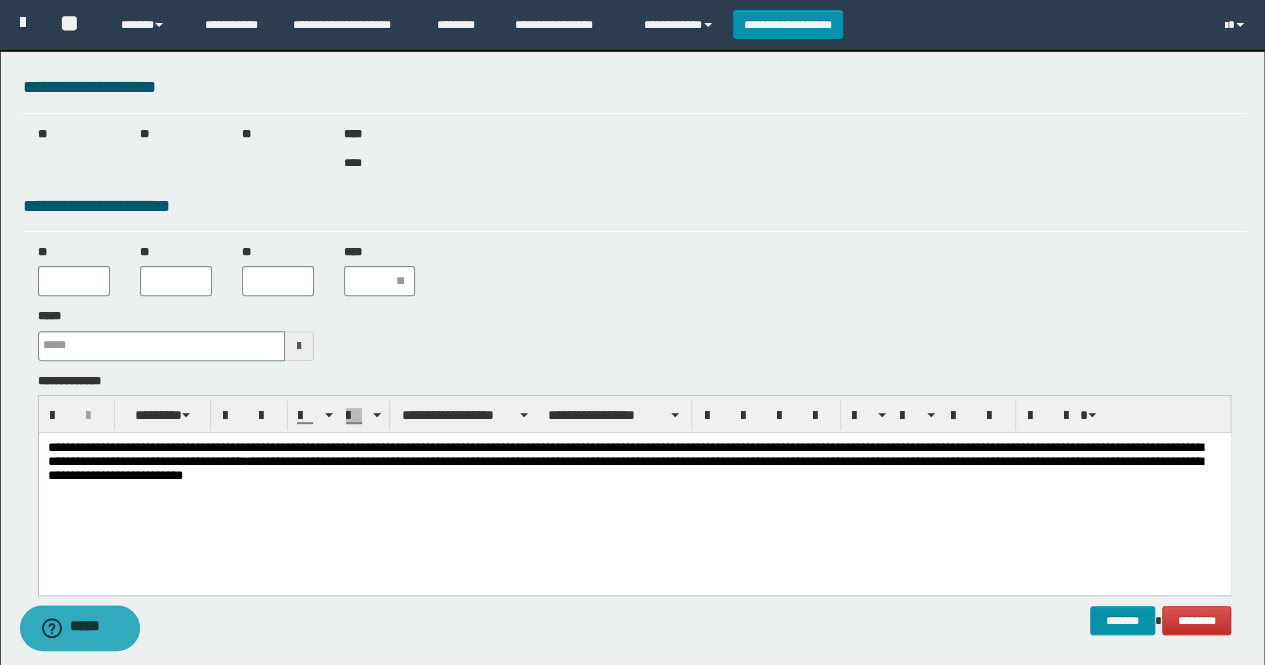 scroll, scrollTop: 274, scrollLeft: 0, axis: vertical 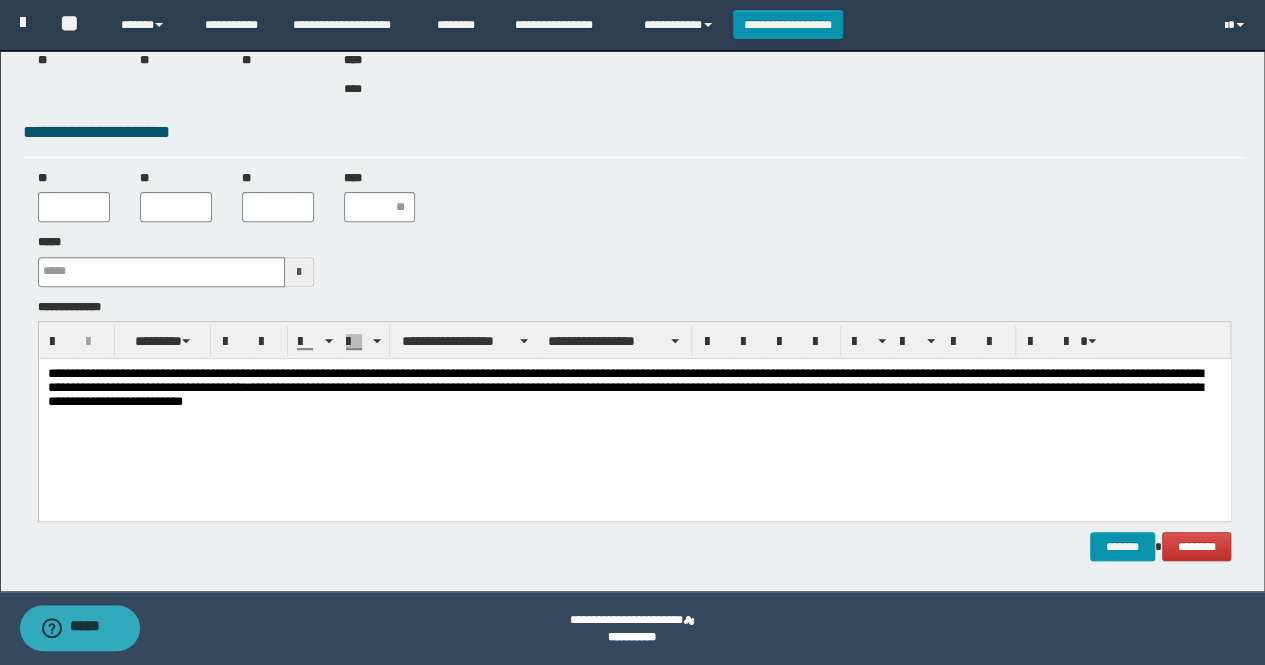 click on "**********" at bounding box center [634, 389] 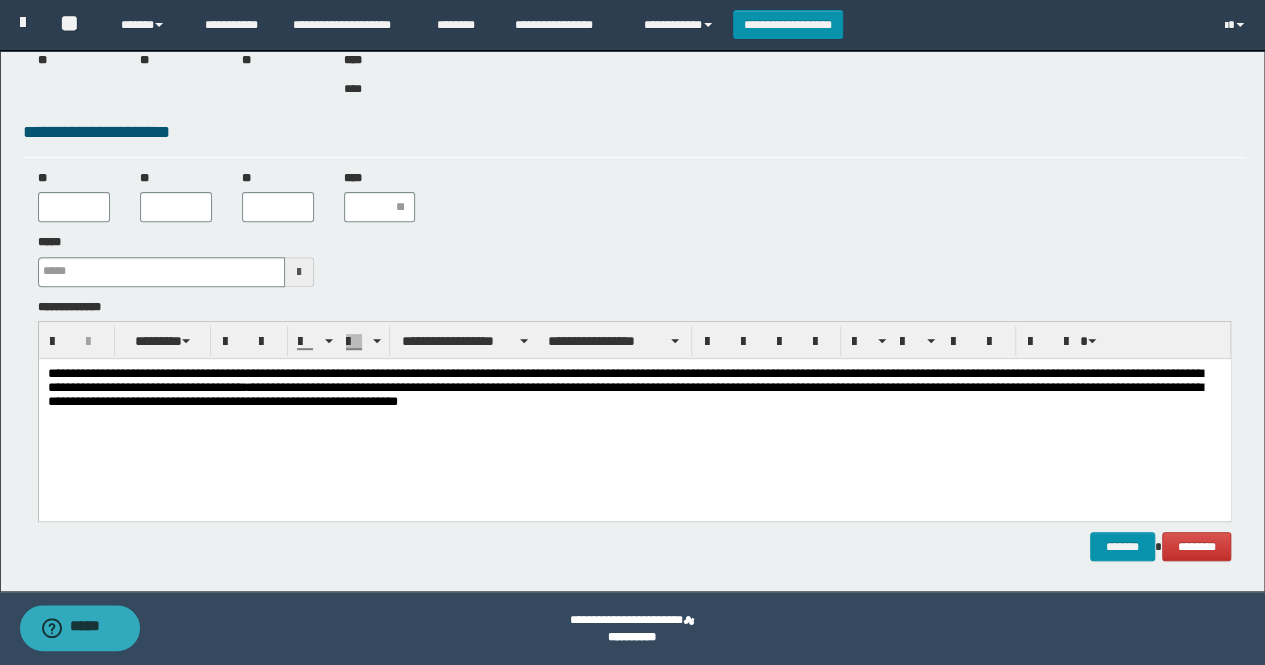 click on "**********" at bounding box center (634, 389) 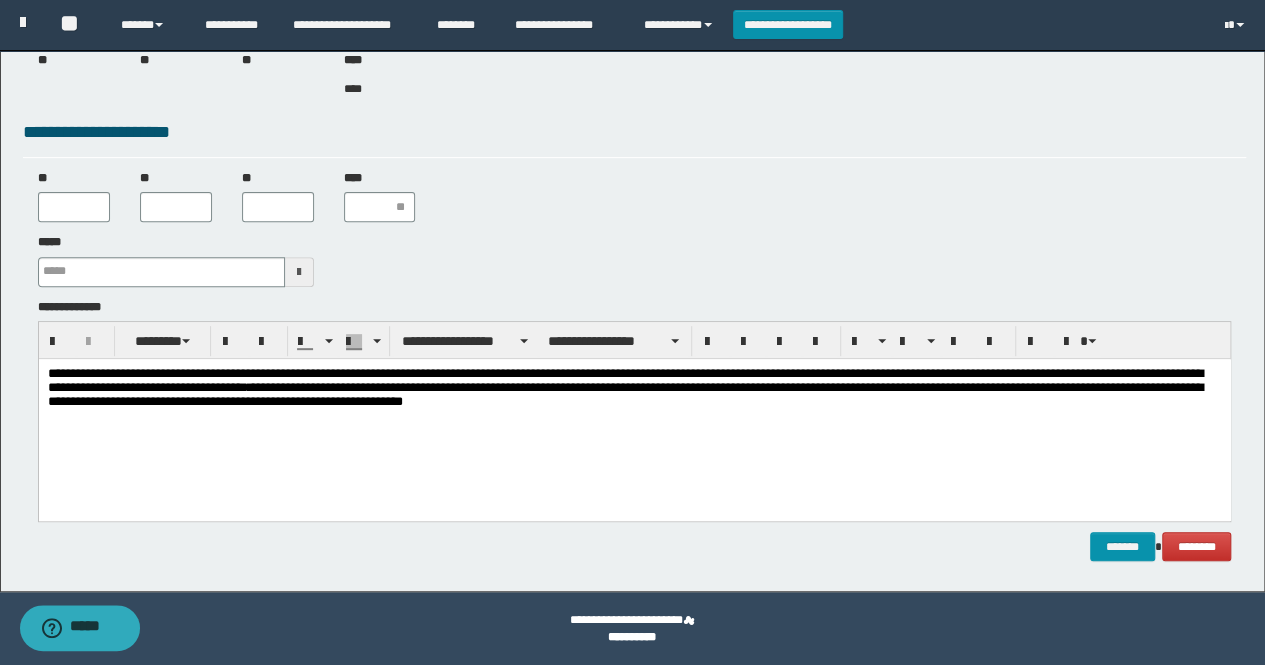 click on "**********" at bounding box center [634, 389] 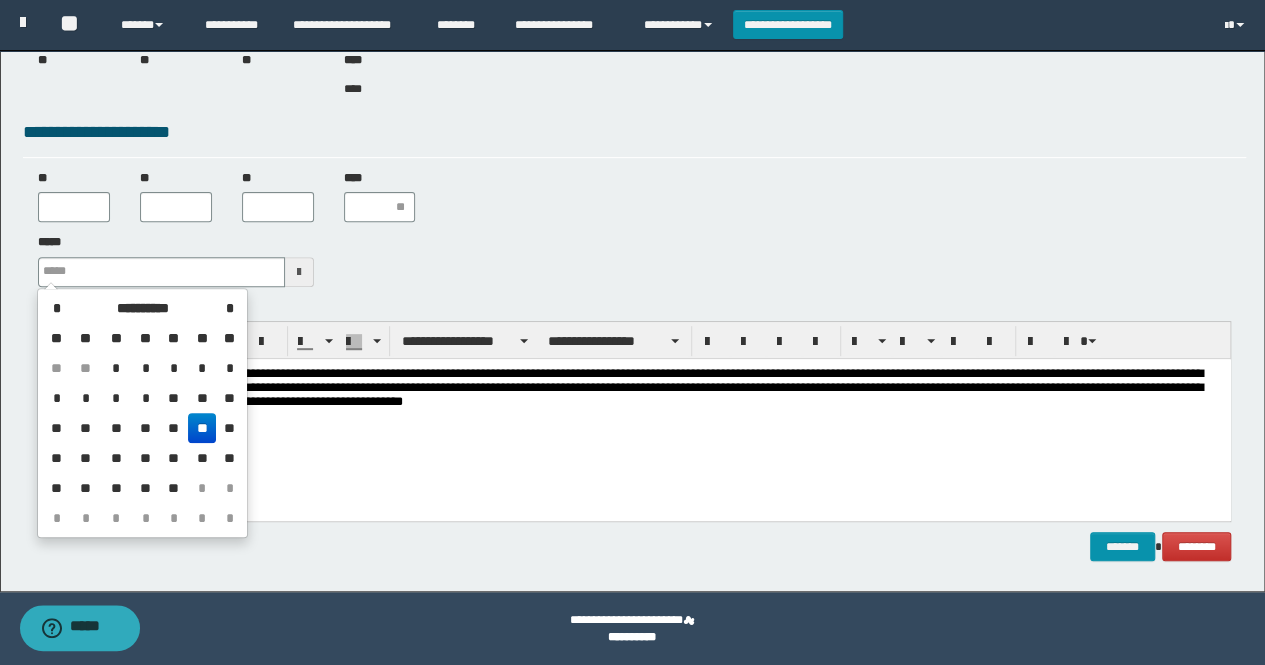 click on "**" at bounding box center (202, 428) 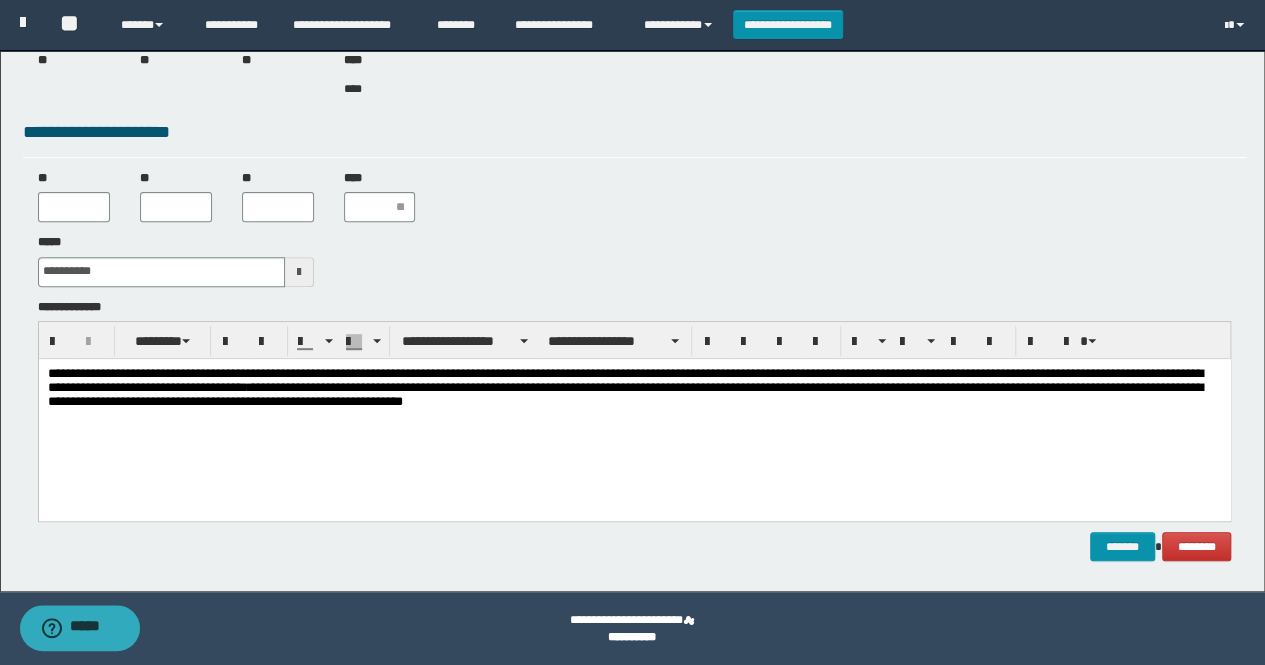 click on "**********" at bounding box center (634, 389) 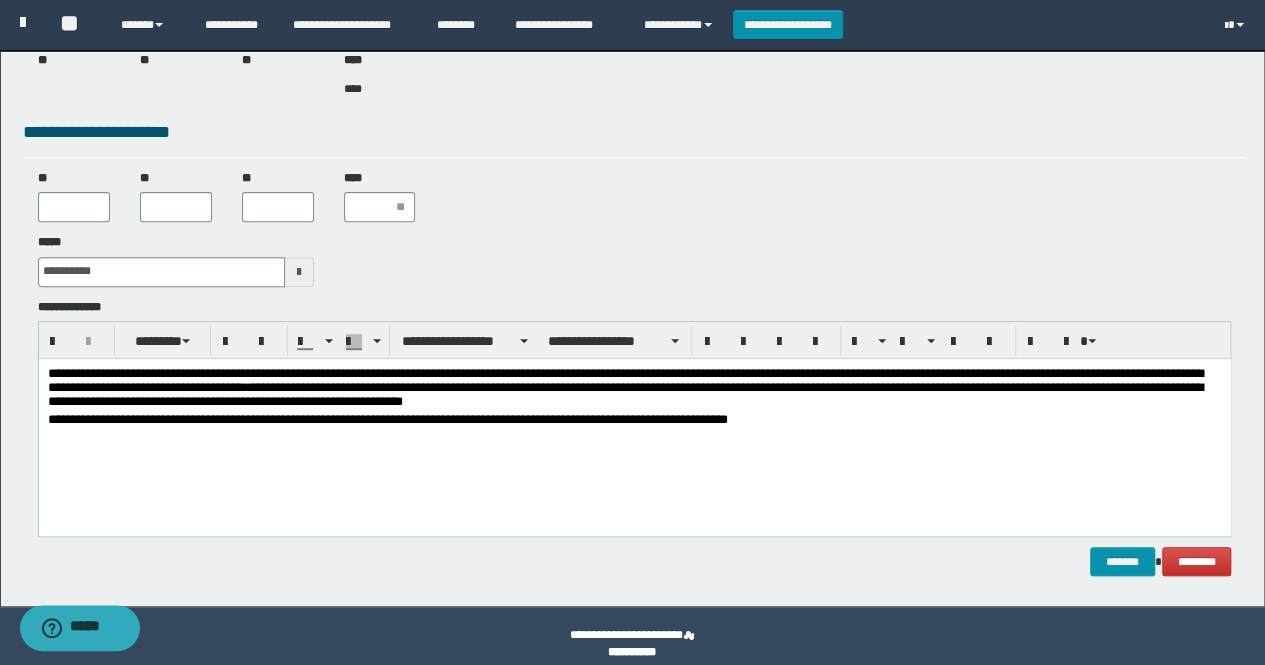 click on "**********" at bounding box center (634, 389) 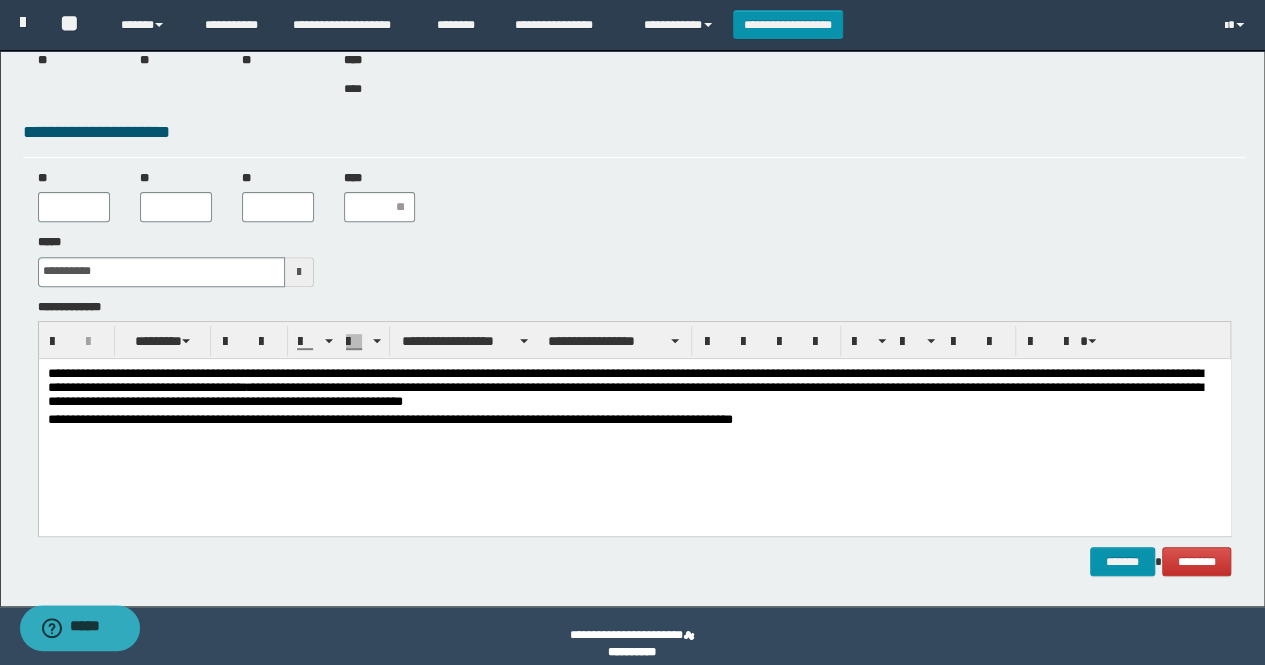 click on "**********" at bounding box center [634, 389] 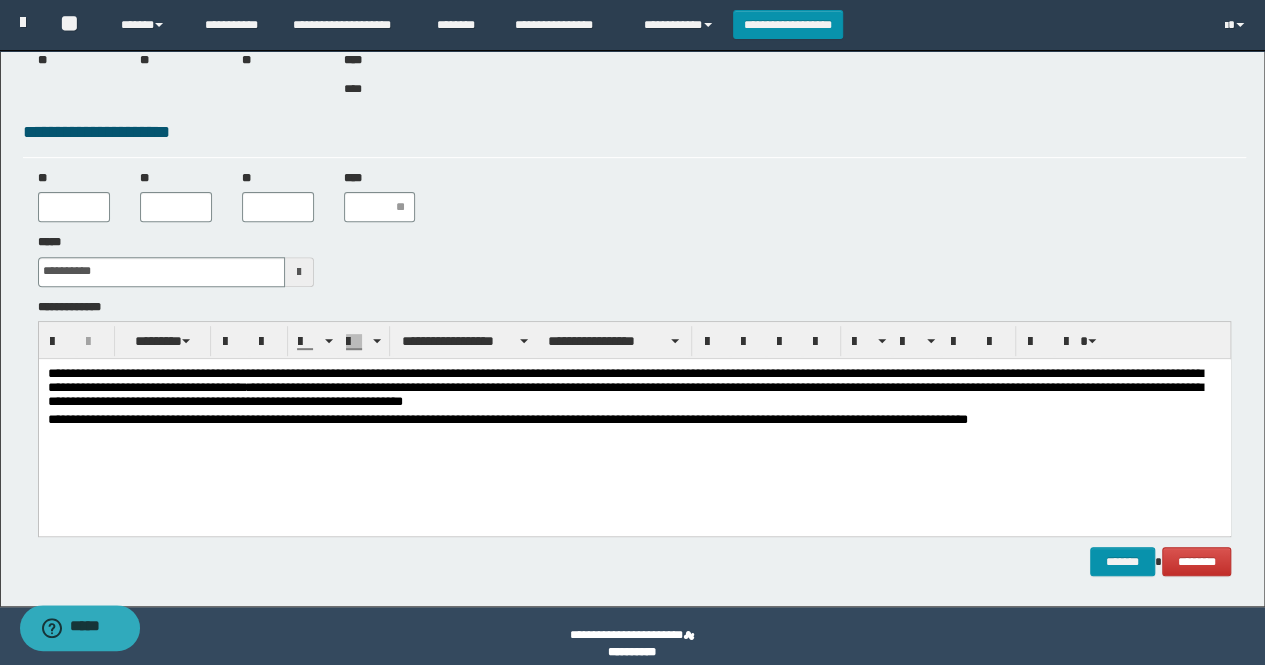click on "**********" at bounding box center [634, 419] 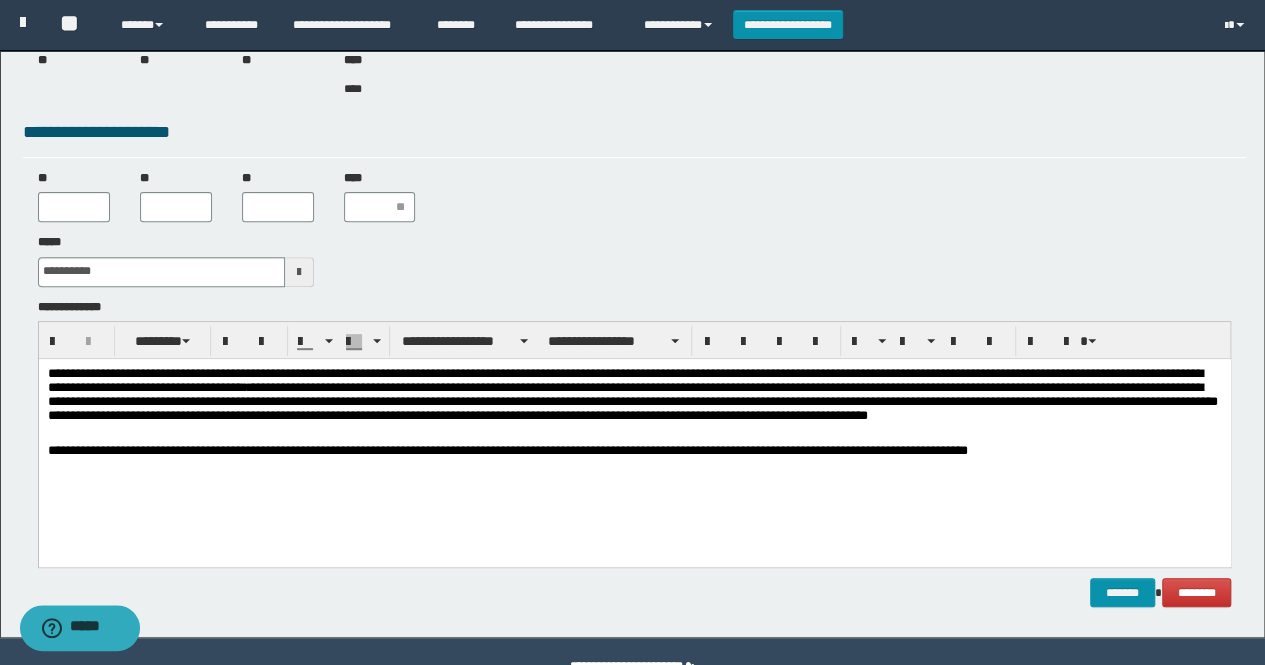 click on "**********" at bounding box center [634, 404] 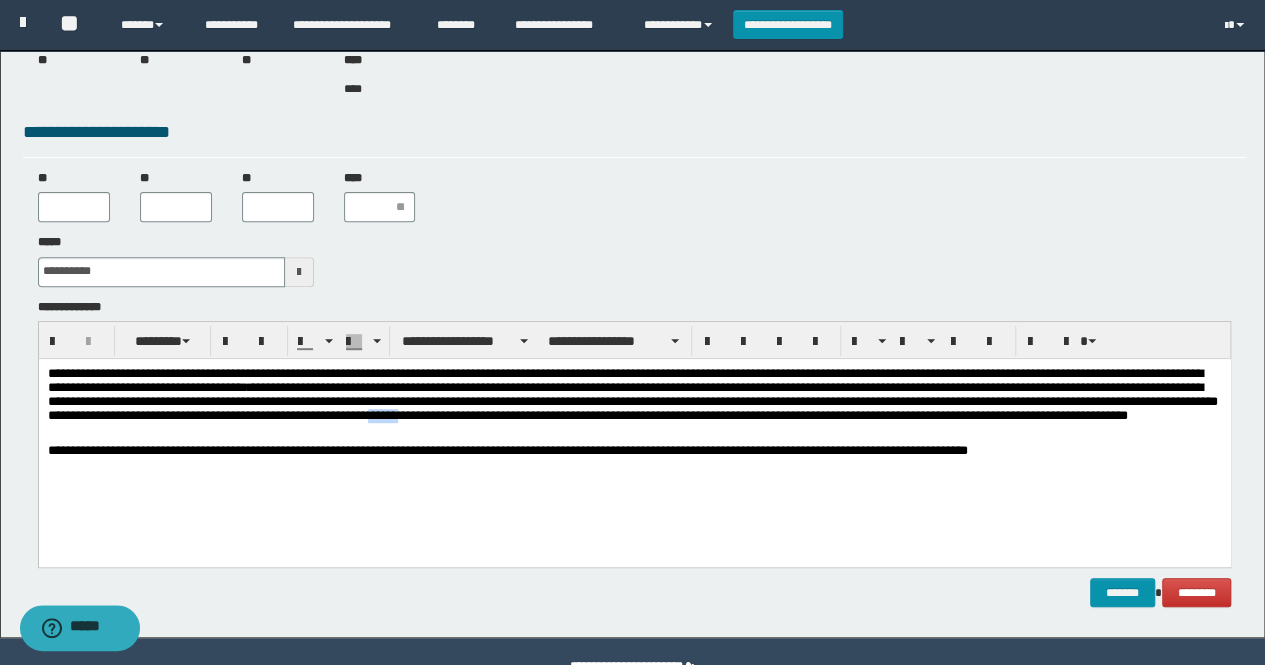 drag, startPoint x: 716, startPoint y: 419, endPoint x: 727, endPoint y: 419, distance: 11 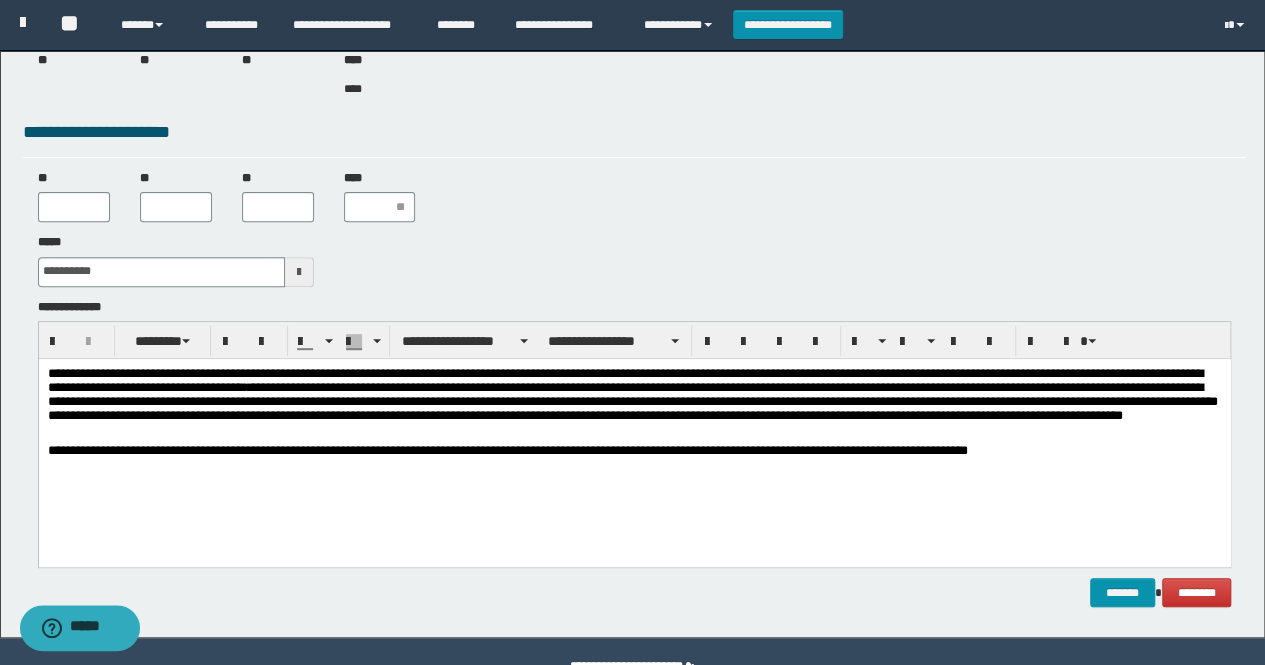 click on "**********" at bounding box center (634, 404) 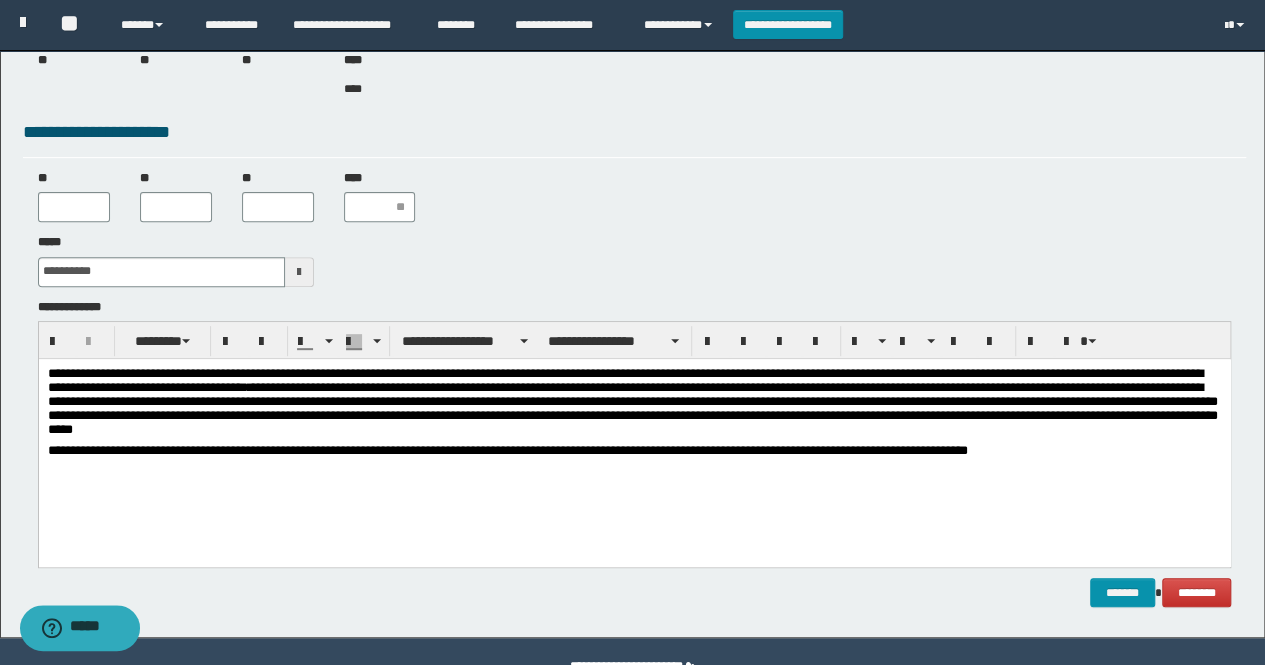 click on "**********" at bounding box center [634, 404] 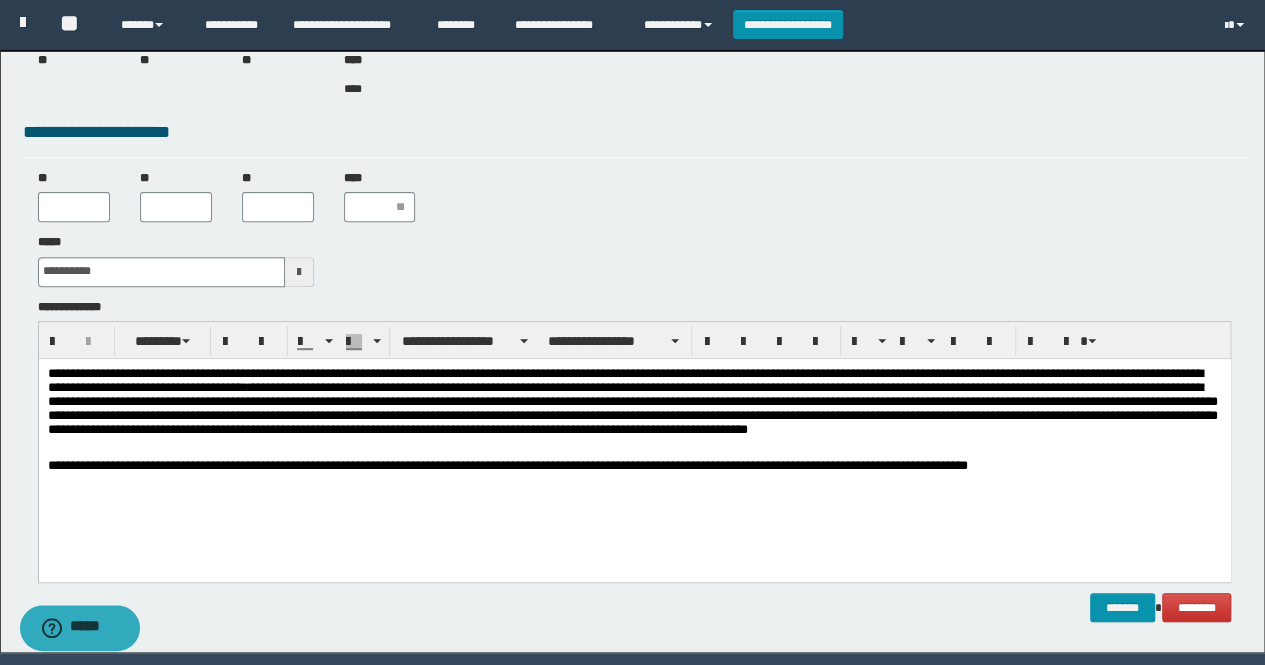 click on "**********" at bounding box center [634, 412] 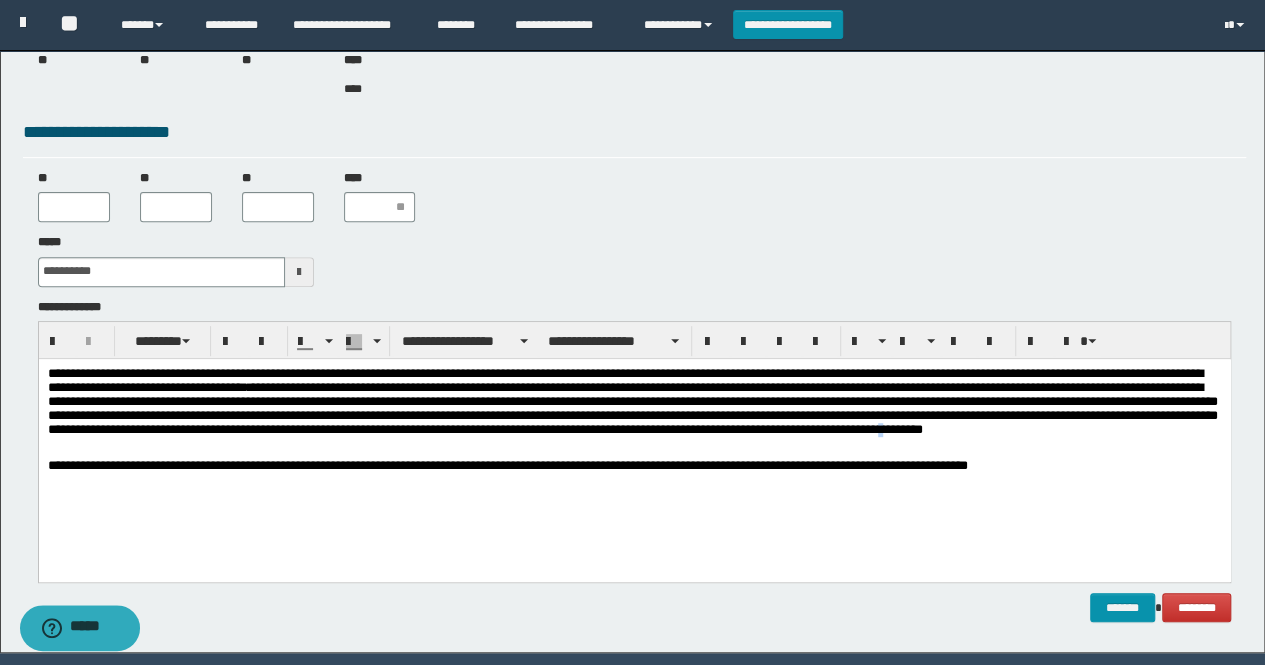 click on "**********" at bounding box center (634, 412) 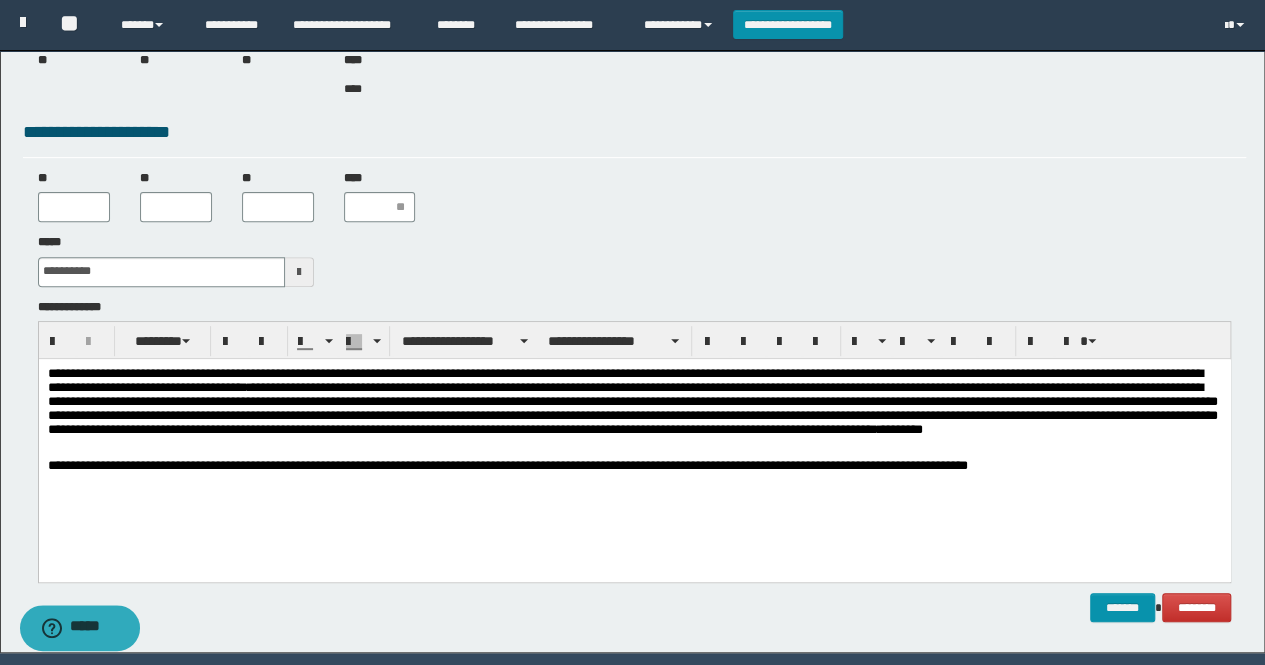 click on "**********" at bounding box center [634, 412] 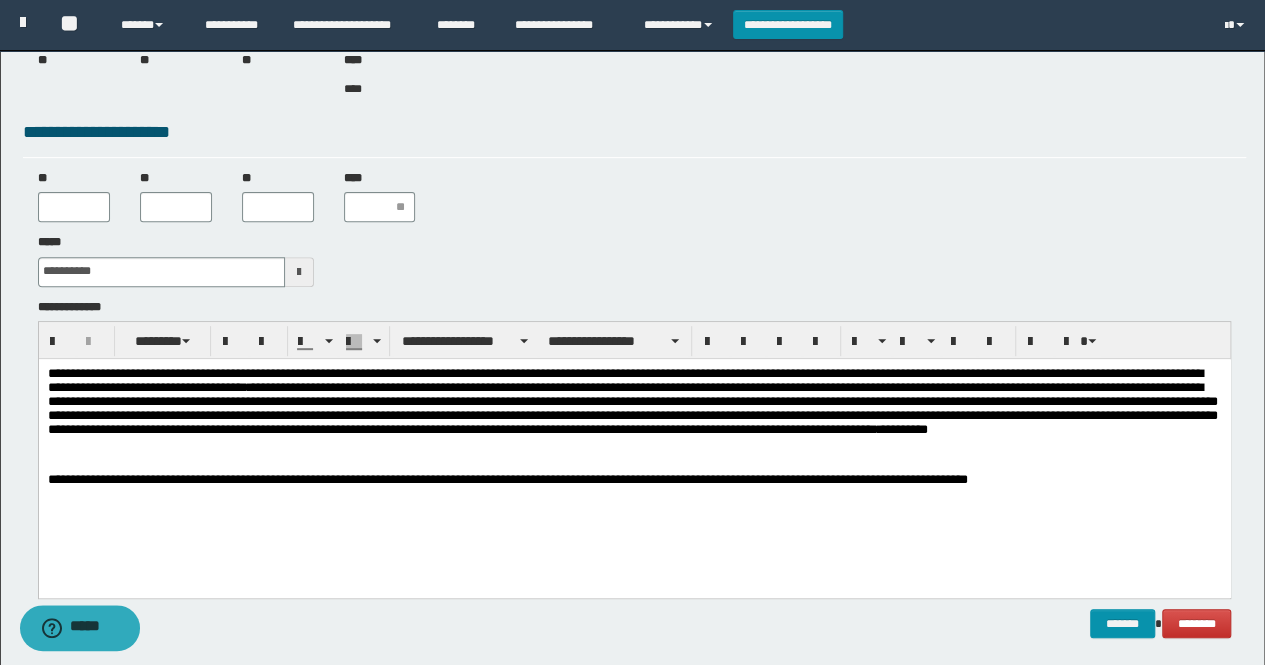 click on "**********" at bounding box center (634, 479) 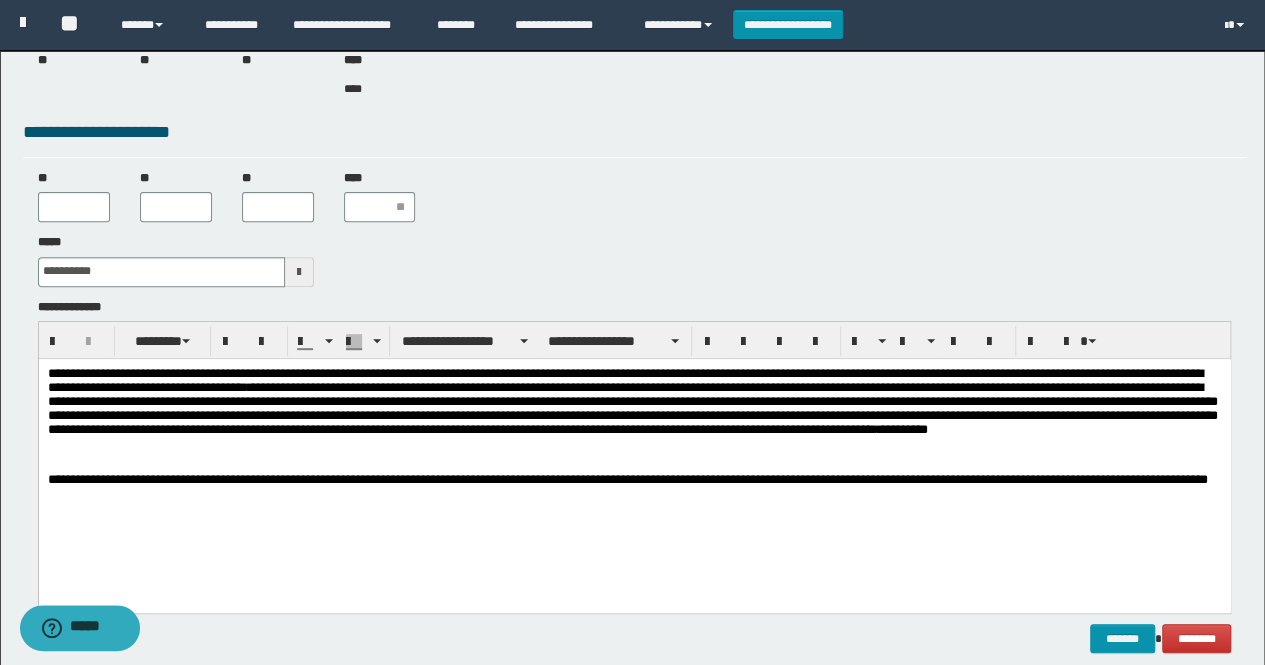click on "**********" at bounding box center (634, 459) 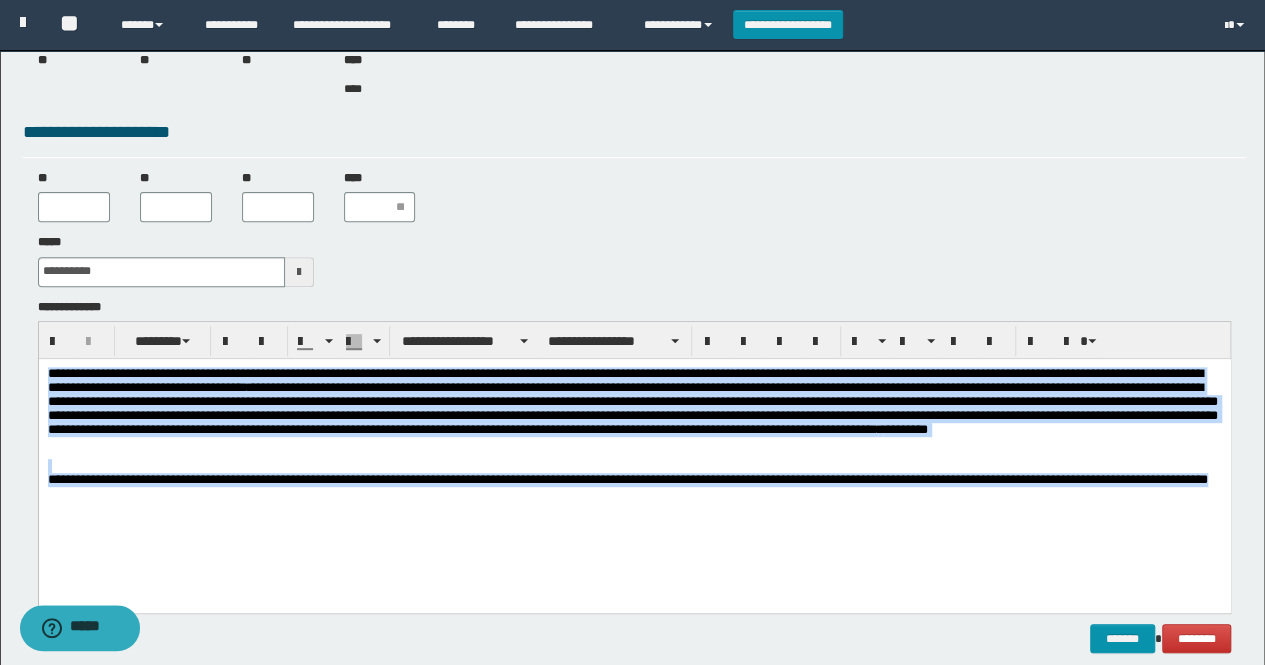 drag, startPoint x: 151, startPoint y: 501, endPoint x: 35, endPoint y: 360, distance: 182.58423 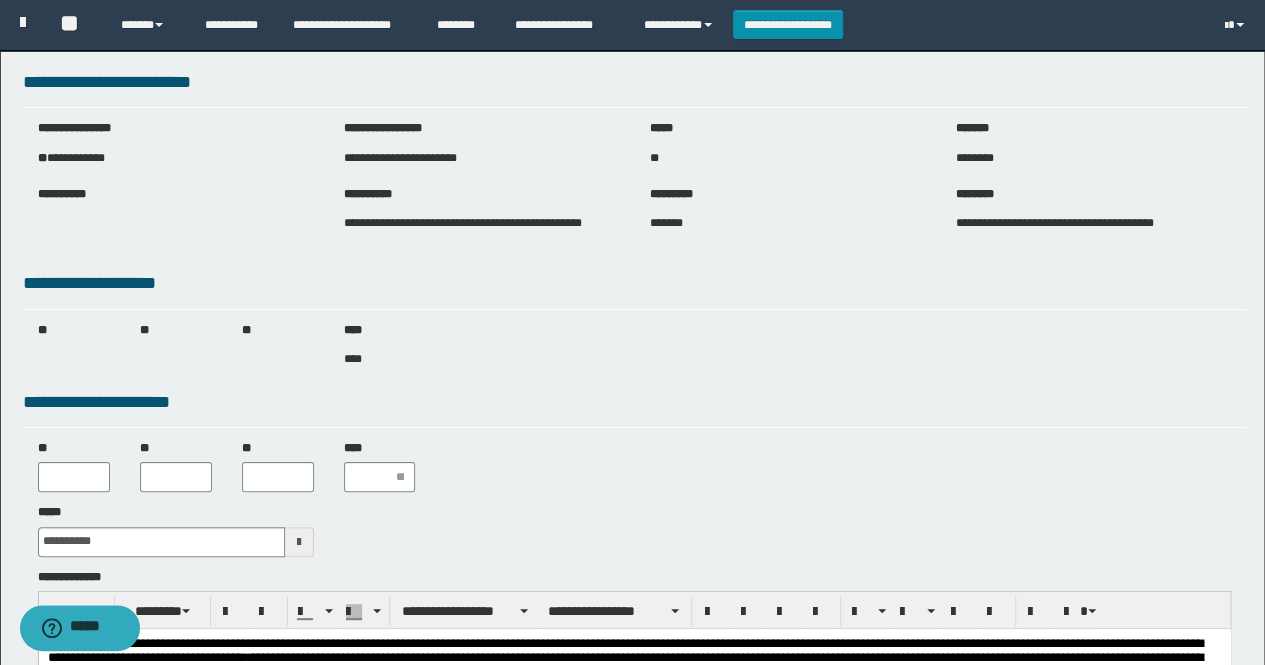 scroll, scrollTop: 0, scrollLeft: 0, axis: both 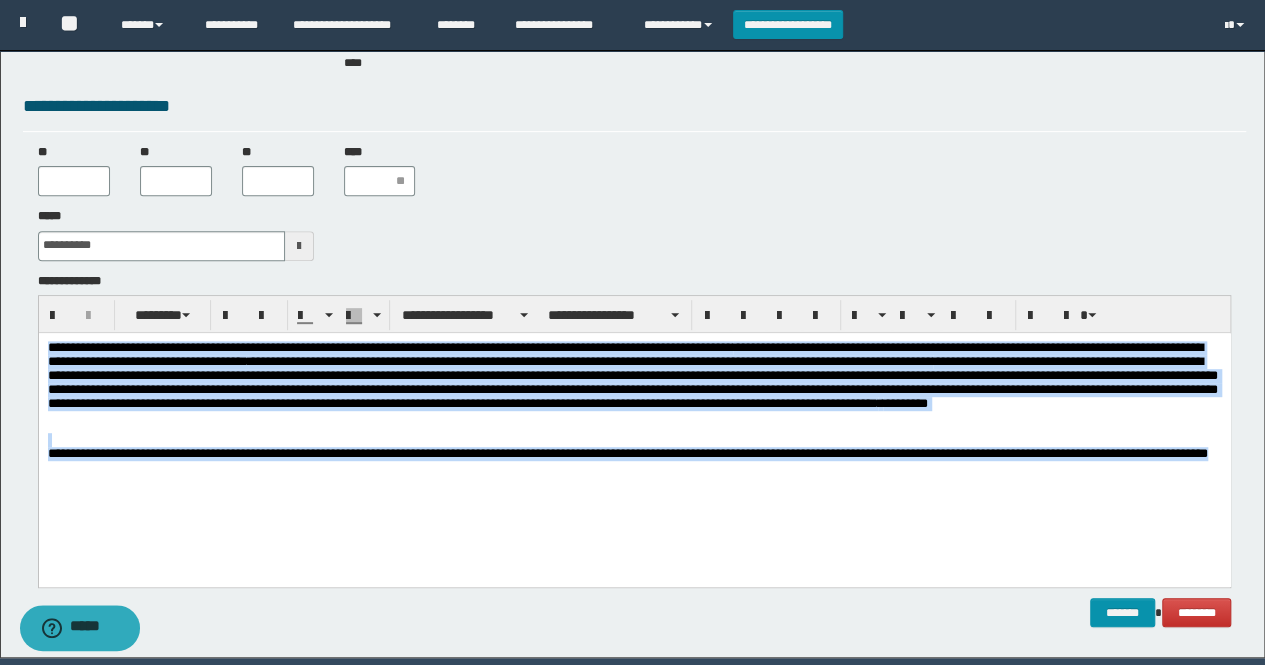 drag, startPoint x: 154, startPoint y: 474, endPoint x: 48, endPoint y: 348, distance: 164.65723 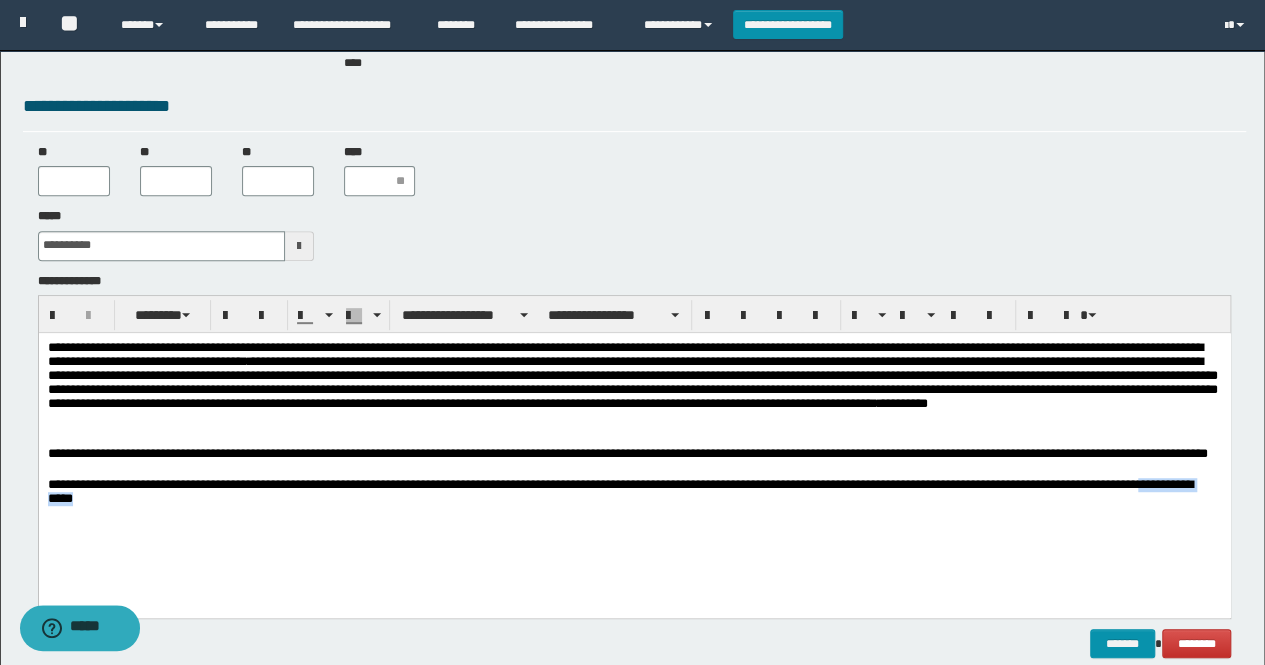 drag, startPoint x: 182, startPoint y: 503, endPoint x: 101, endPoint y: 499, distance: 81.09871 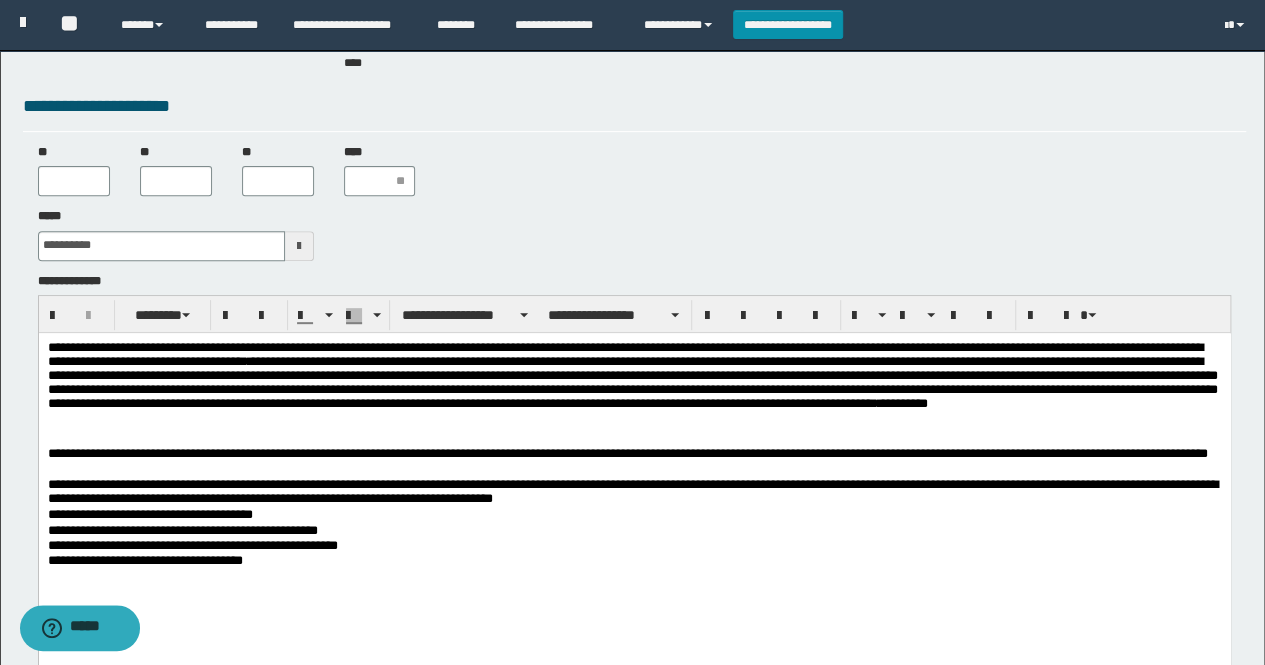 drag, startPoint x: 744, startPoint y: 492, endPoint x: 707, endPoint y: 500, distance: 37.85499 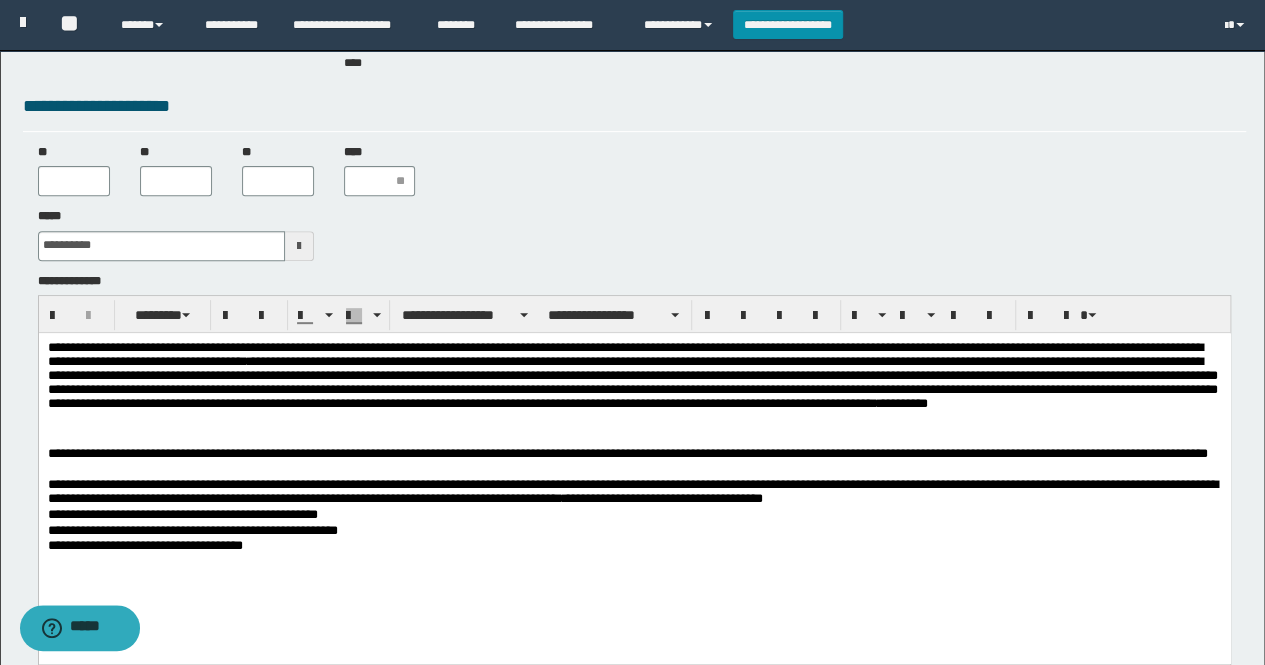 click on "**********" at bounding box center (634, 492) 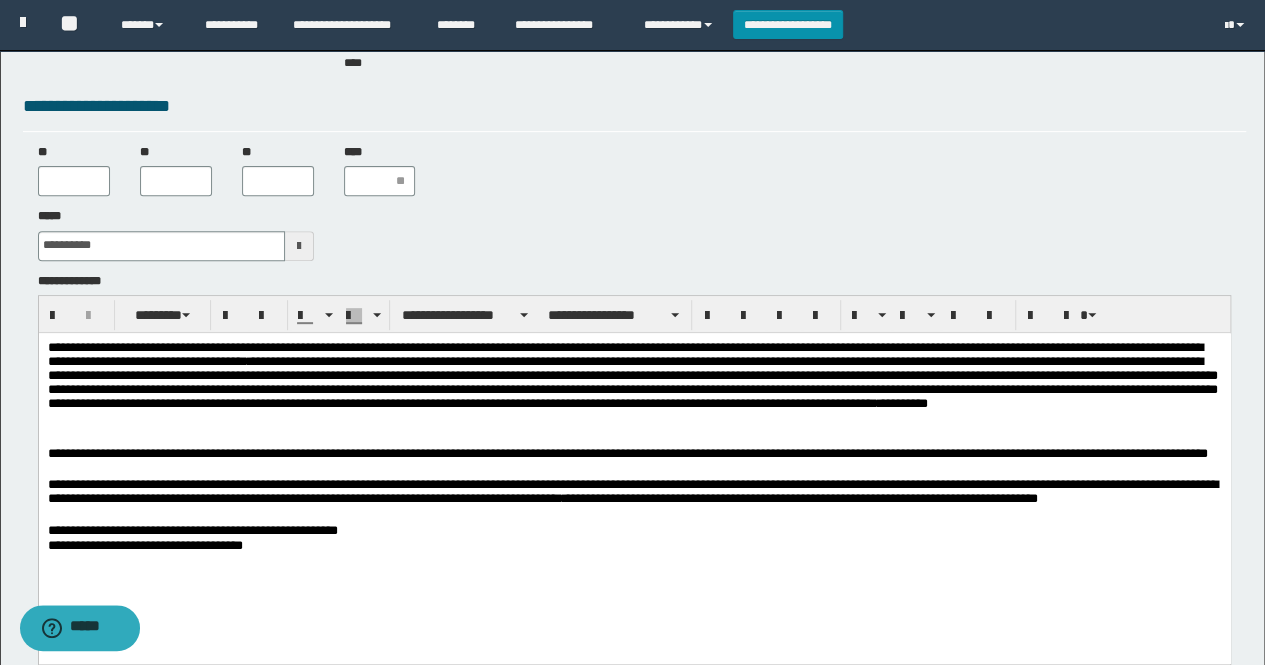 click on "**********" at bounding box center [634, 500] 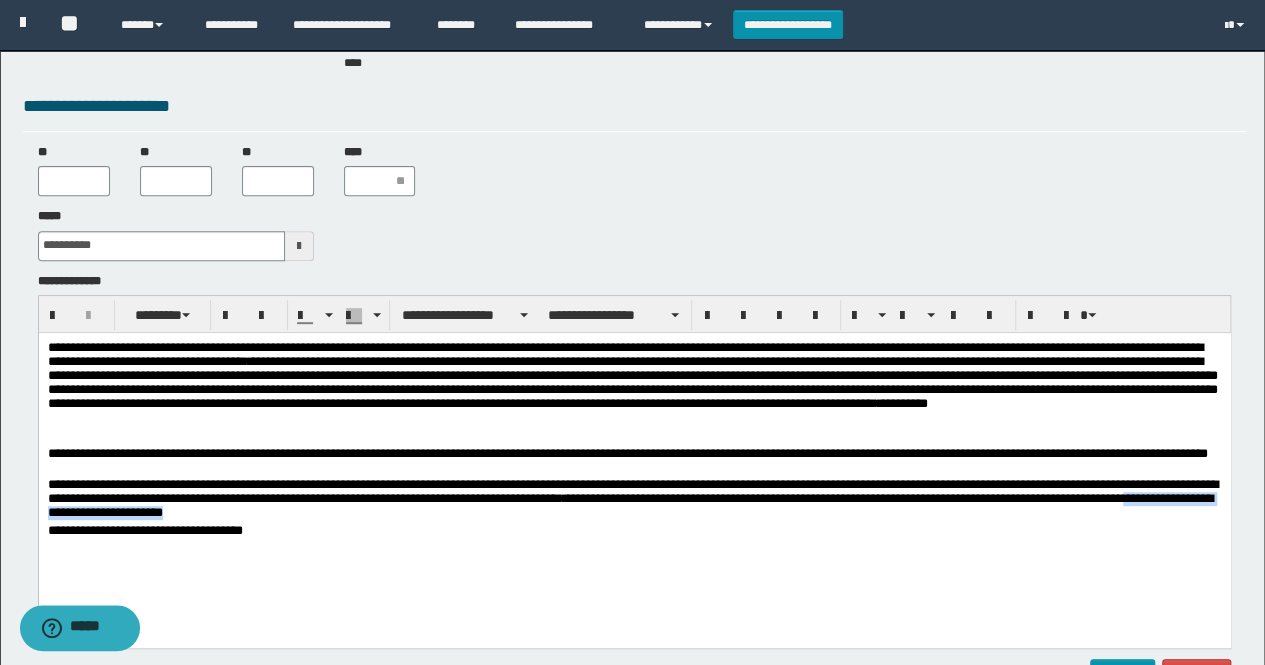 drag, startPoint x: 290, startPoint y: 506, endPoint x: 177, endPoint y: 518, distance: 113.63538 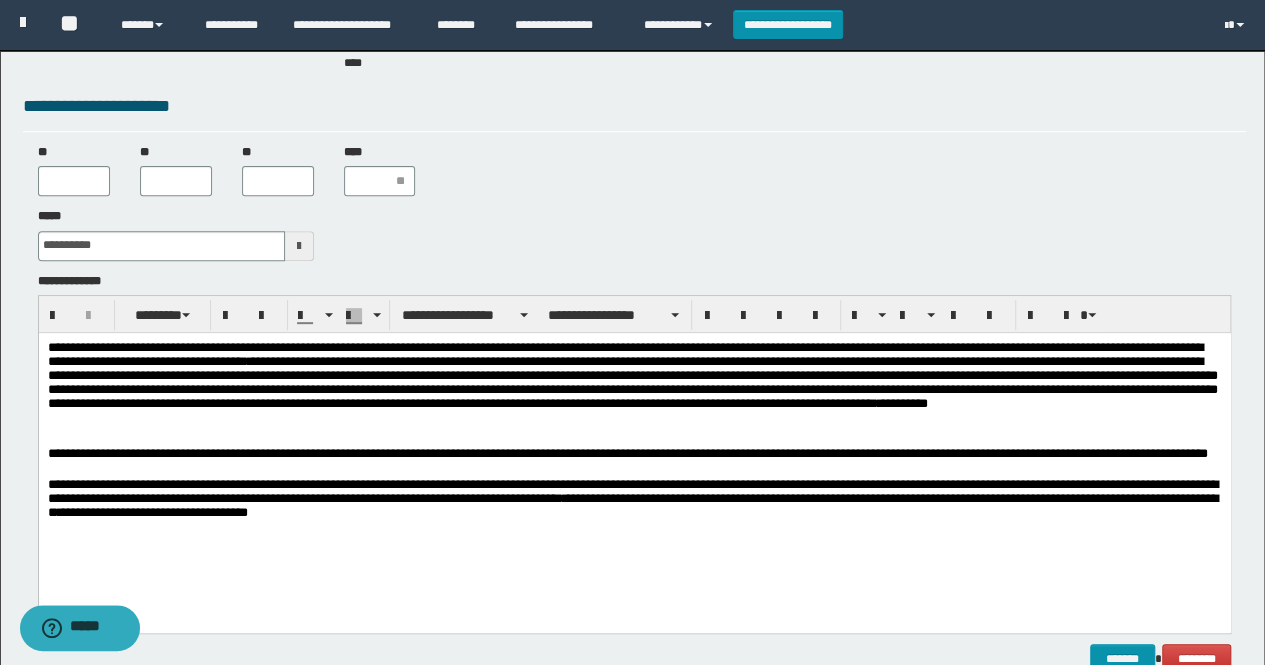 click on "**********" at bounding box center (634, 500) 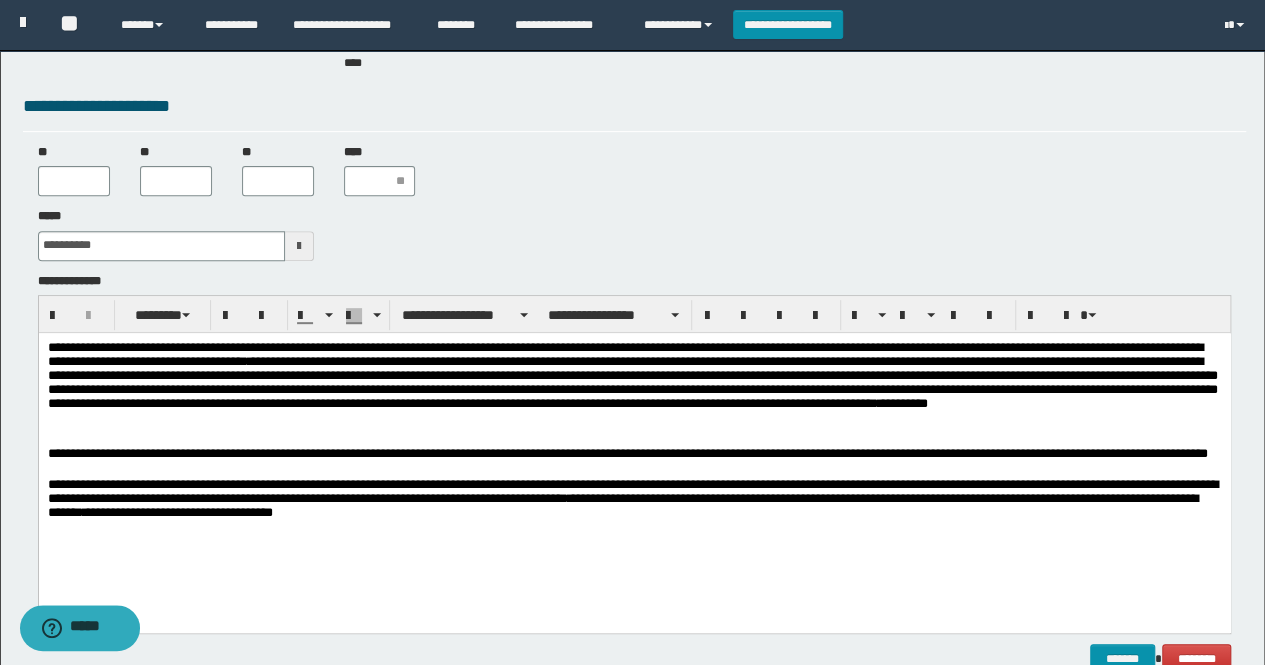 click on "**********" at bounding box center (634, 500) 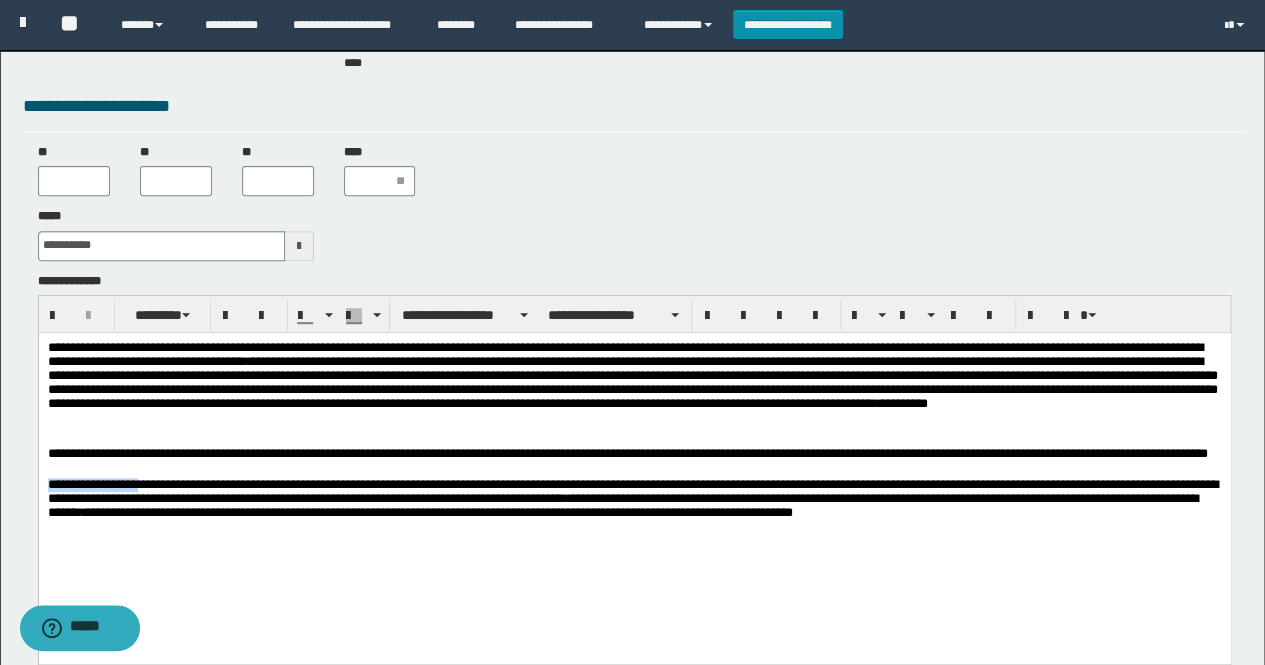 drag, startPoint x: 144, startPoint y: 489, endPoint x: 38, endPoint y: 488, distance: 106.004715 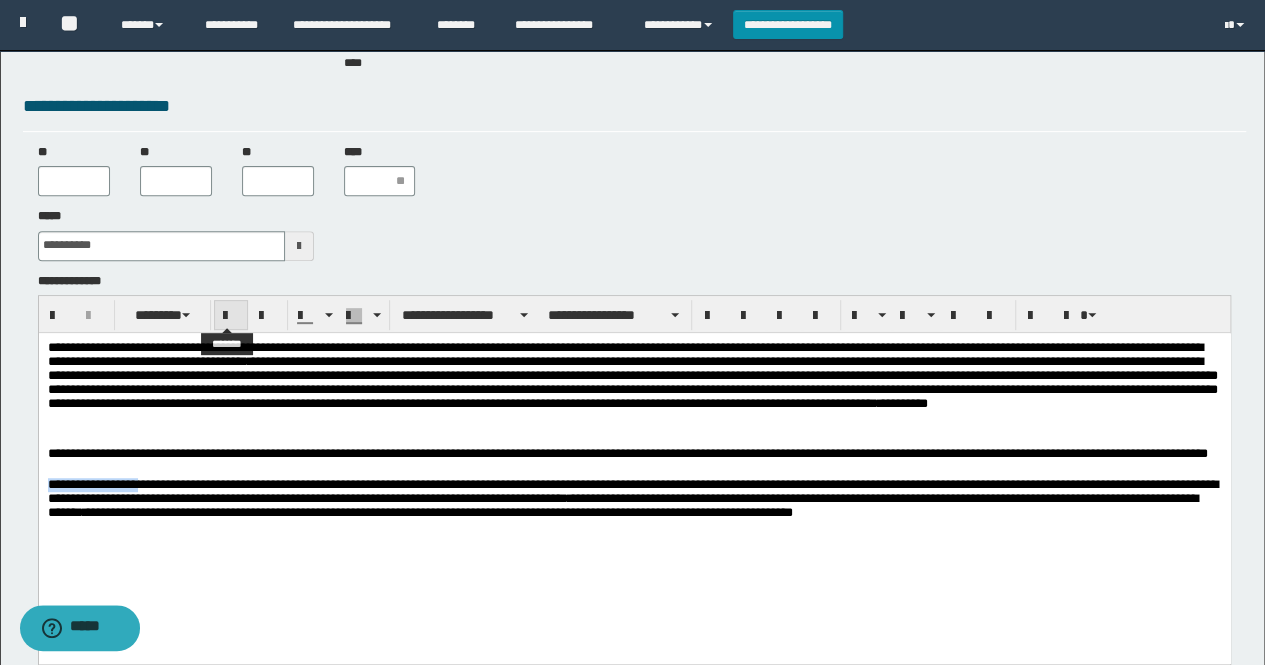 click at bounding box center [231, 316] 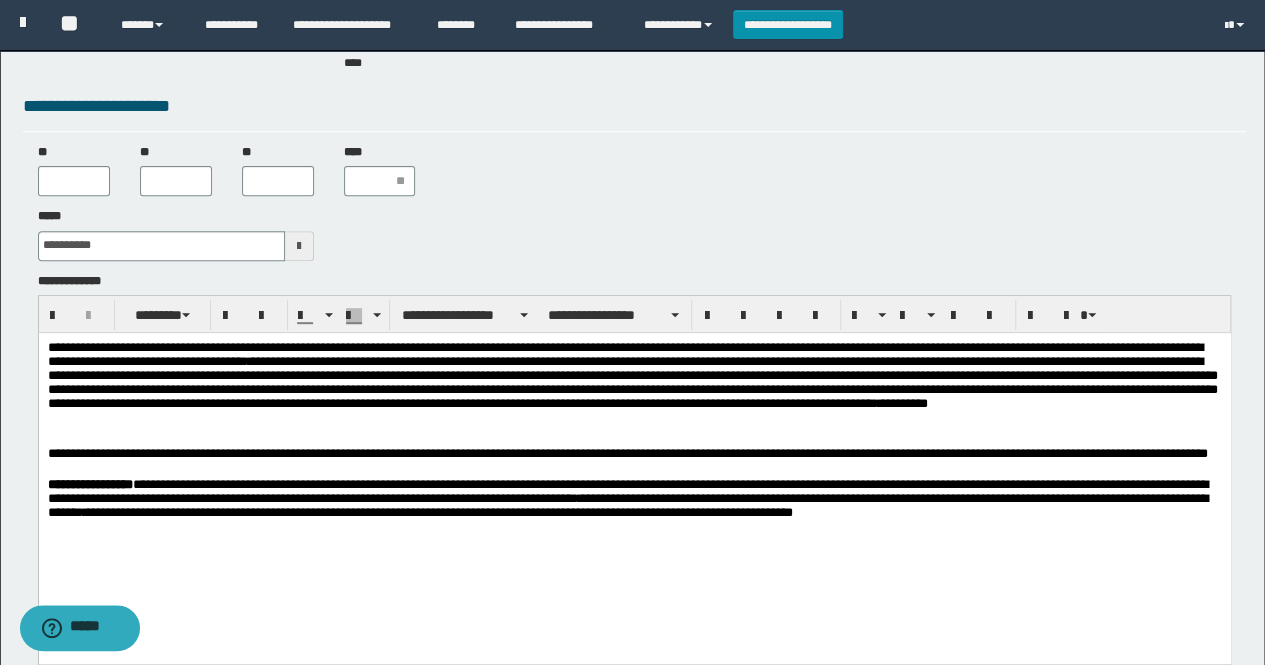 click on "**********" at bounding box center [634, 500] 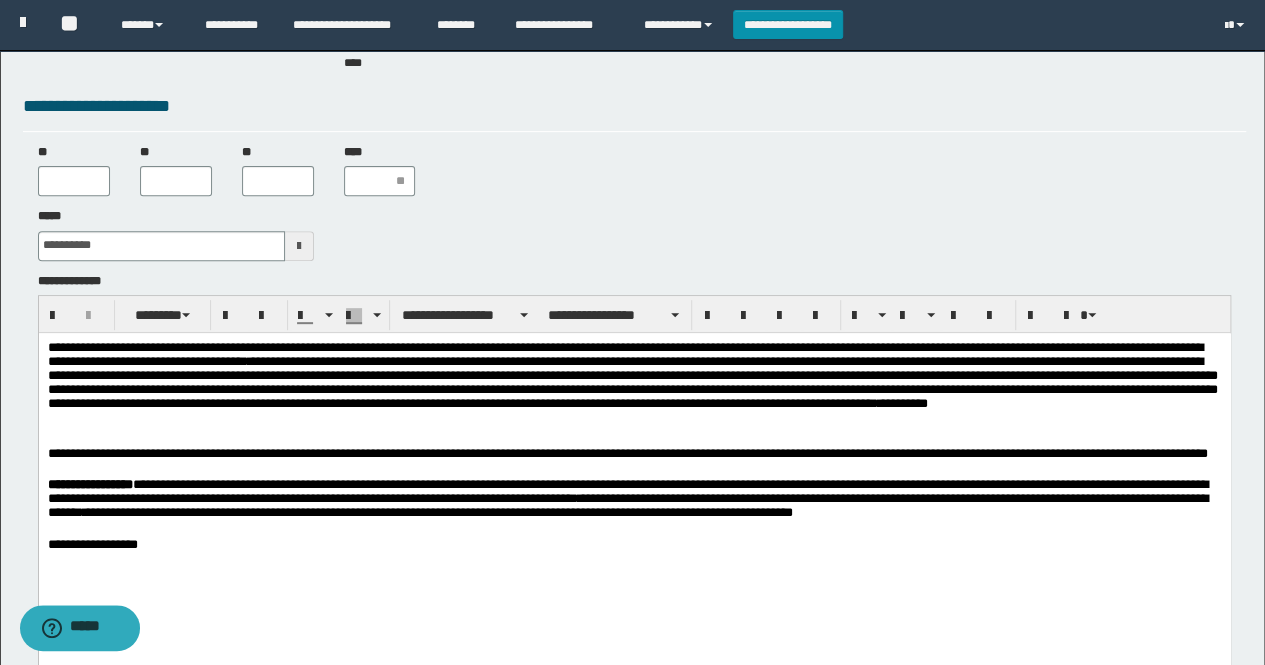 click on "**********" at bounding box center (634, 500) 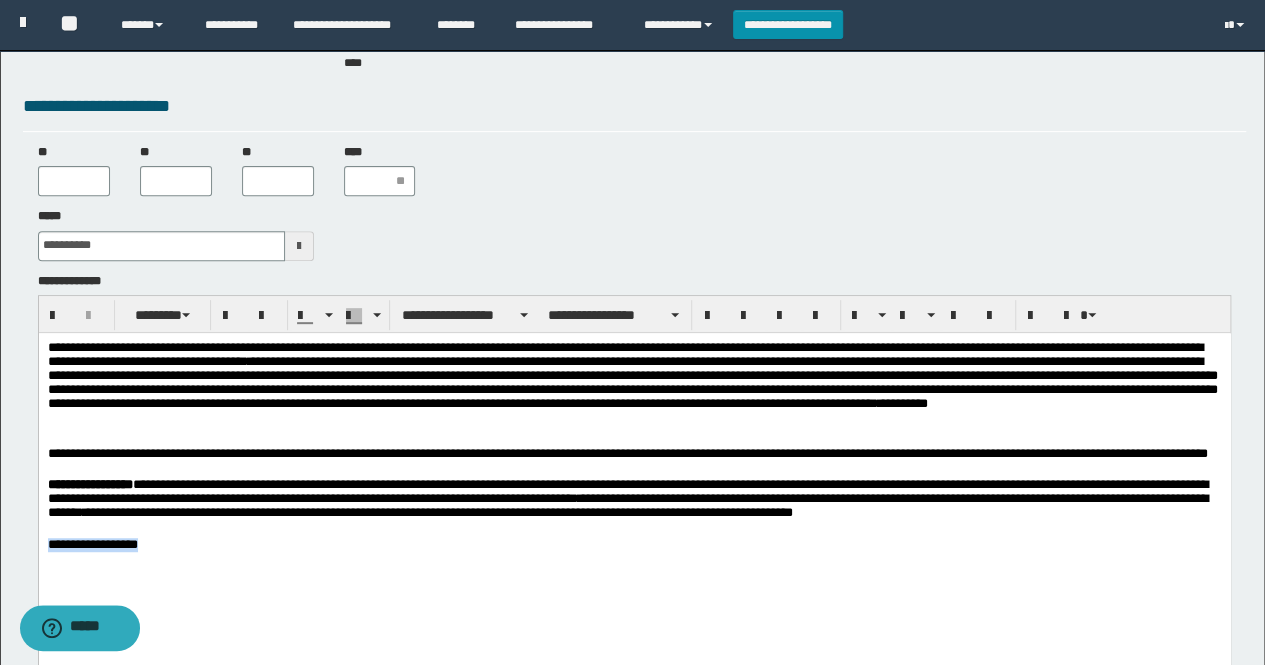 drag, startPoint x: 151, startPoint y: 543, endPoint x: 69, endPoint y: 813, distance: 282.17725 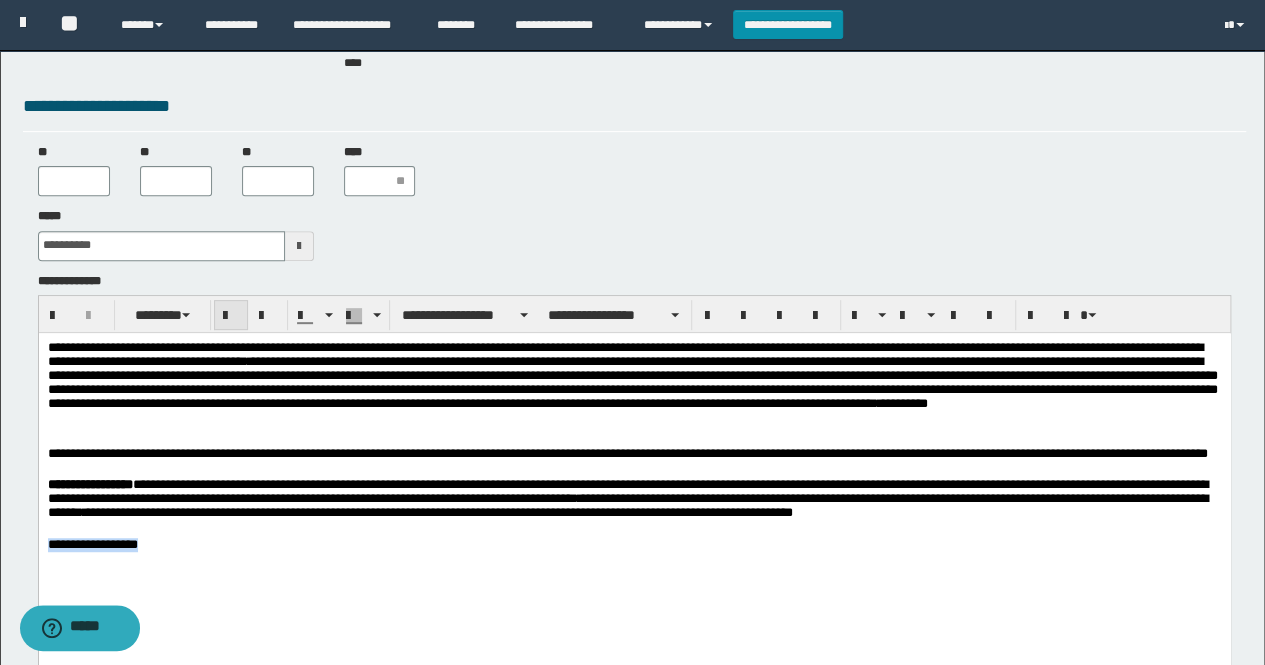 click at bounding box center (231, 316) 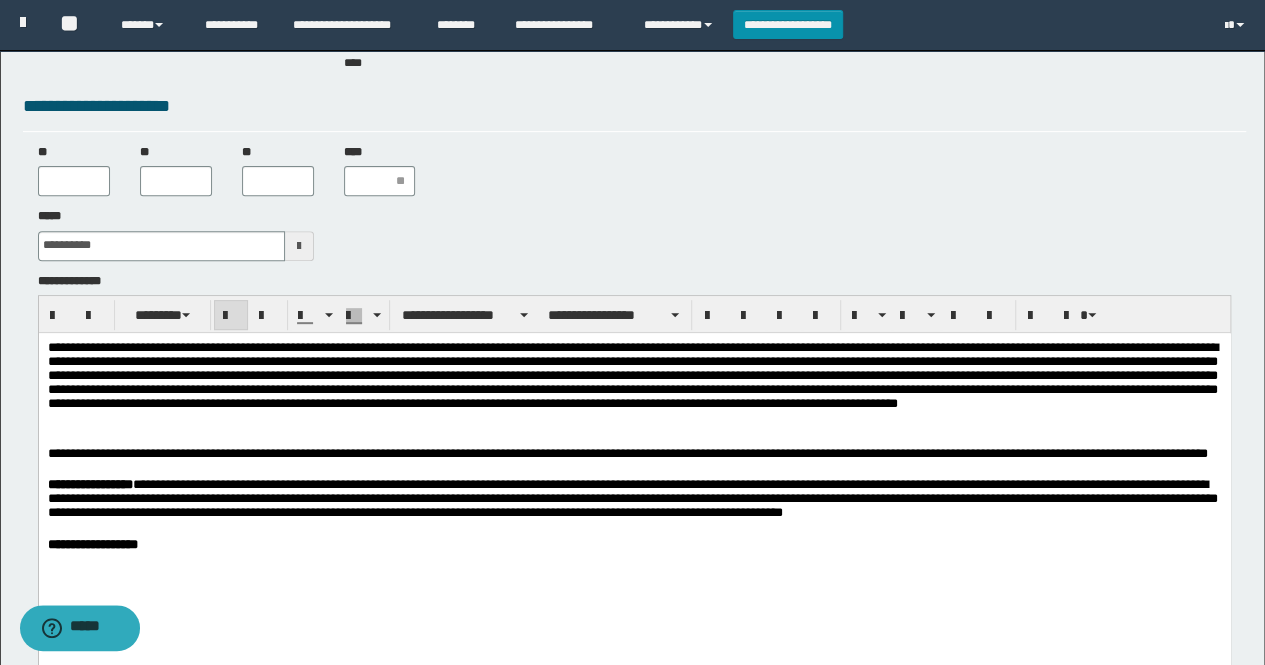 click on "**********" at bounding box center (634, 544) 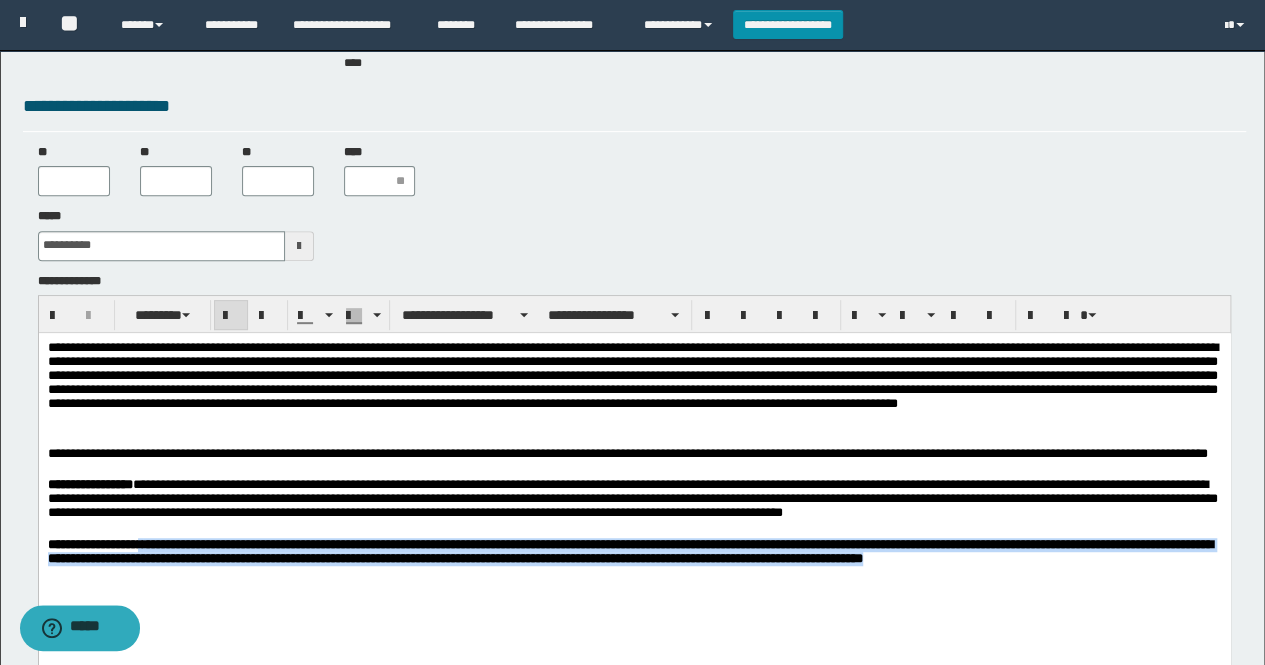 drag, startPoint x: 1188, startPoint y: 565, endPoint x: 146, endPoint y: 546, distance: 1042.1732 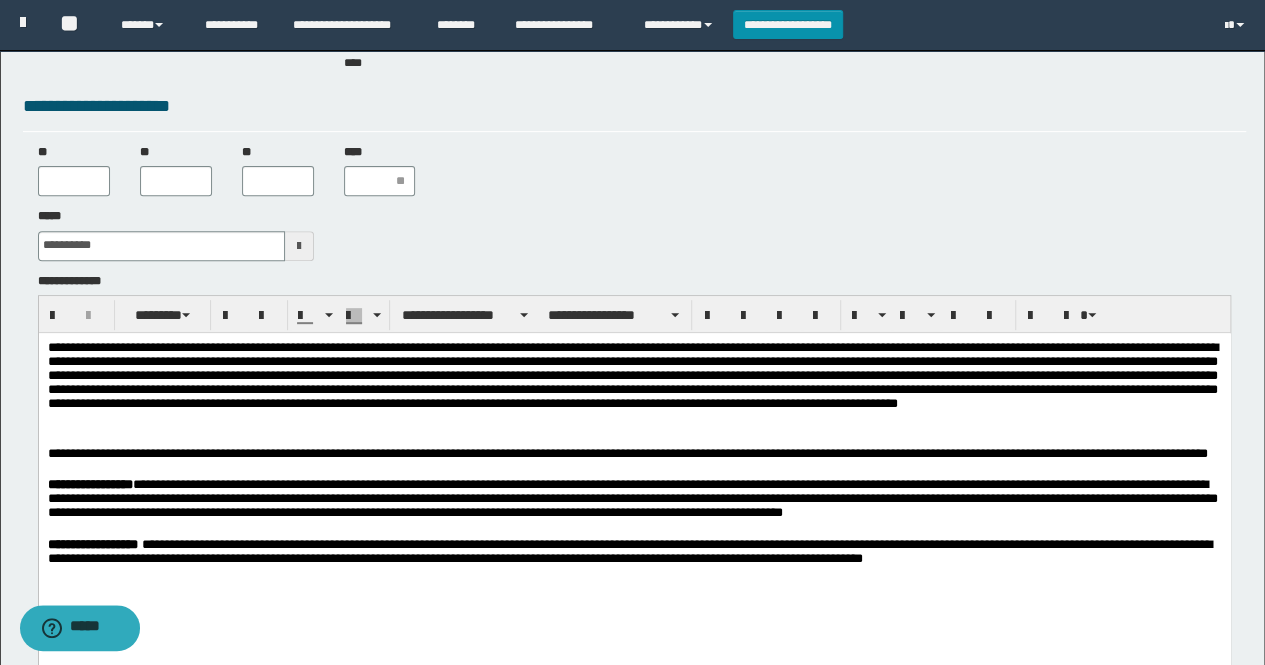 click on "**********" at bounding box center (634, 552) 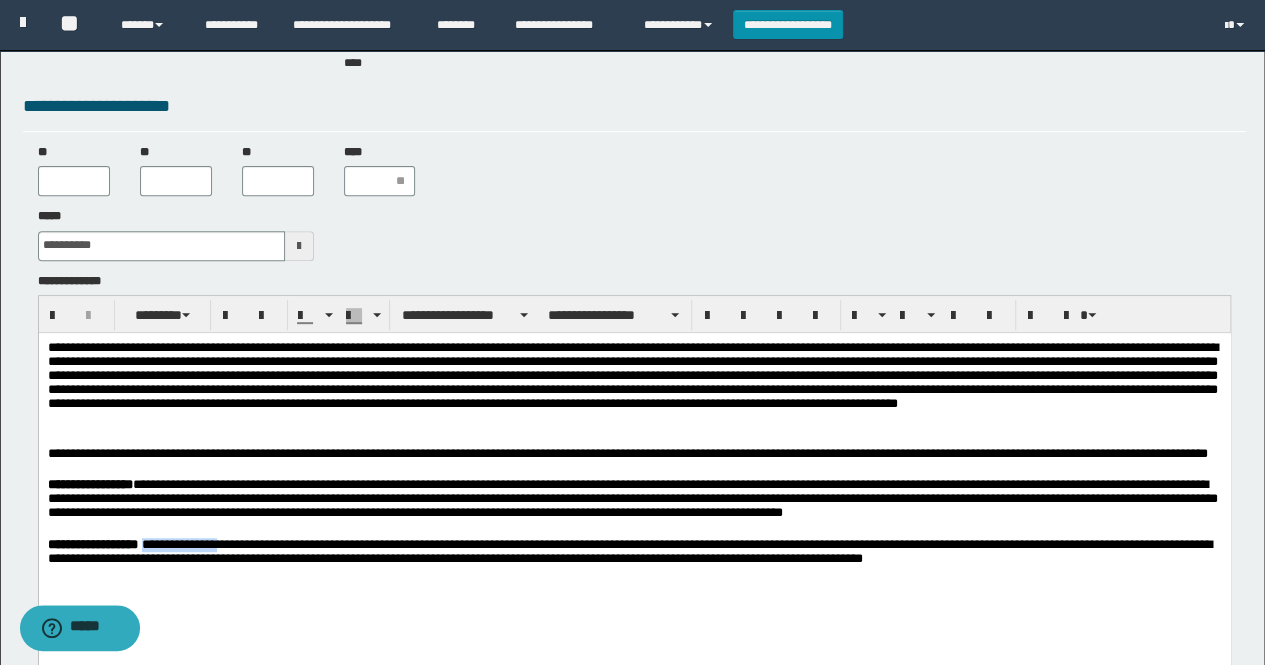 drag, startPoint x: 233, startPoint y: 545, endPoint x: 148, endPoint y: 539, distance: 85.2115 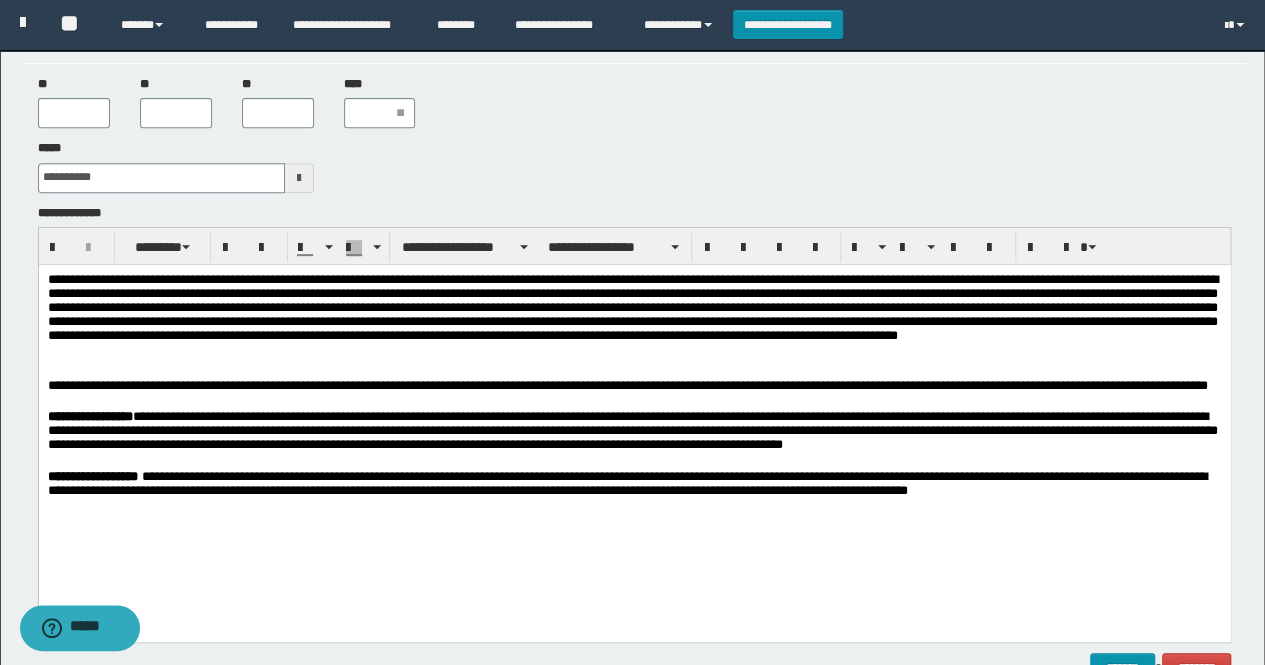 scroll, scrollTop: 400, scrollLeft: 0, axis: vertical 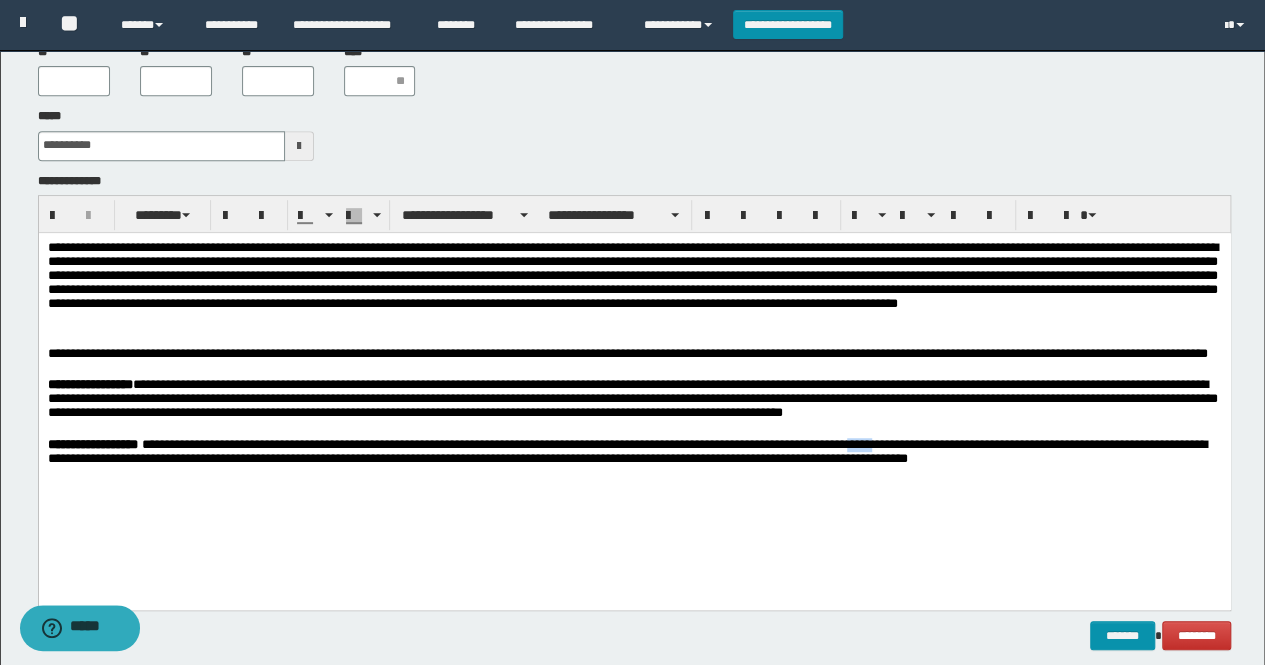 drag, startPoint x: 954, startPoint y: 446, endPoint x: 923, endPoint y: 445, distance: 31.016125 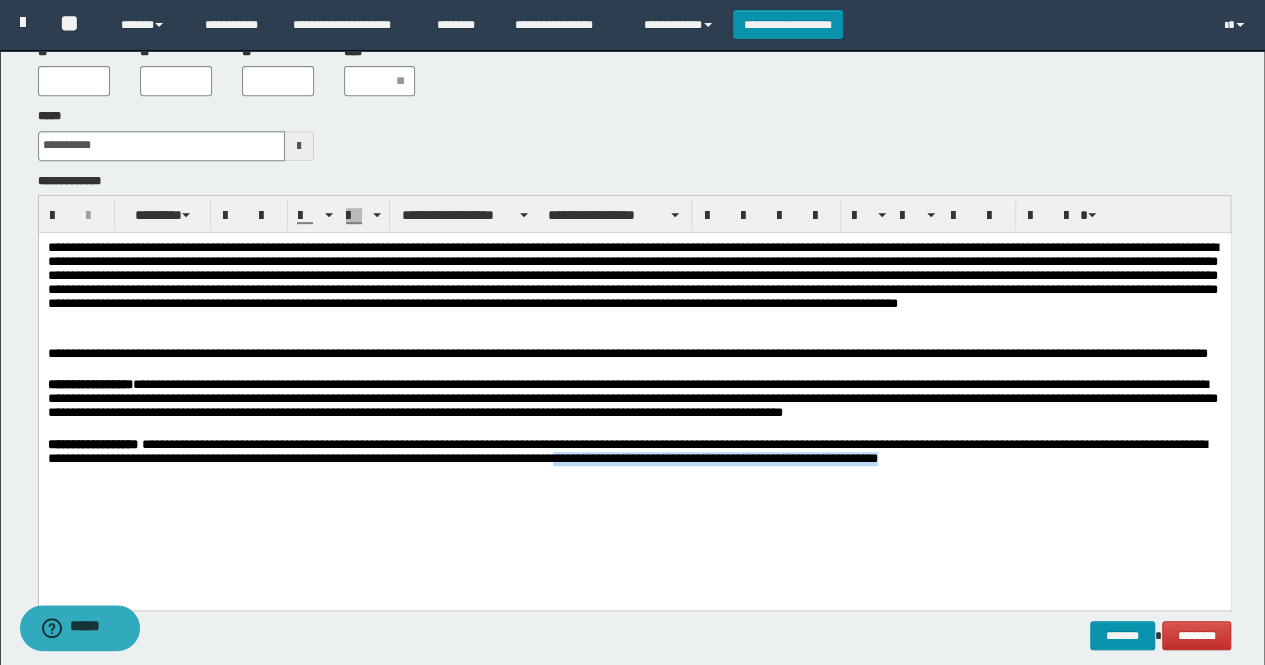 drag, startPoint x: 1061, startPoint y: 461, endPoint x: 708, endPoint y: 459, distance: 353.00568 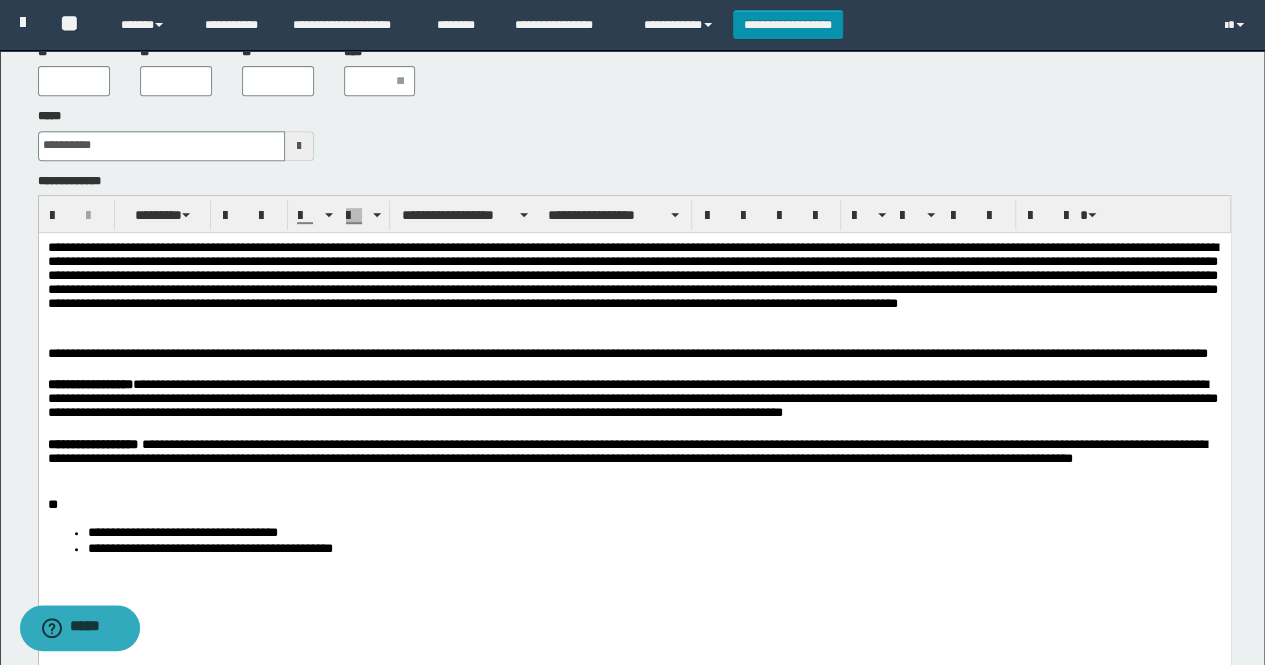 click on "**" at bounding box center (634, 504) 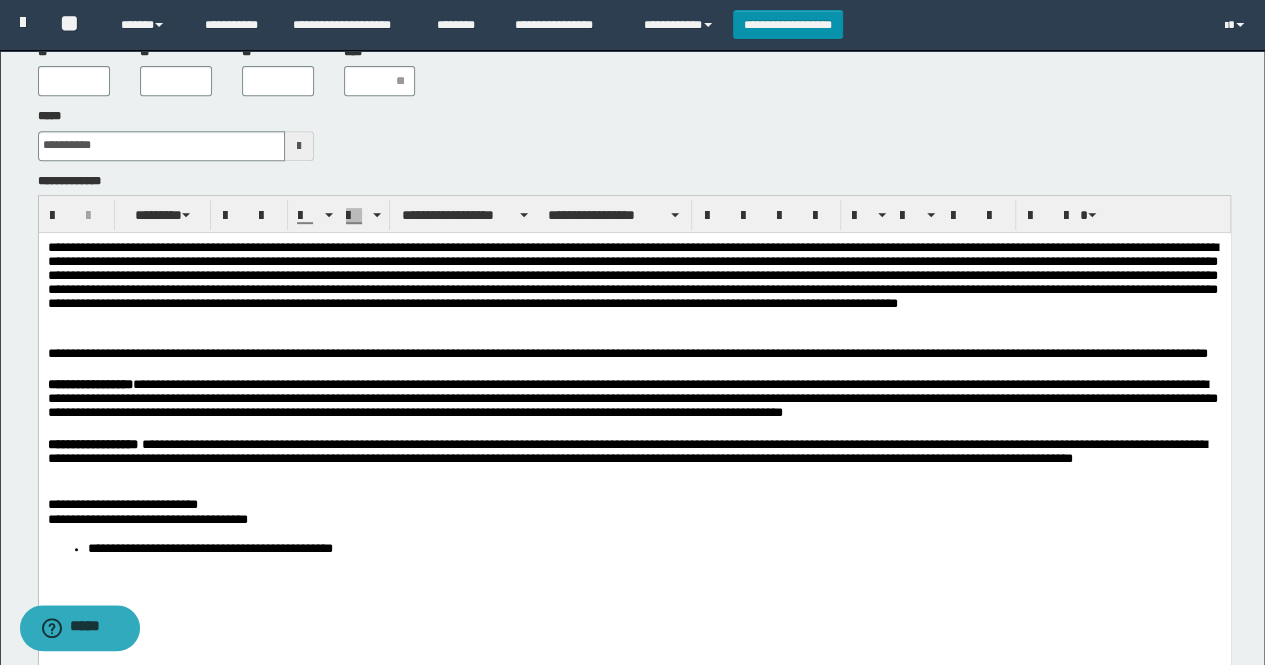drag, startPoint x: 139, startPoint y: 479, endPoint x: 148, endPoint y: 489, distance: 13.453624 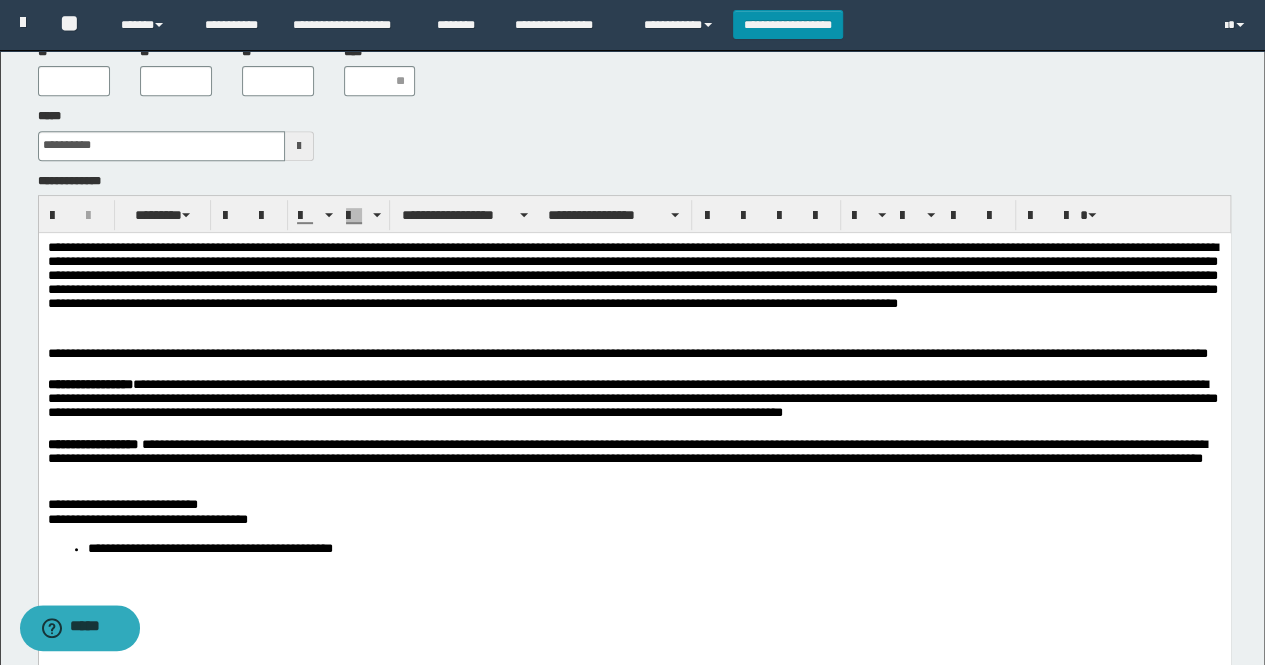 click on "**********" at bounding box center [634, 519] 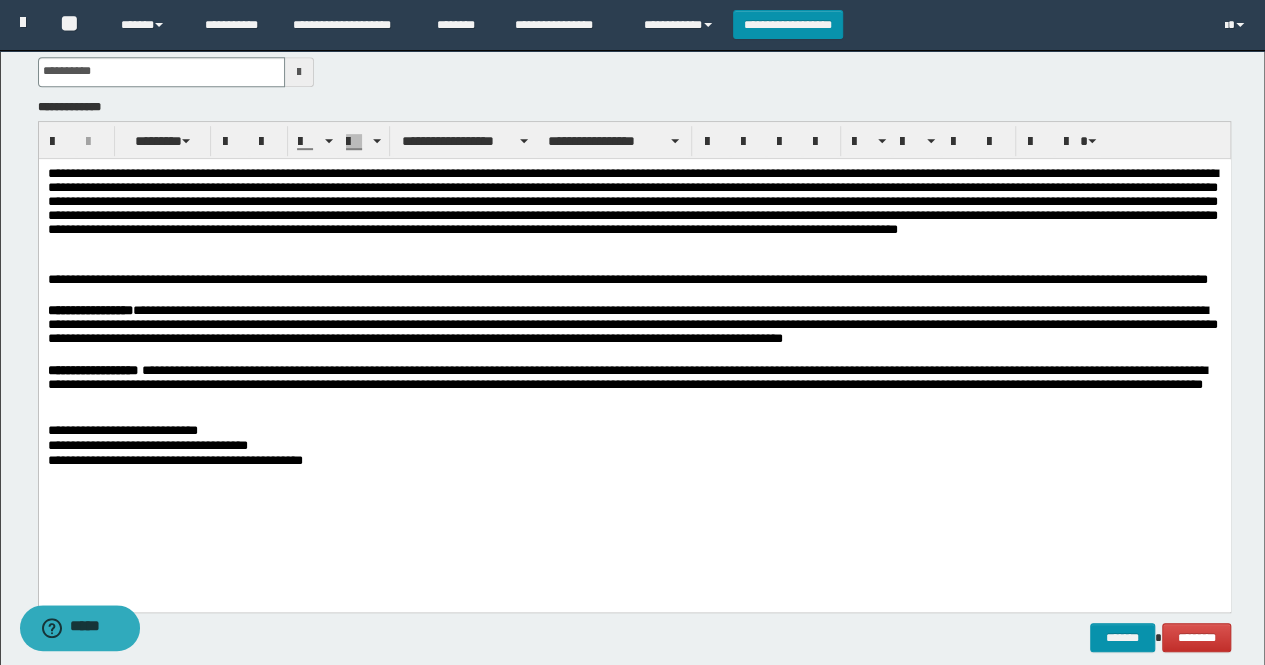 scroll, scrollTop: 500, scrollLeft: 0, axis: vertical 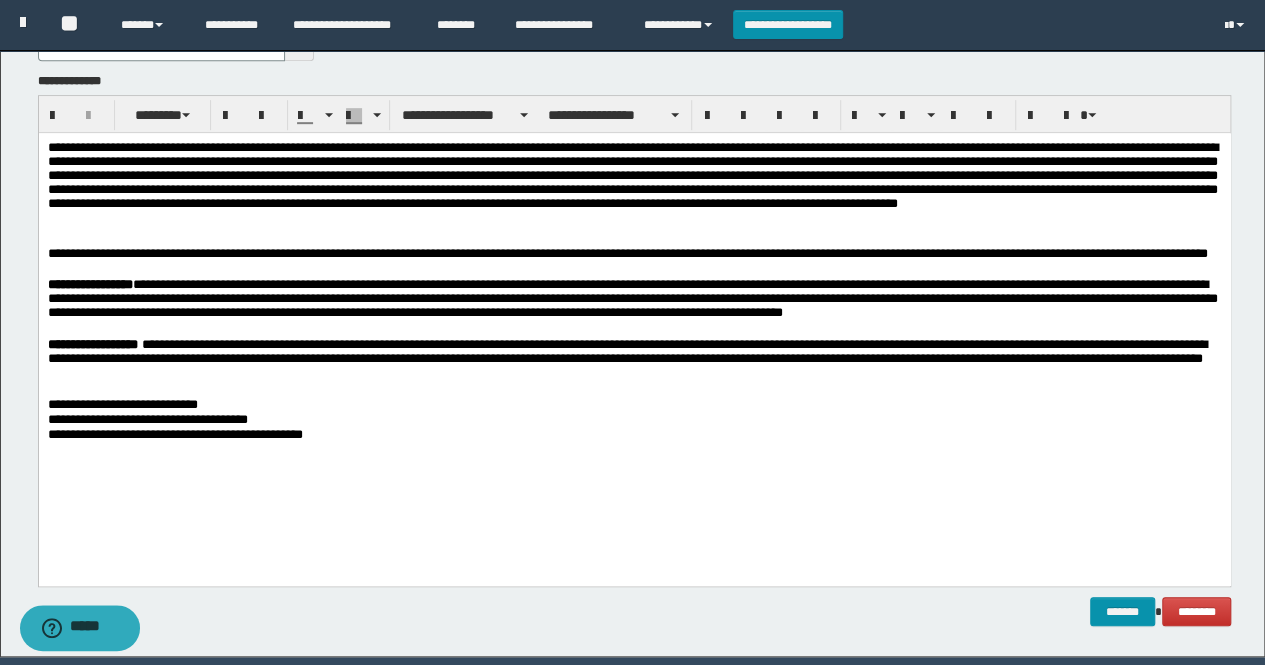 click on "**********" at bounding box center [634, 434] 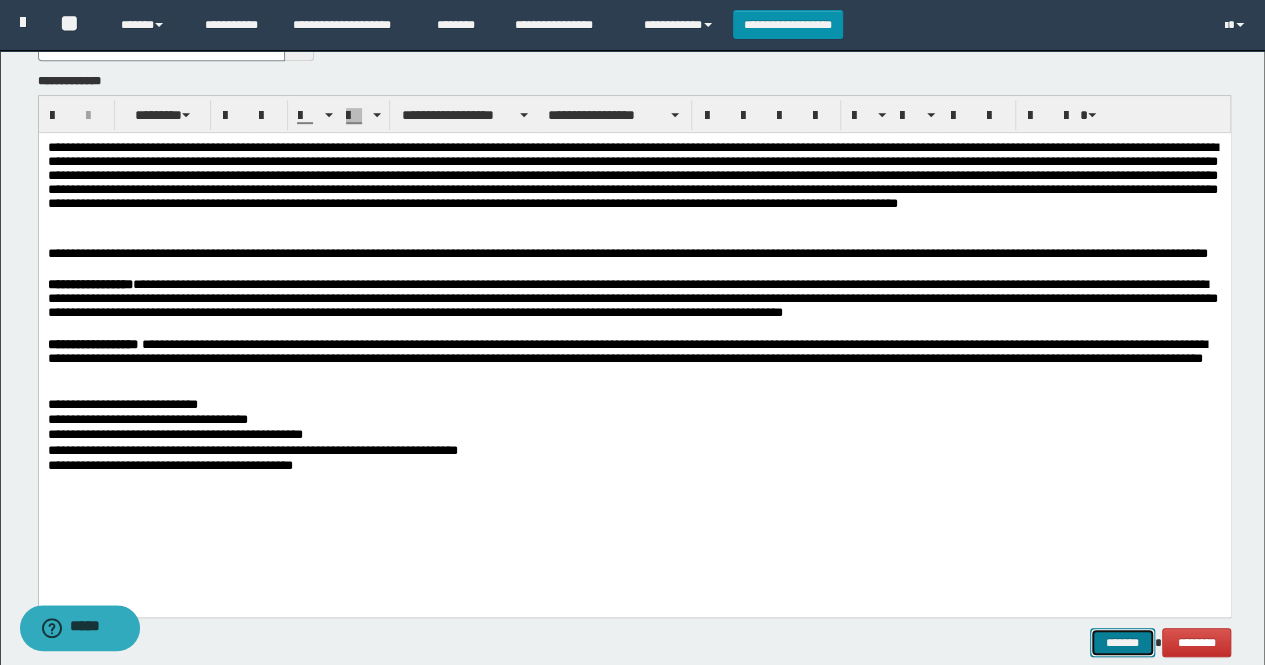 click on "*******" at bounding box center [1122, 642] 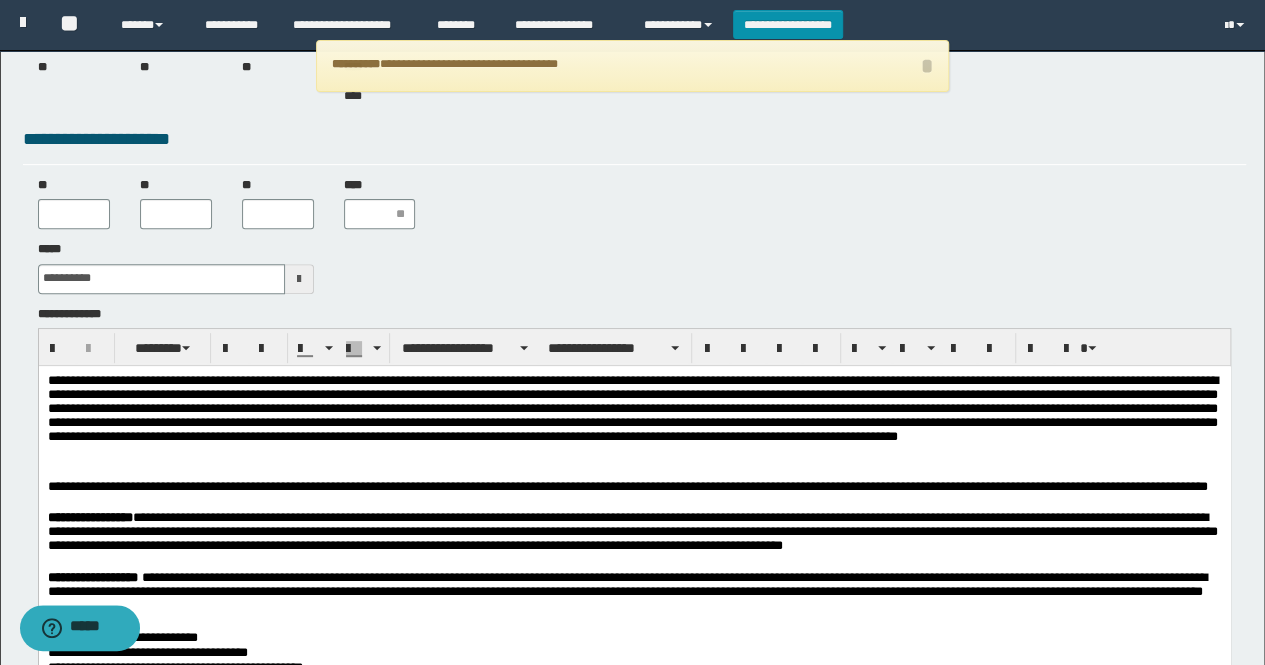 scroll, scrollTop: 200, scrollLeft: 0, axis: vertical 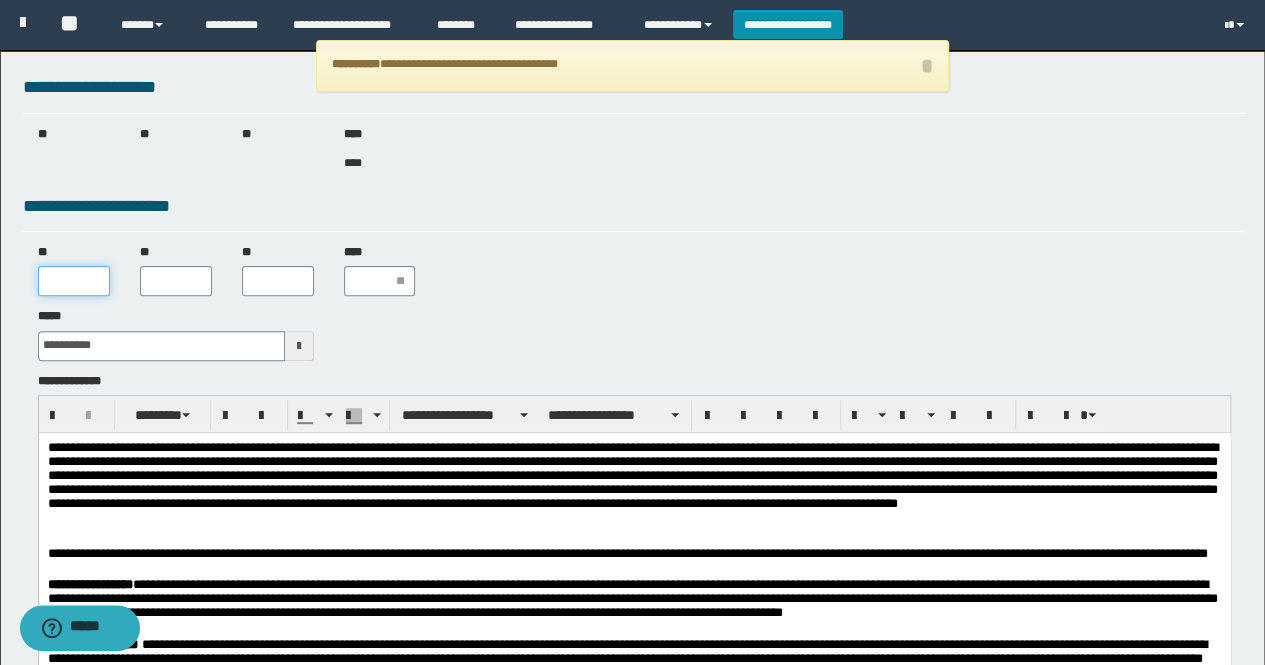 click on "**" at bounding box center (74, 281) 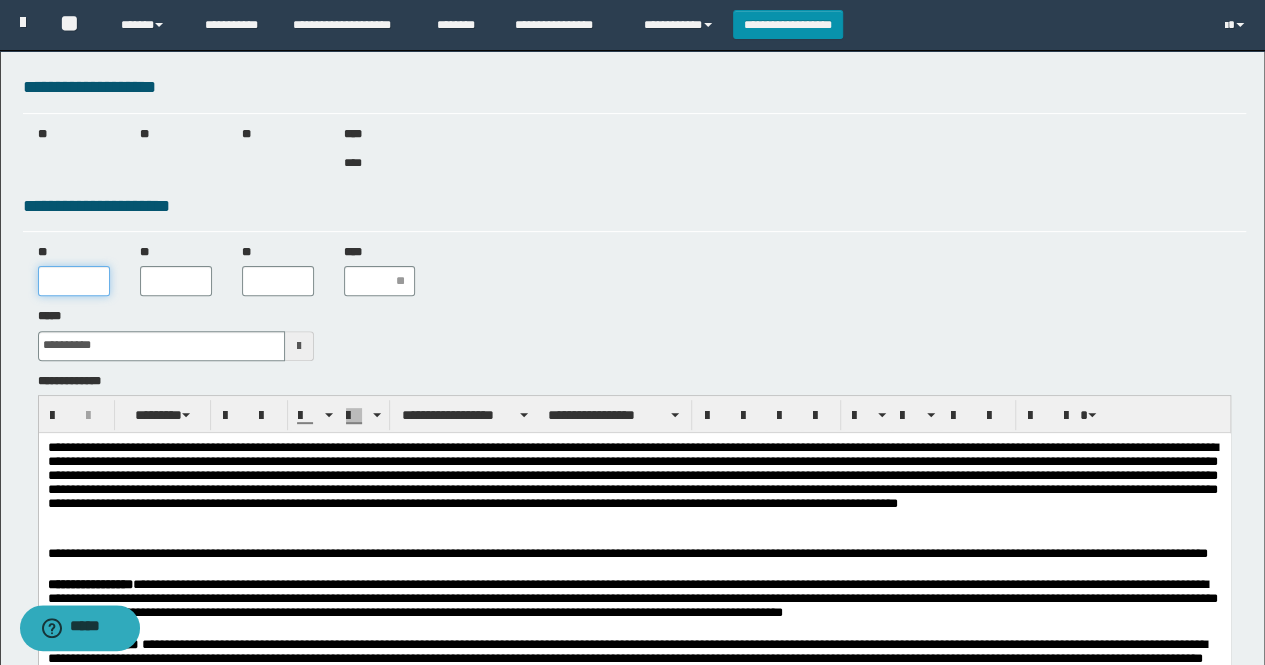 type on "*" 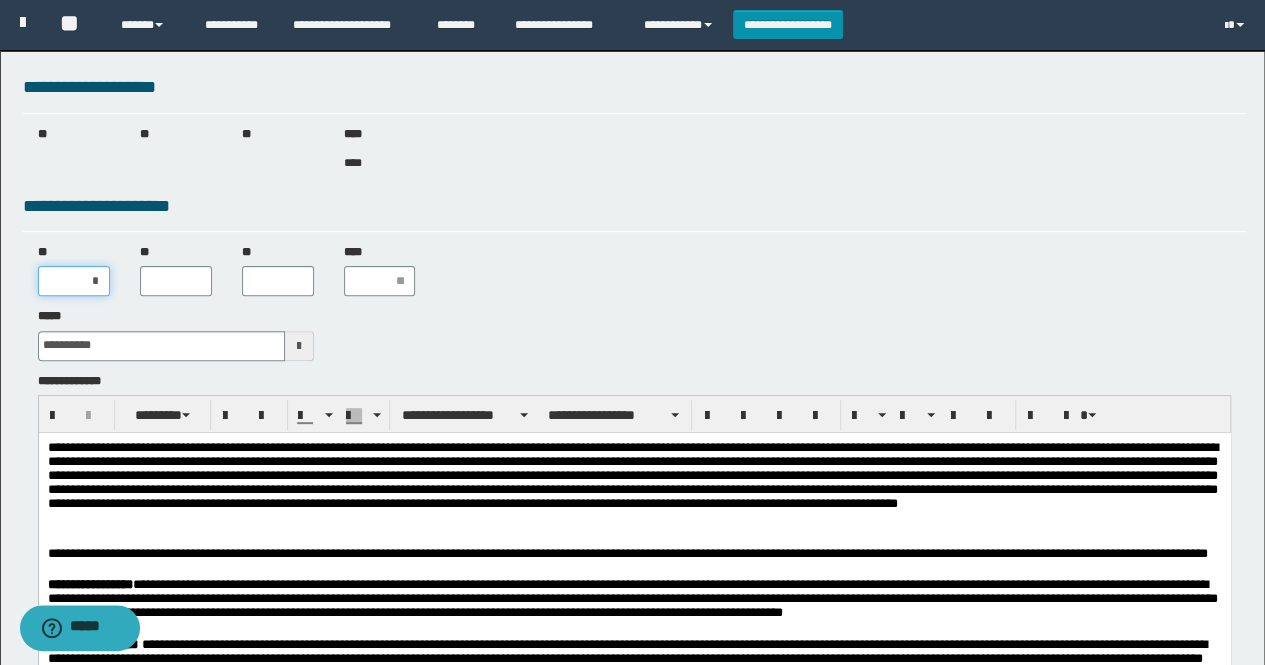 type on "**" 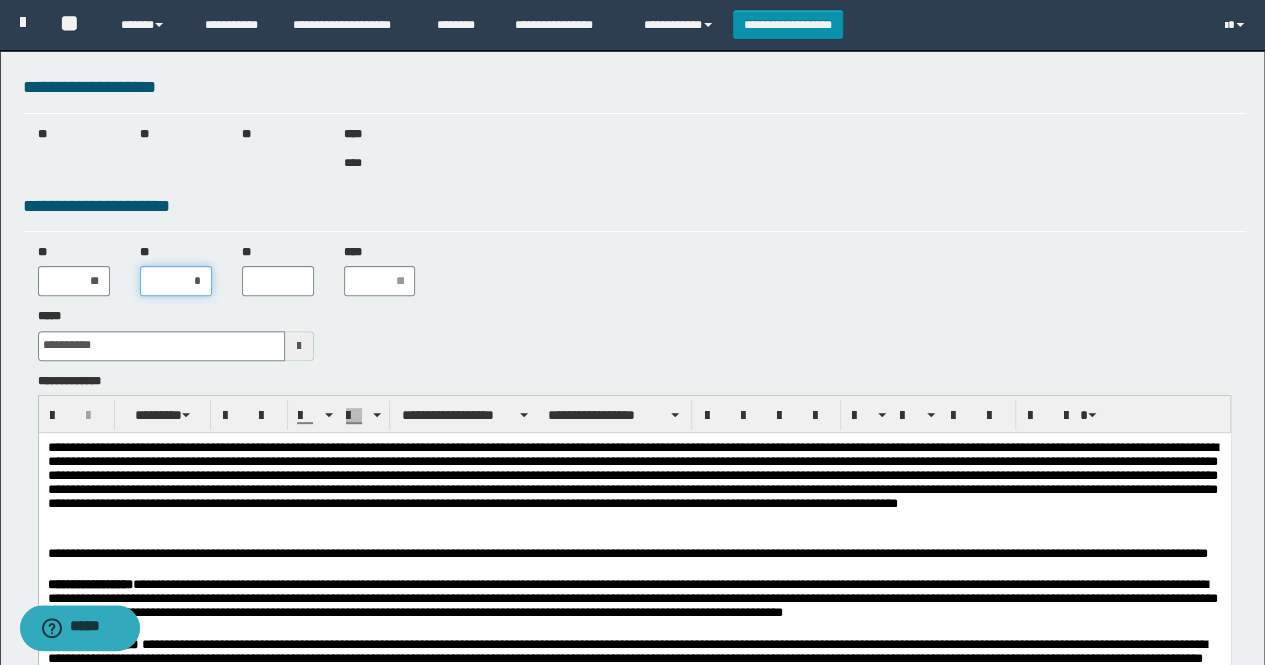 type on "**" 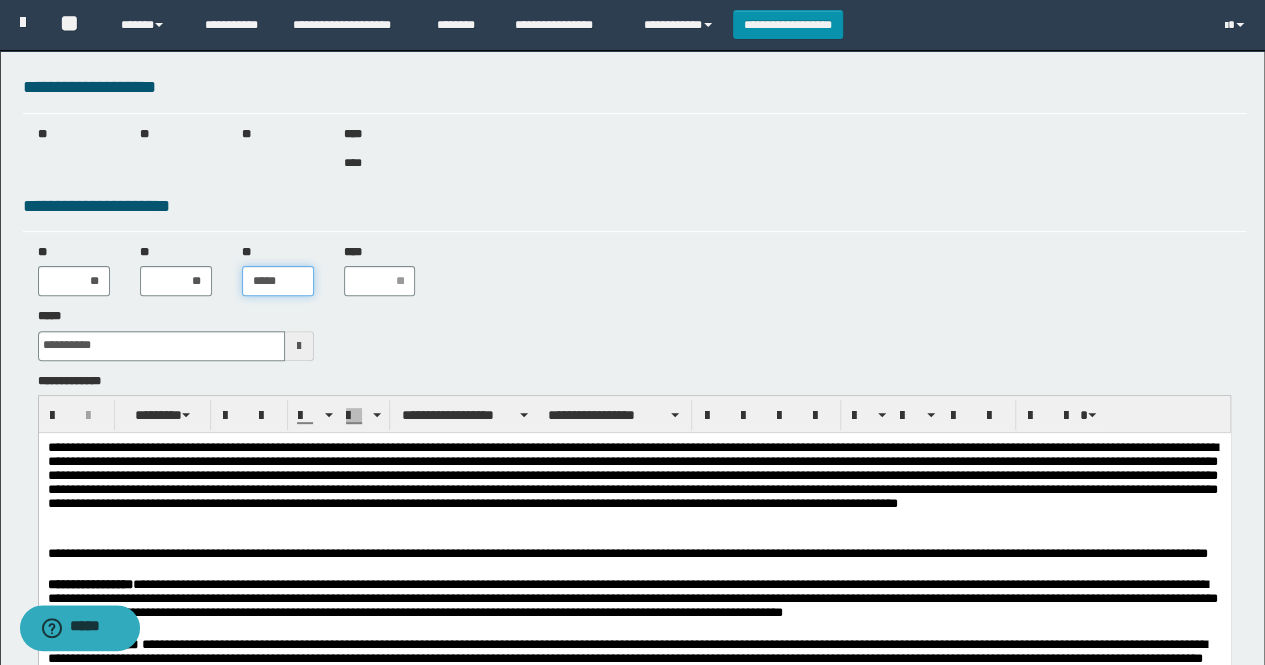 type on "******" 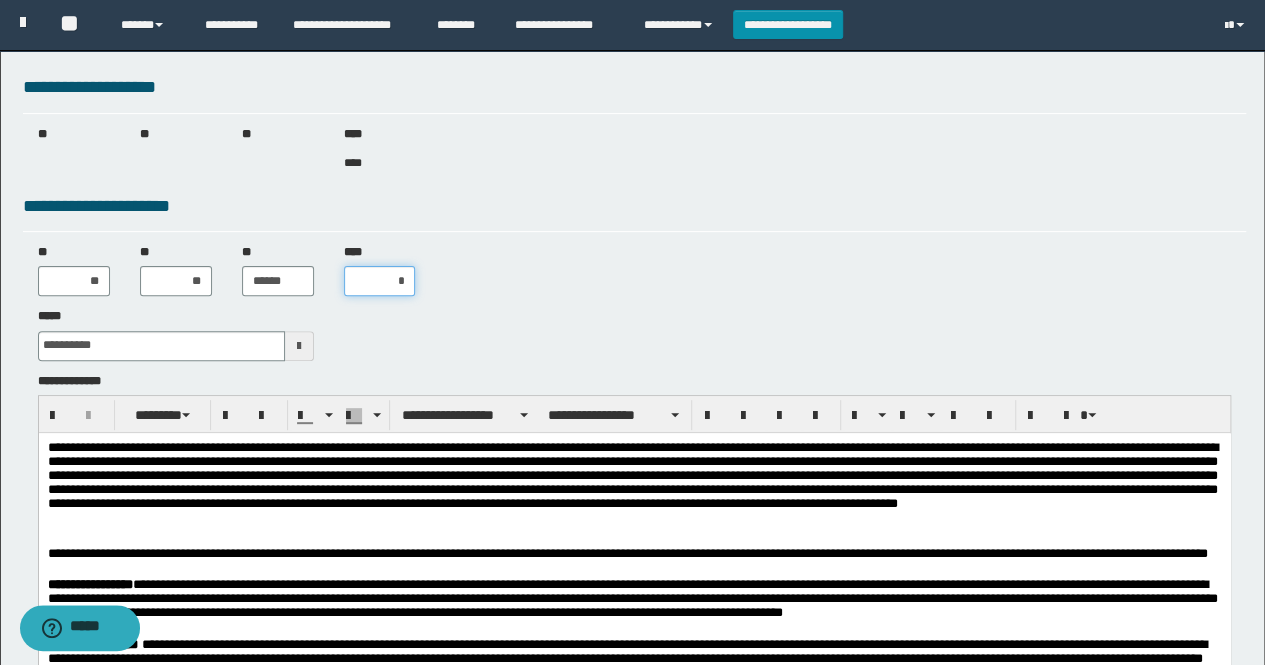 type on "**" 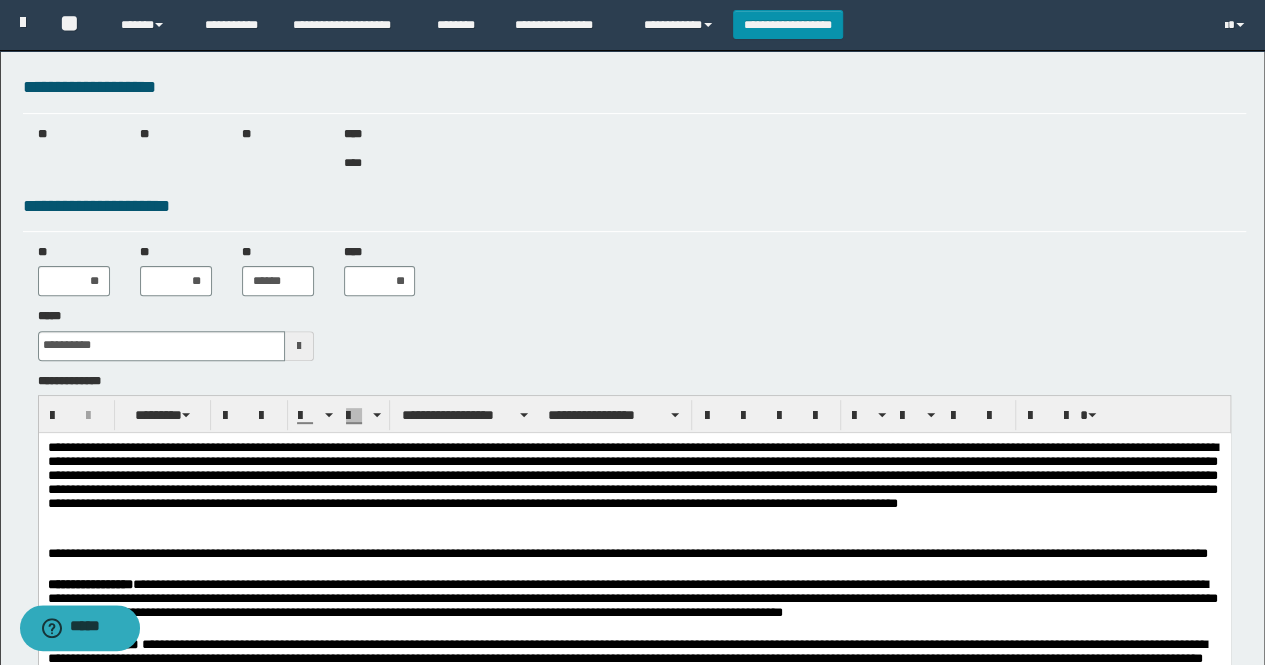 click on "**********" at bounding box center [632, 414] 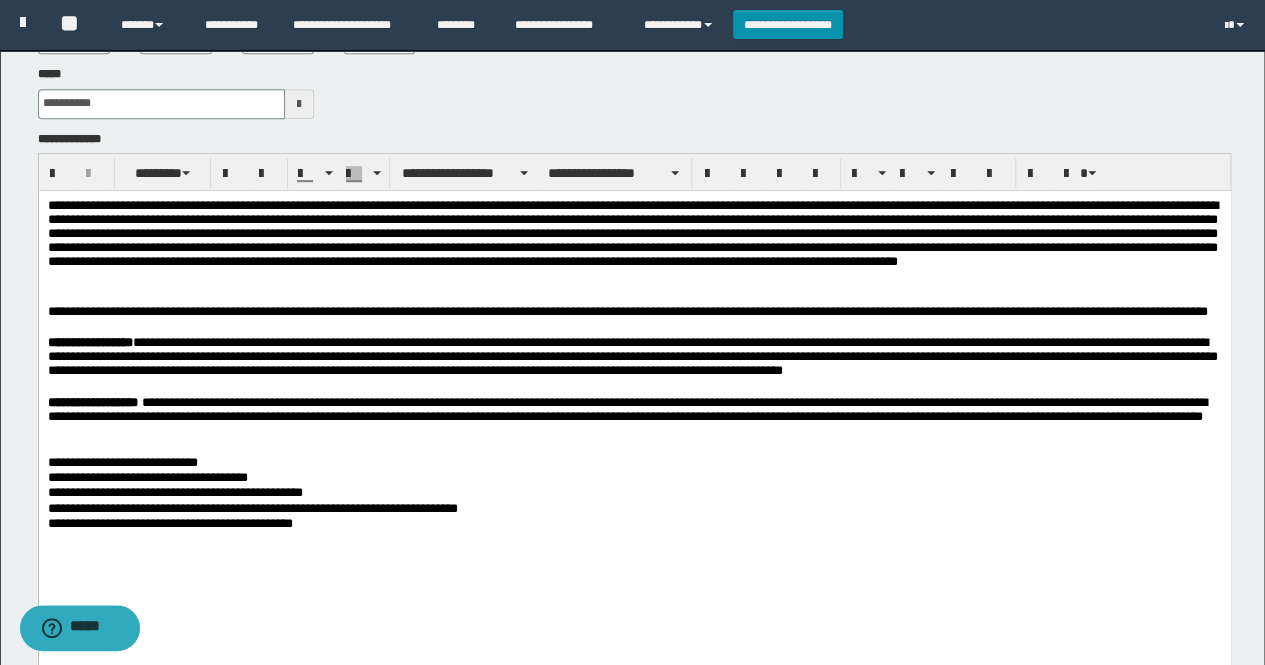 scroll, scrollTop: 596, scrollLeft: 0, axis: vertical 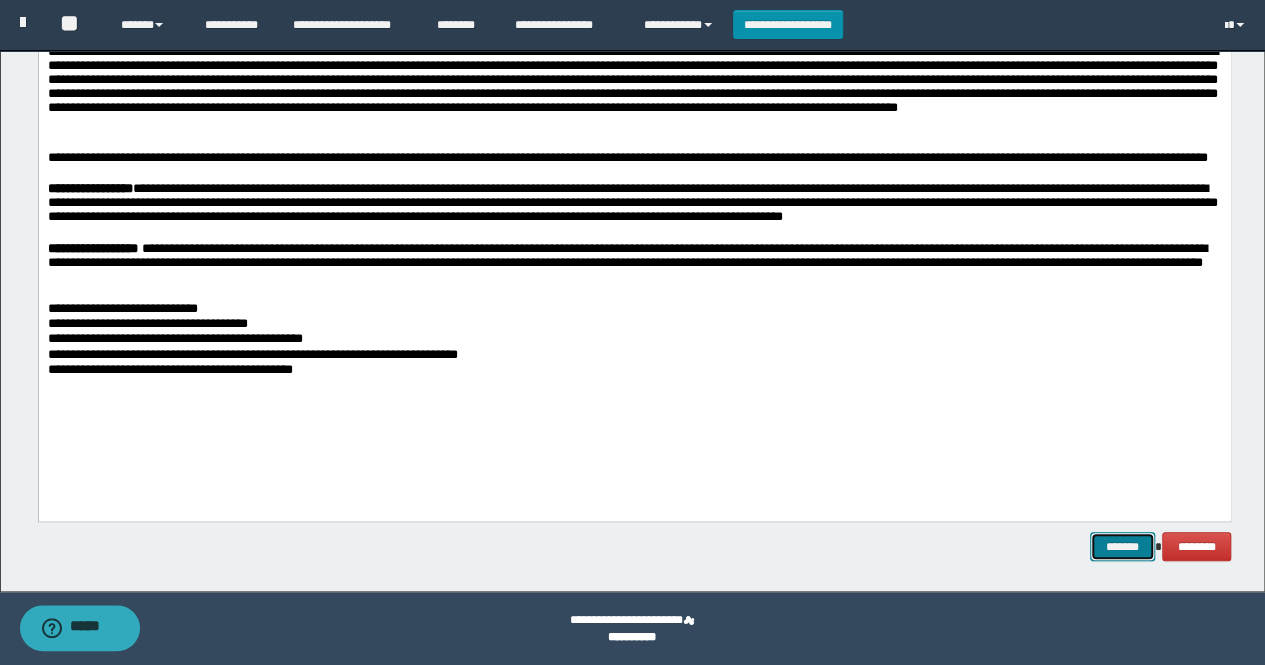 click on "*******" at bounding box center (1122, 546) 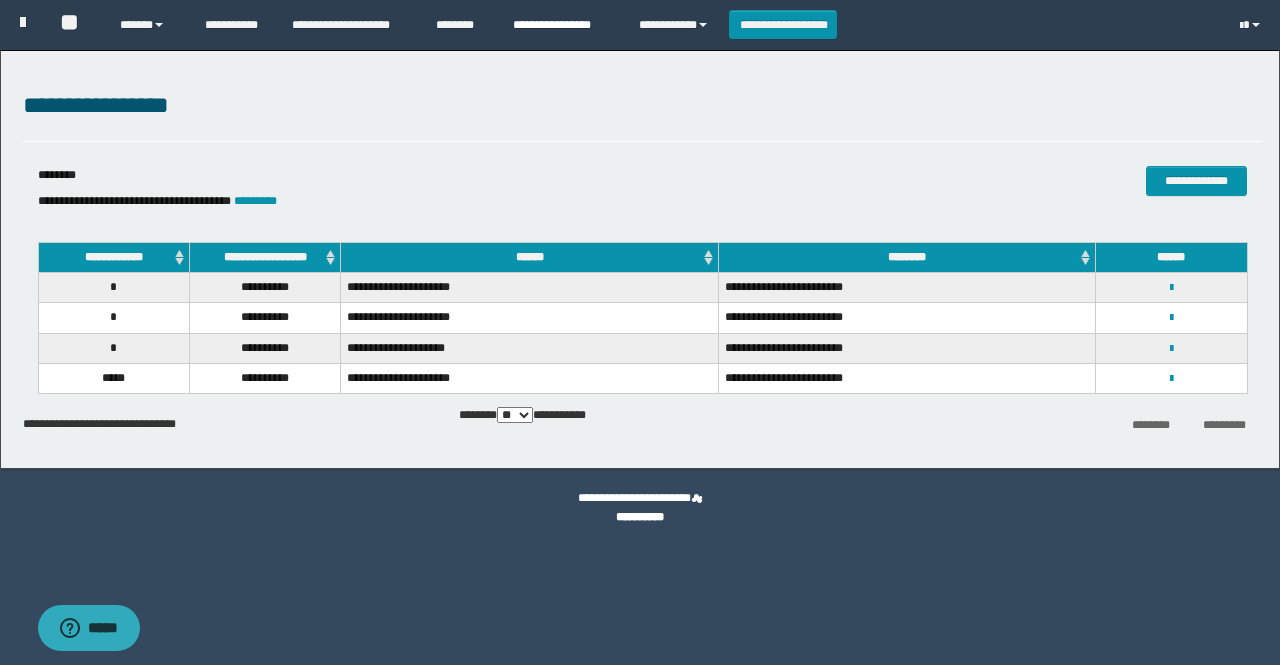scroll, scrollTop: 0, scrollLeft: 0, axis: both 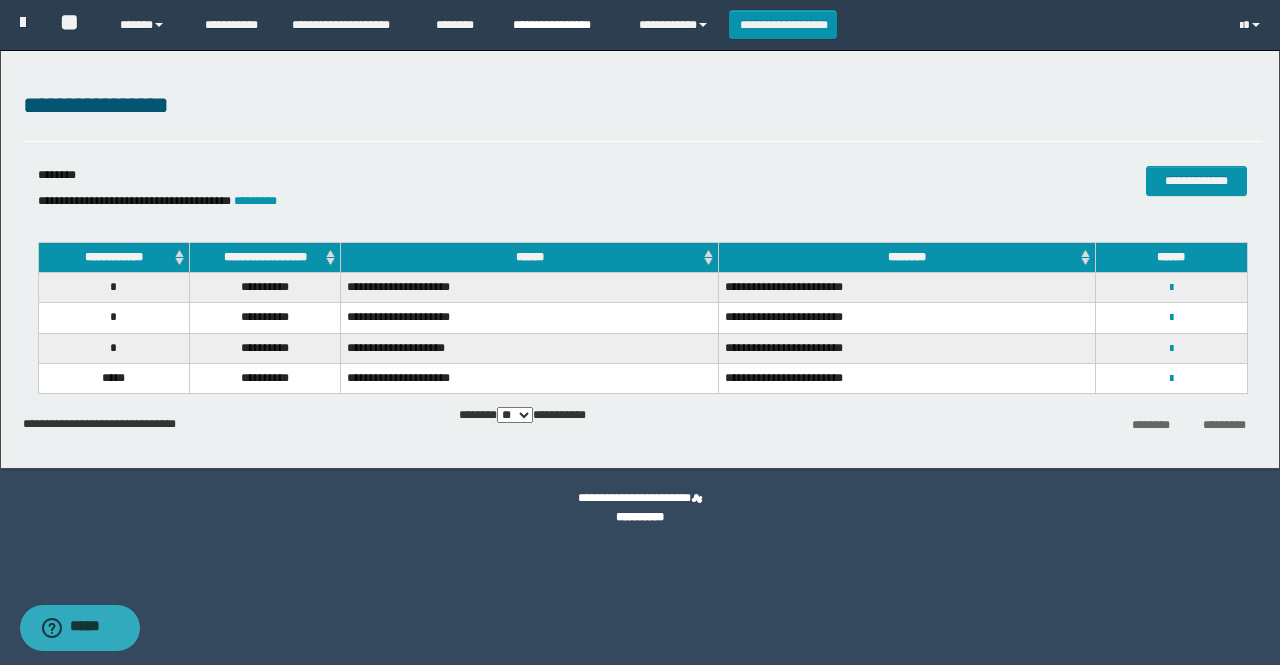 click on "**********" at bounding box center [561, 25] 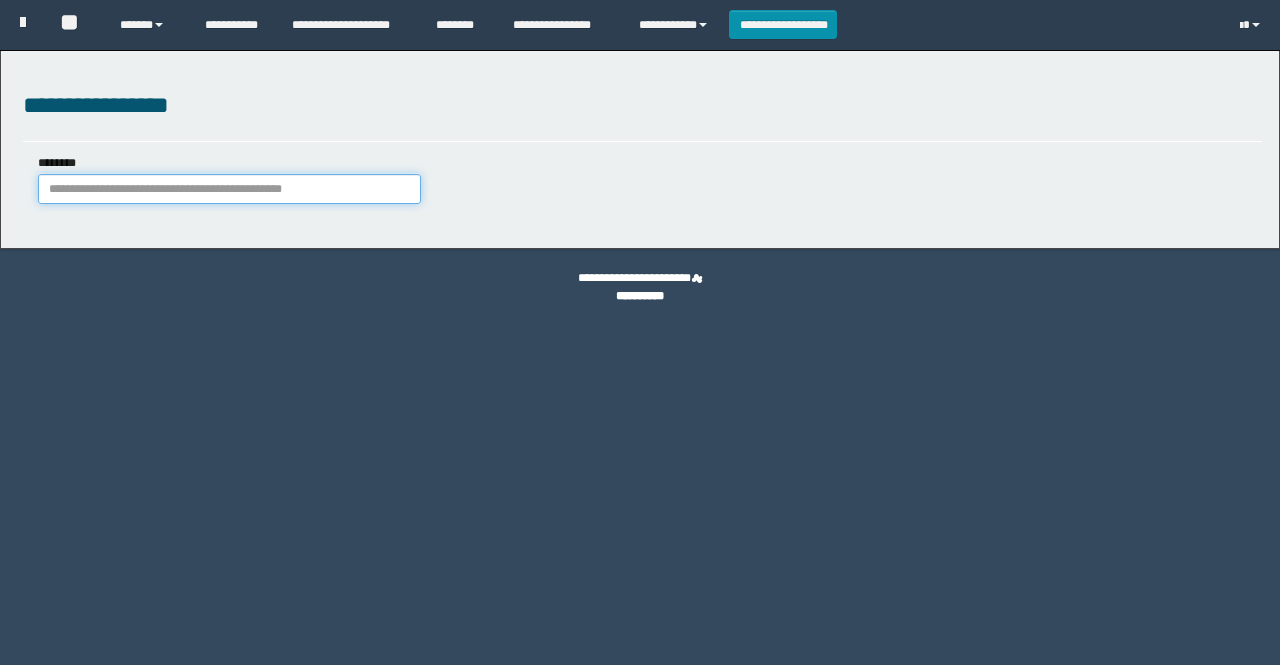 scroll, scrollTop: 0, scrollLeft: 0, axis: both 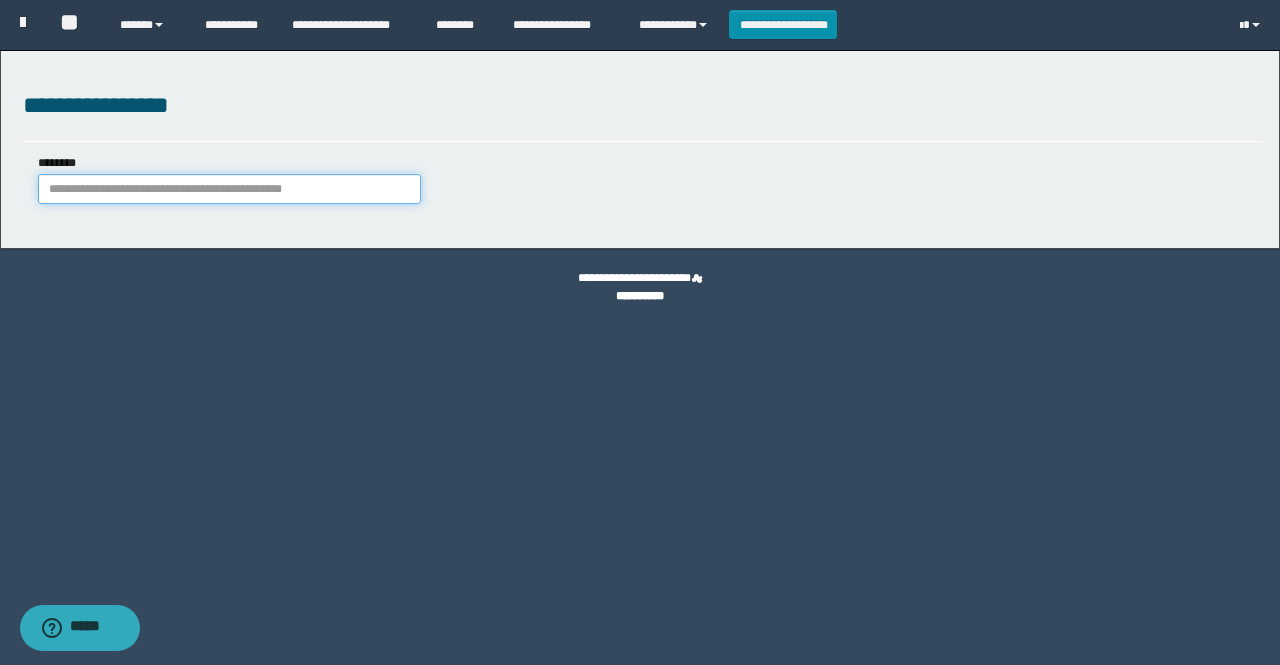 click on "********" at bounding box center (229, 189) 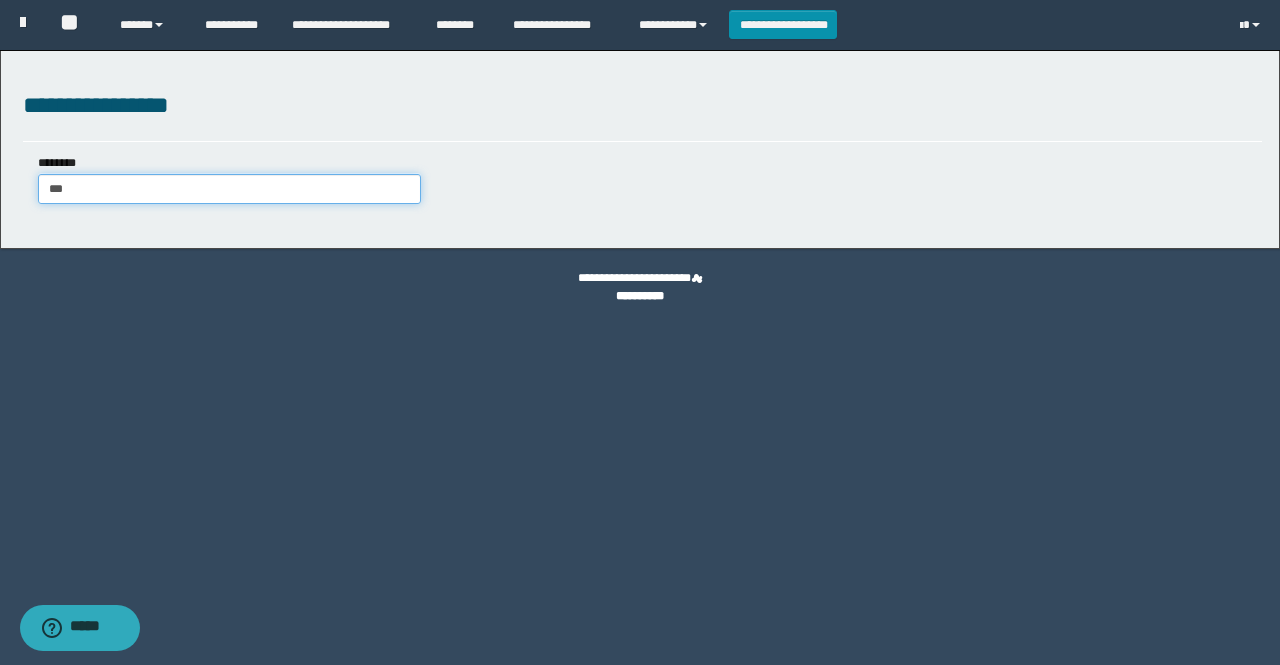 type on "****" 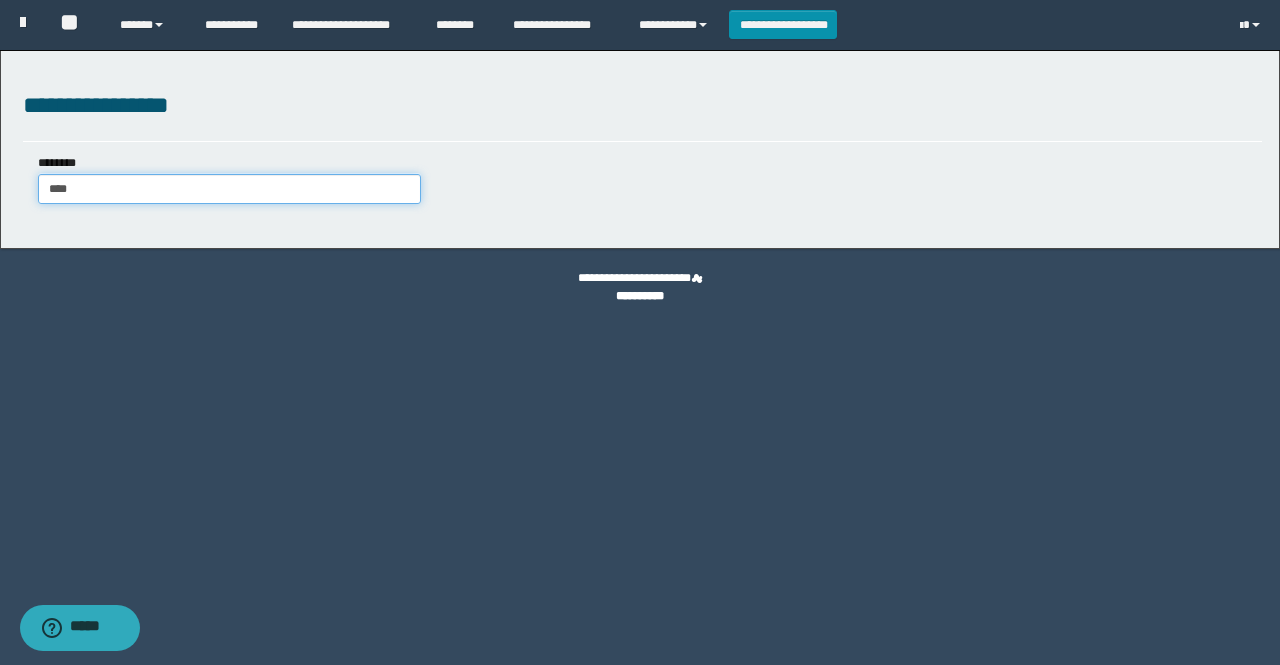 type on "****" 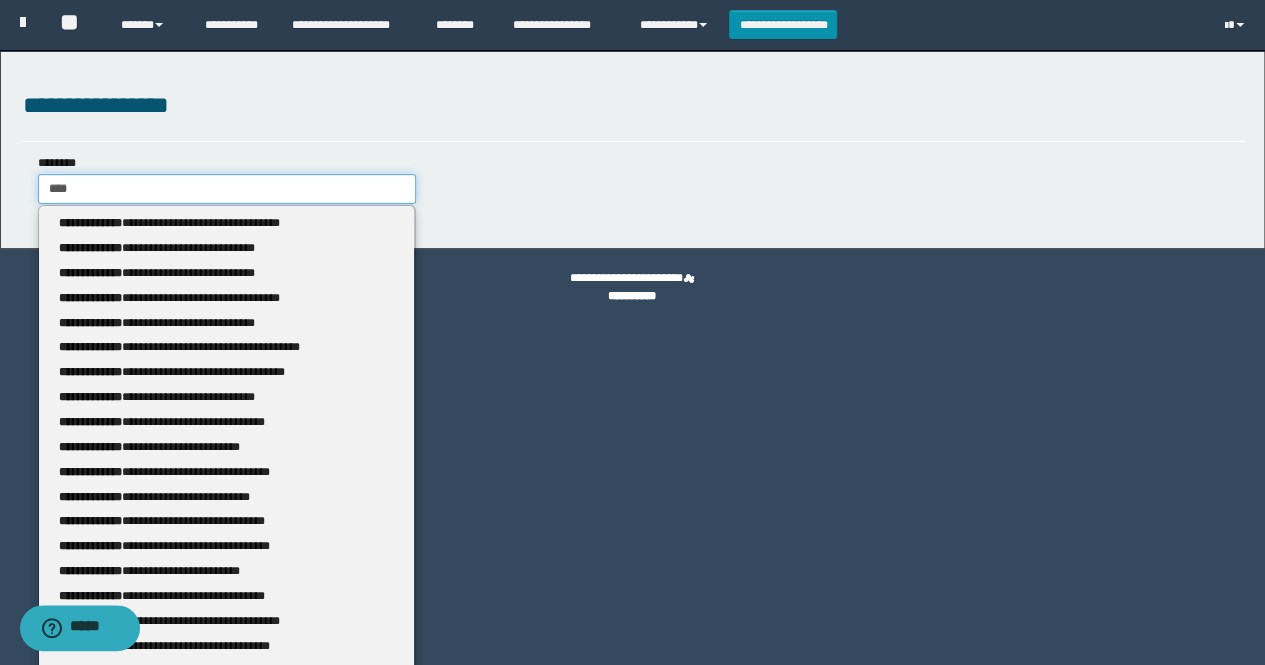 type 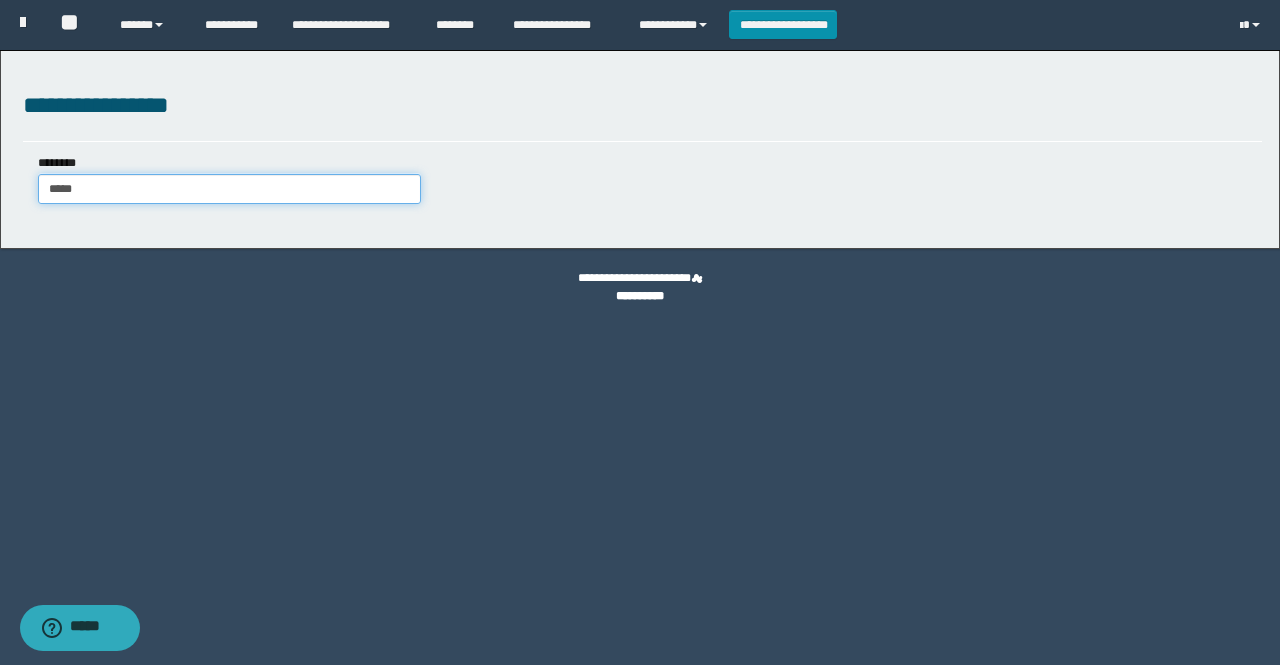 type on "******" 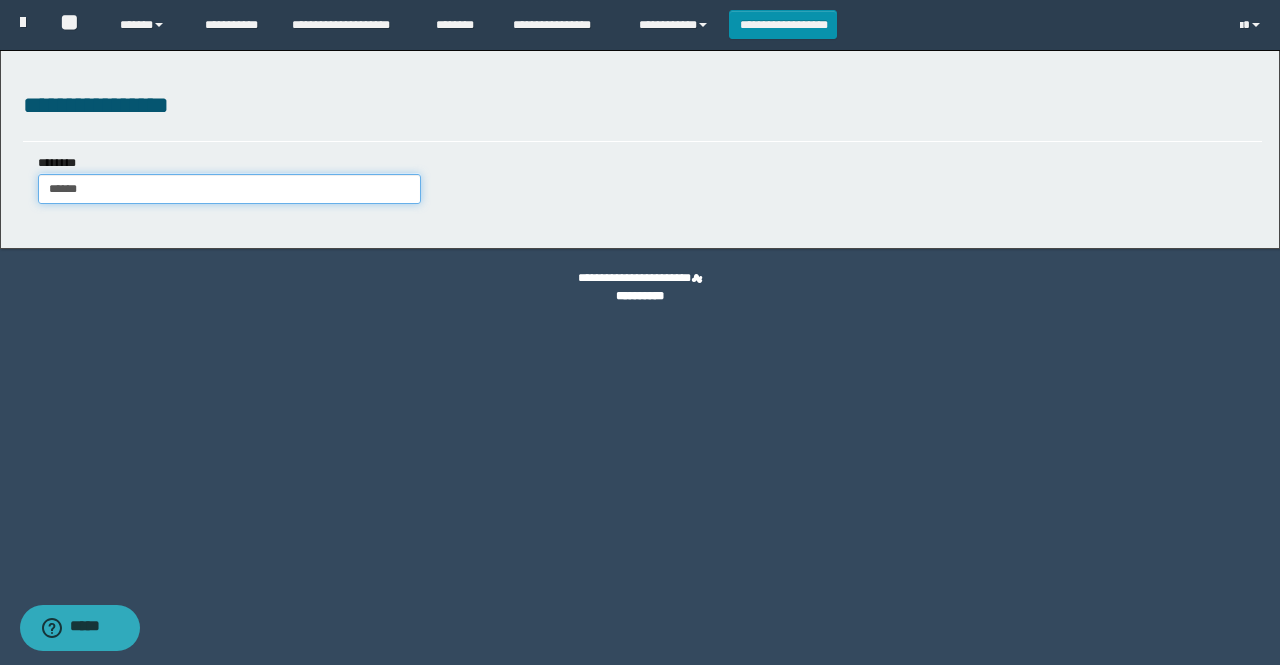 type on "******" 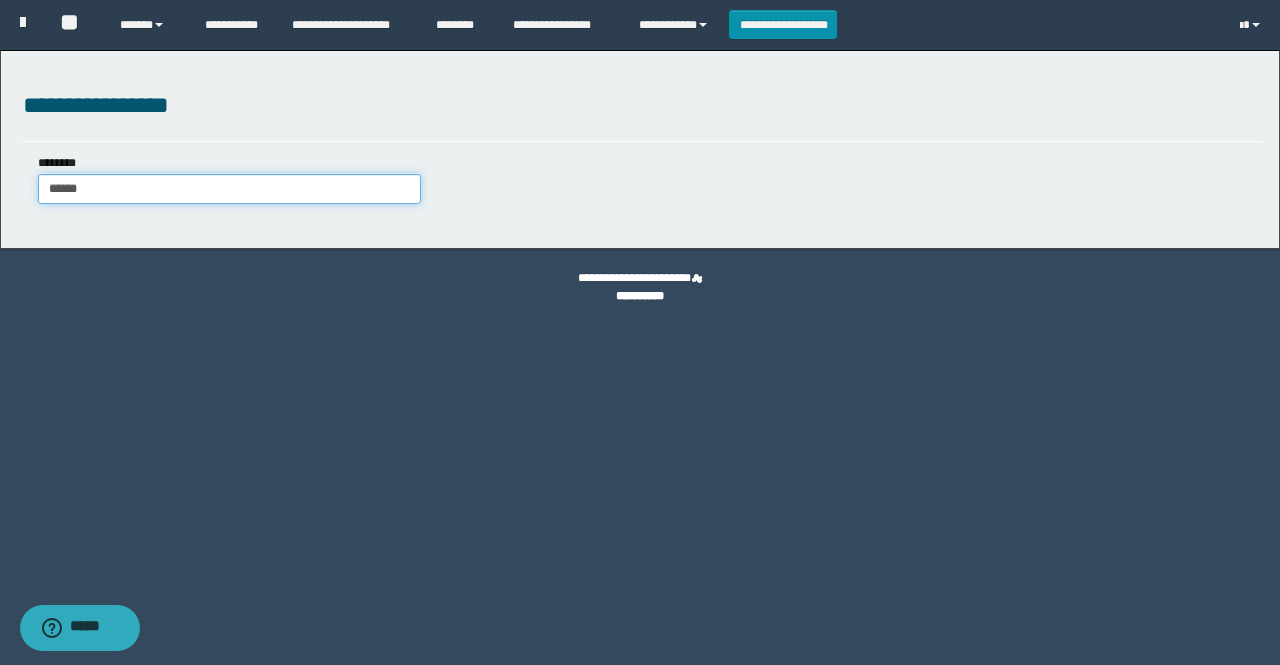 type 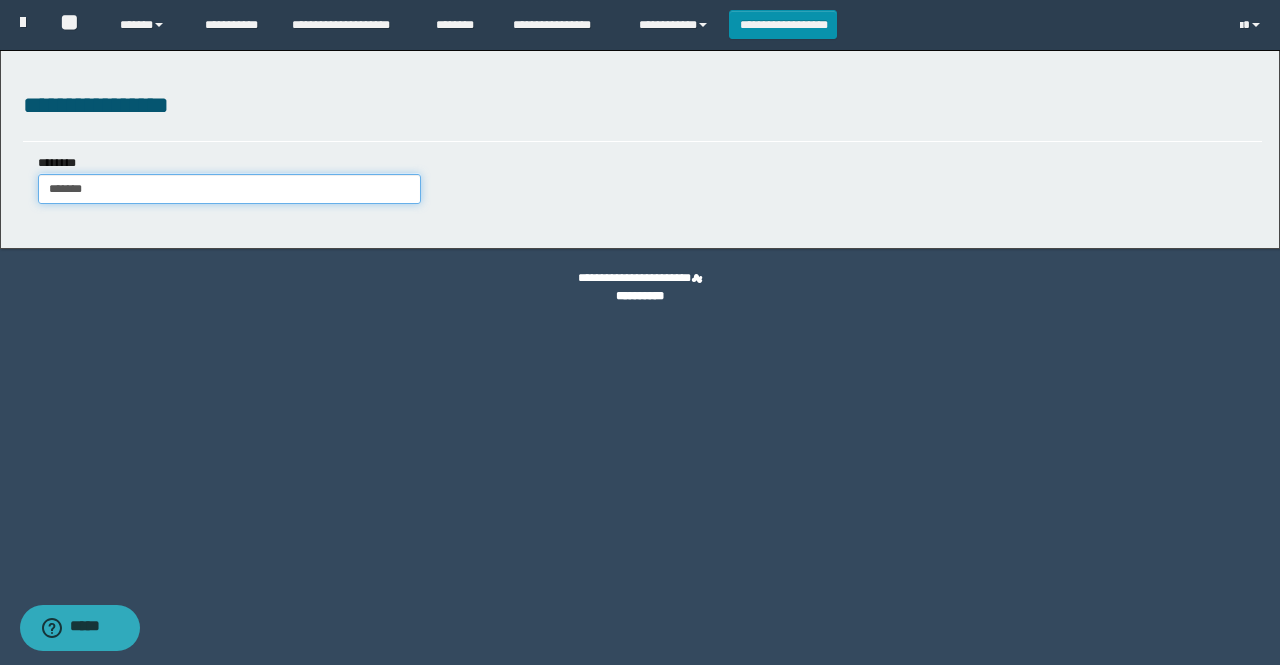 type on "*******" 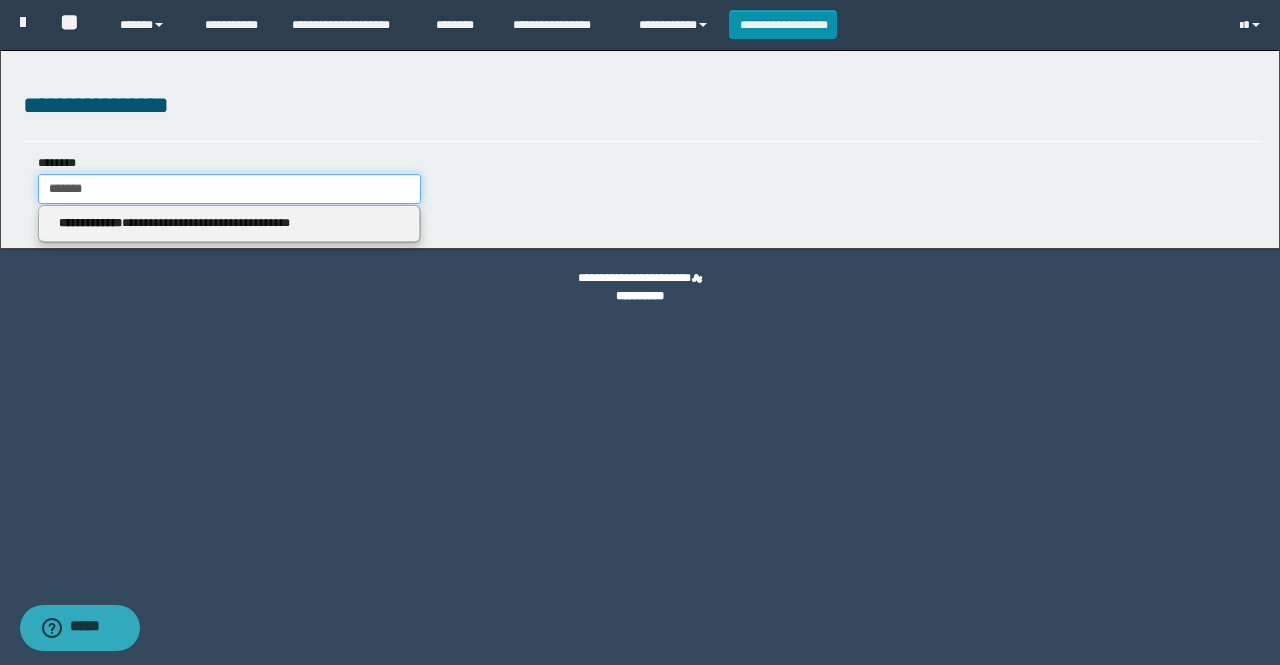 type 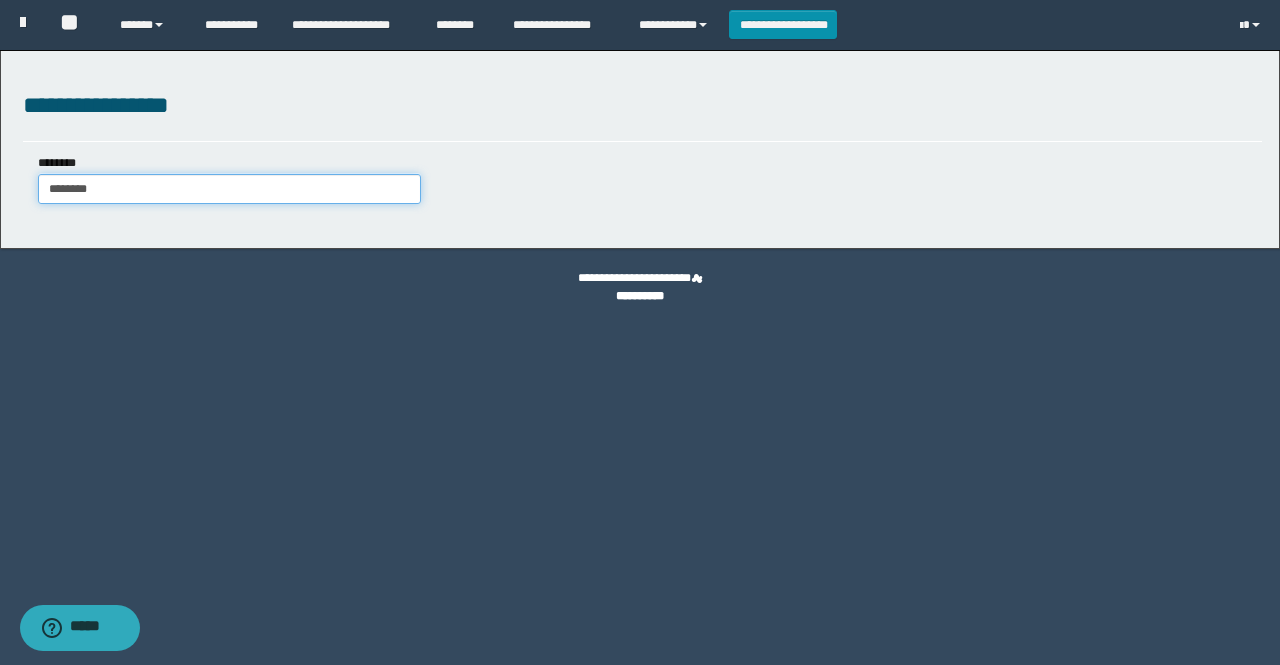 type on "*******" 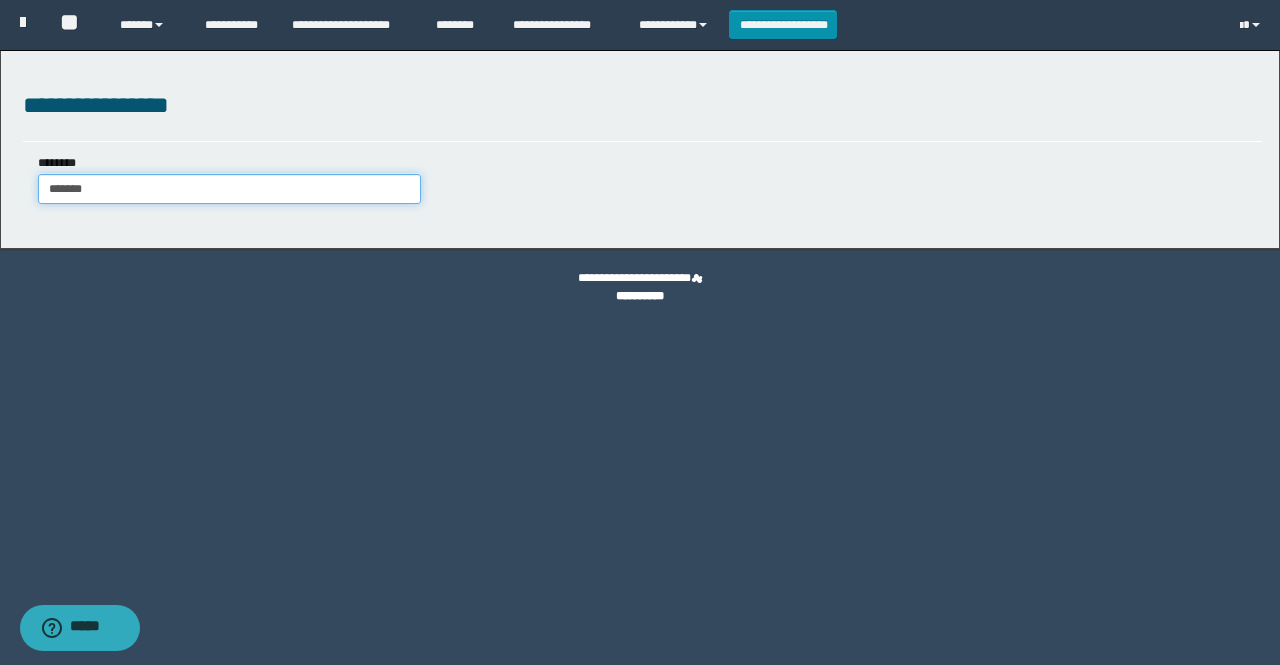 type on "*******" 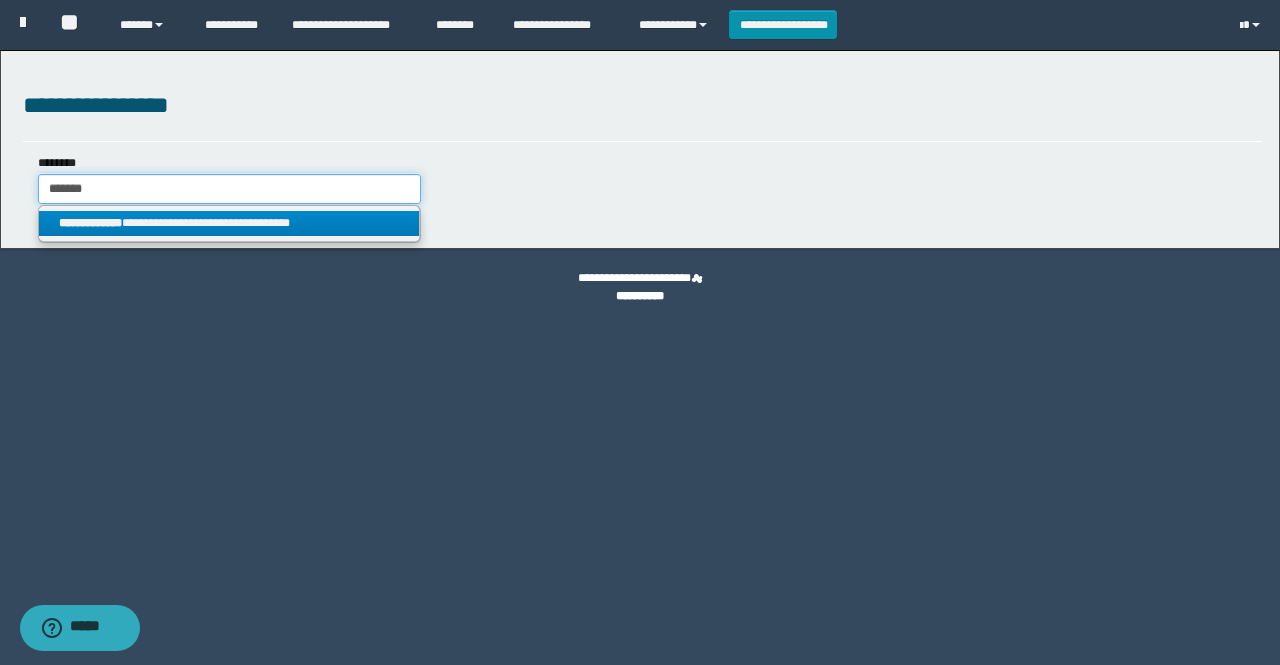 type on "*******" 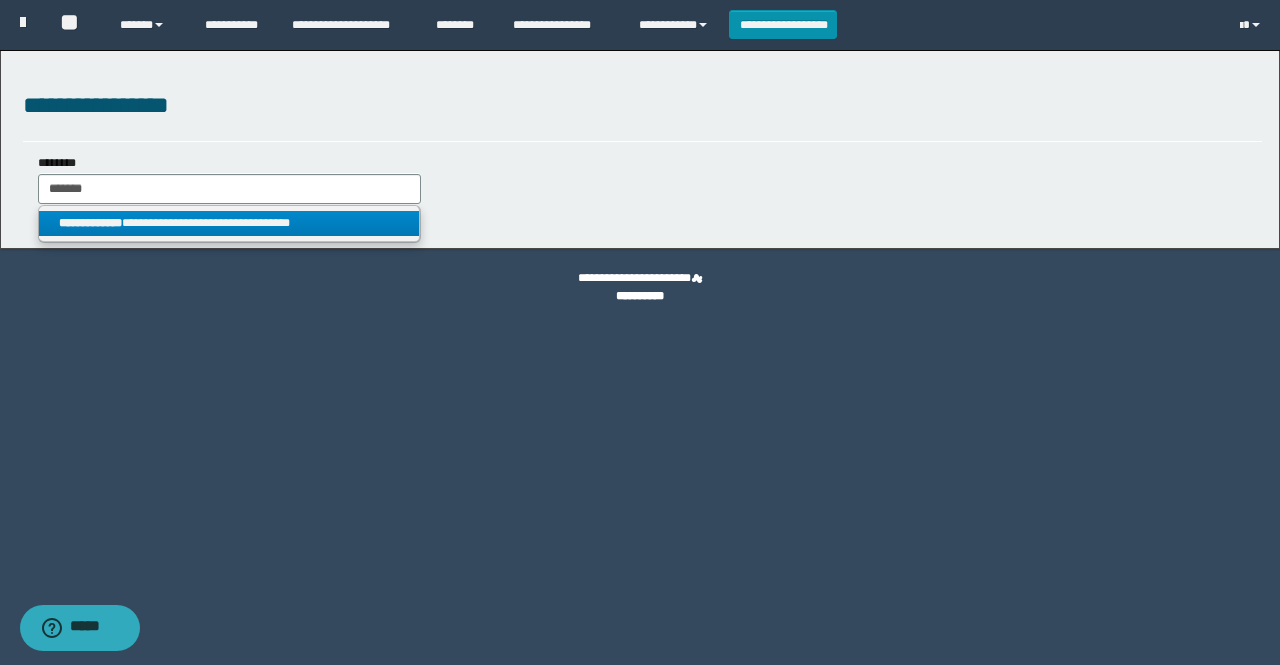 click on "**********" at bounding box center [229, 223] 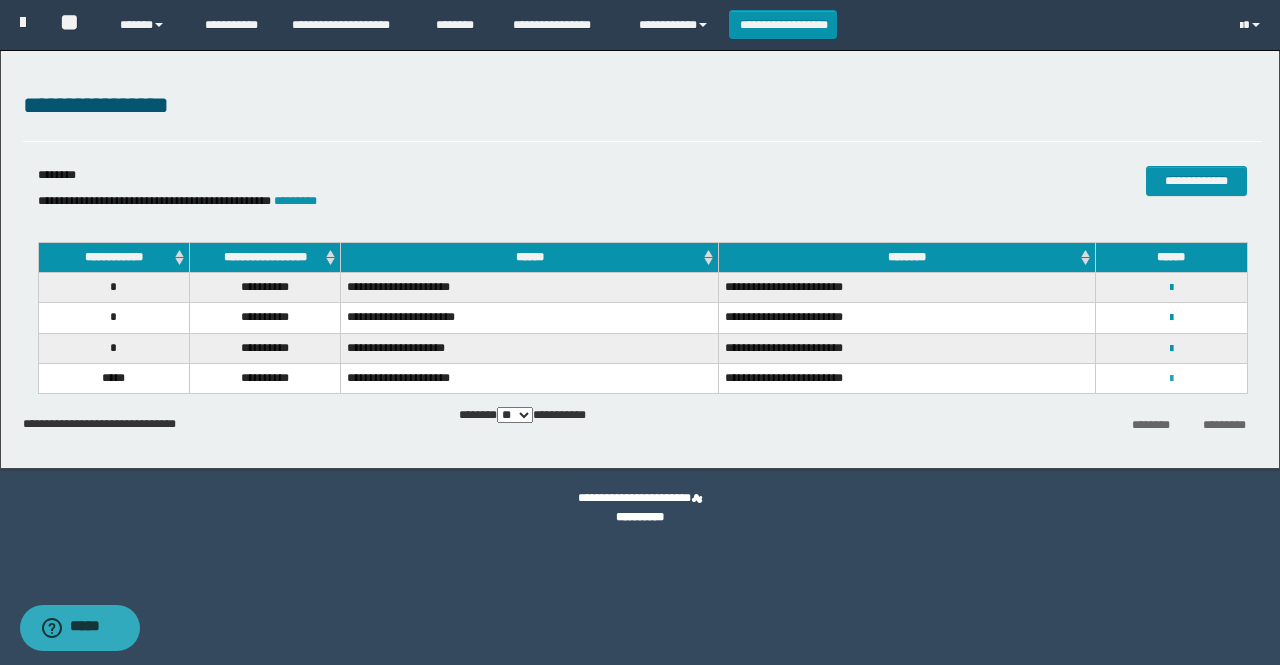 click at bounding box center (1171, 379) 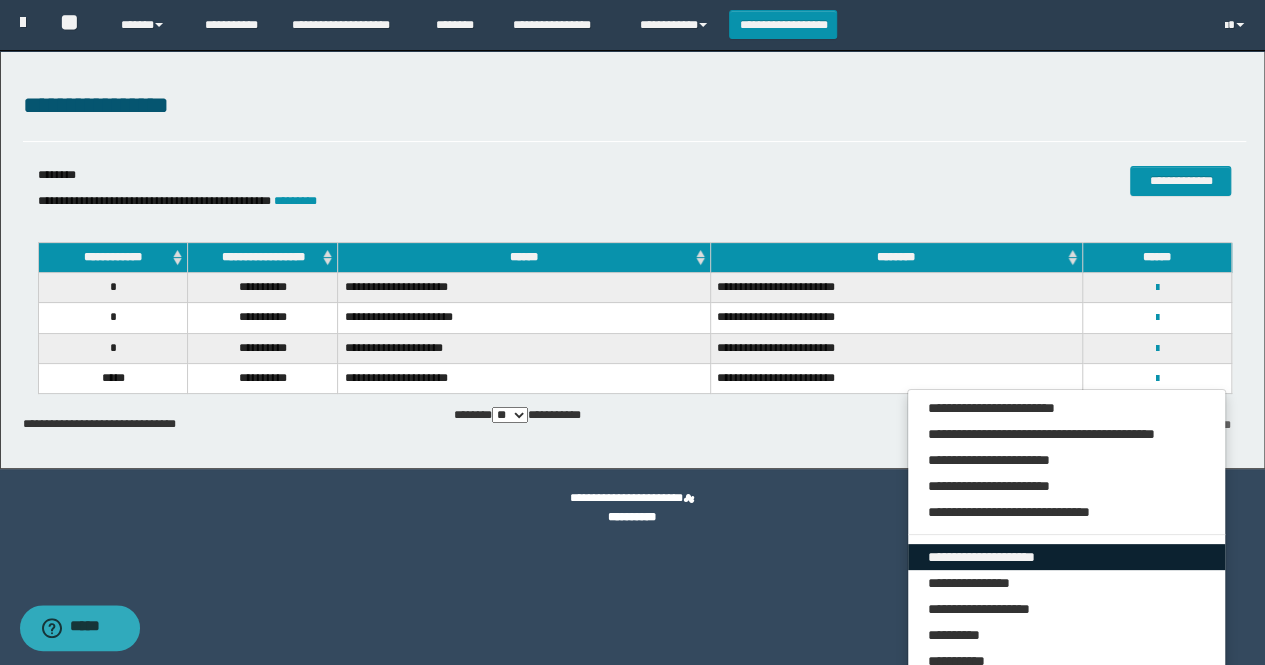 click on "**********" at bounding box center (1067, 557) 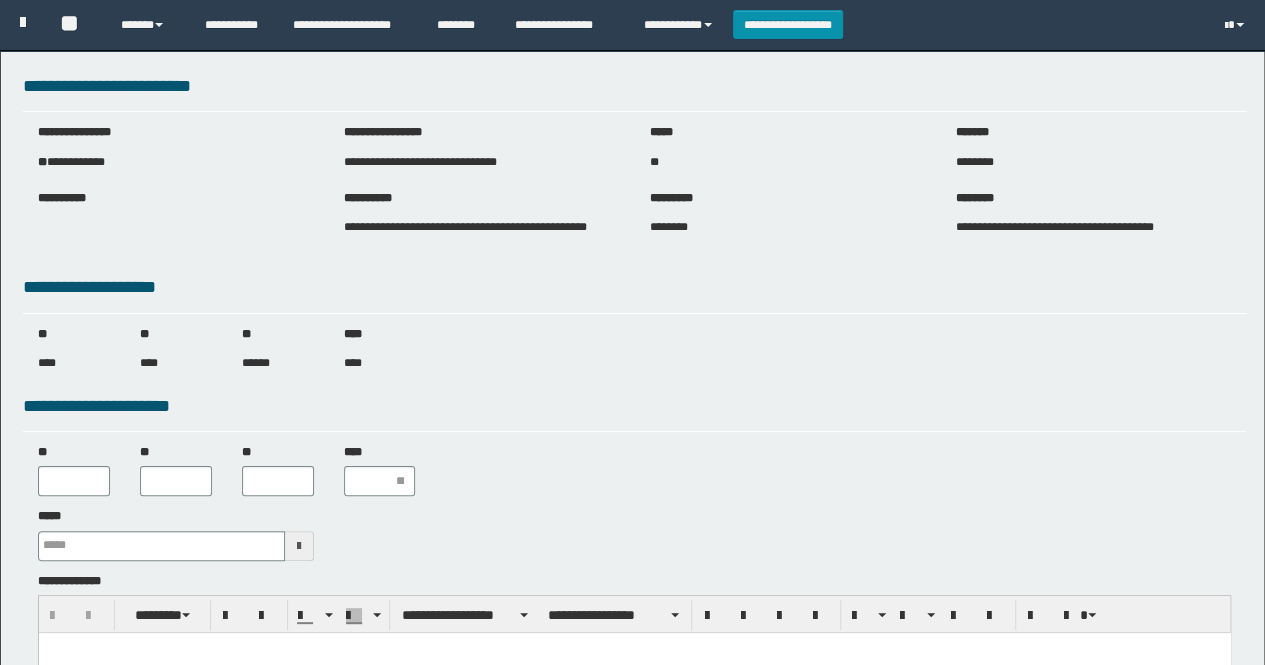 scroll, scrollTop: 0, scrollLeft: 0, axis: both 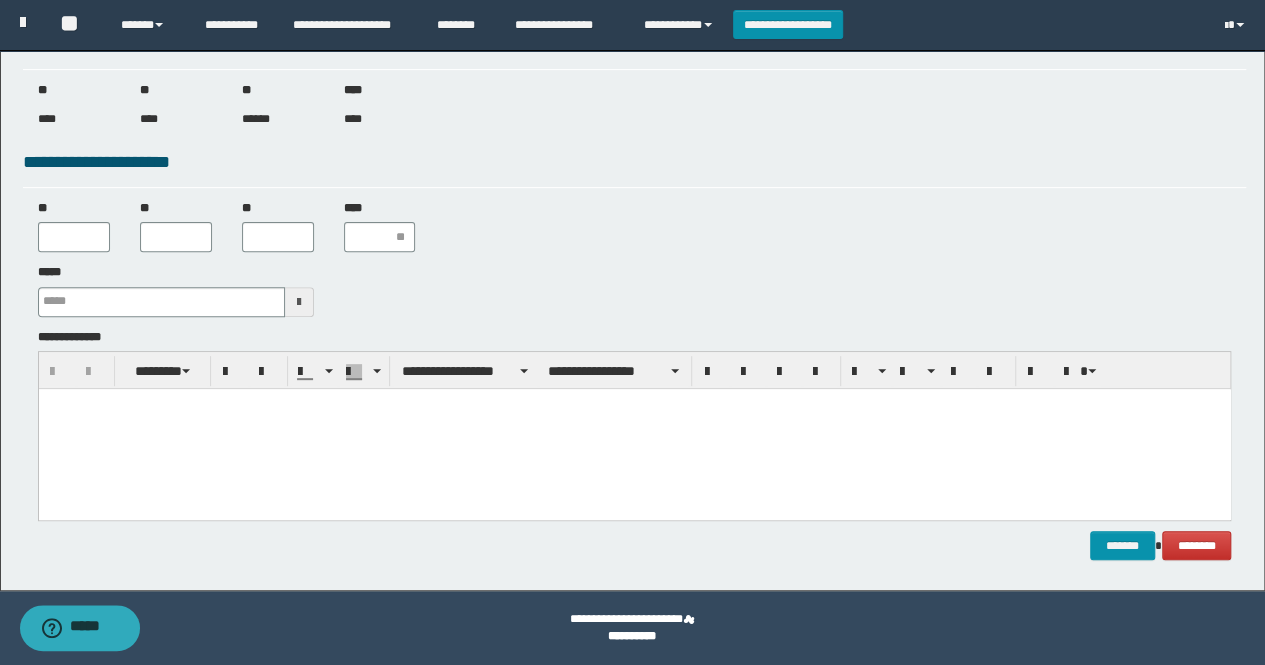 click at bounding box center [634, 428] 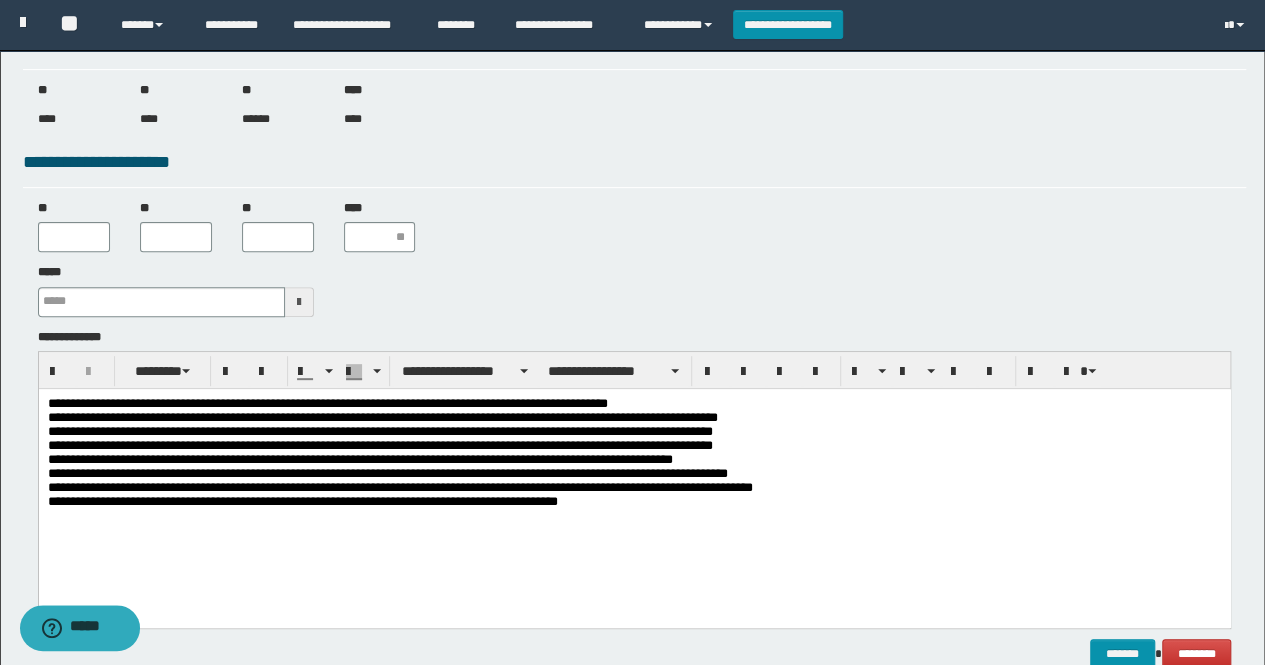 click on "**********" at bounding box center (634, 457) 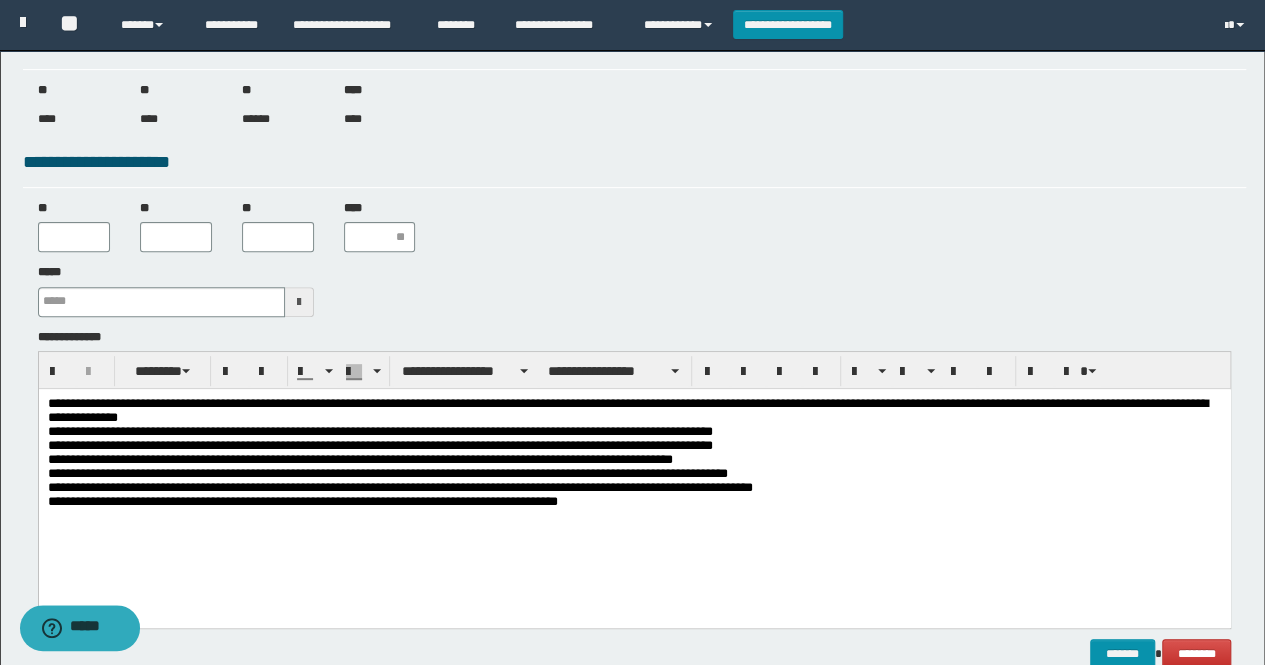 click on "**********" at bounding box center (634, 457) 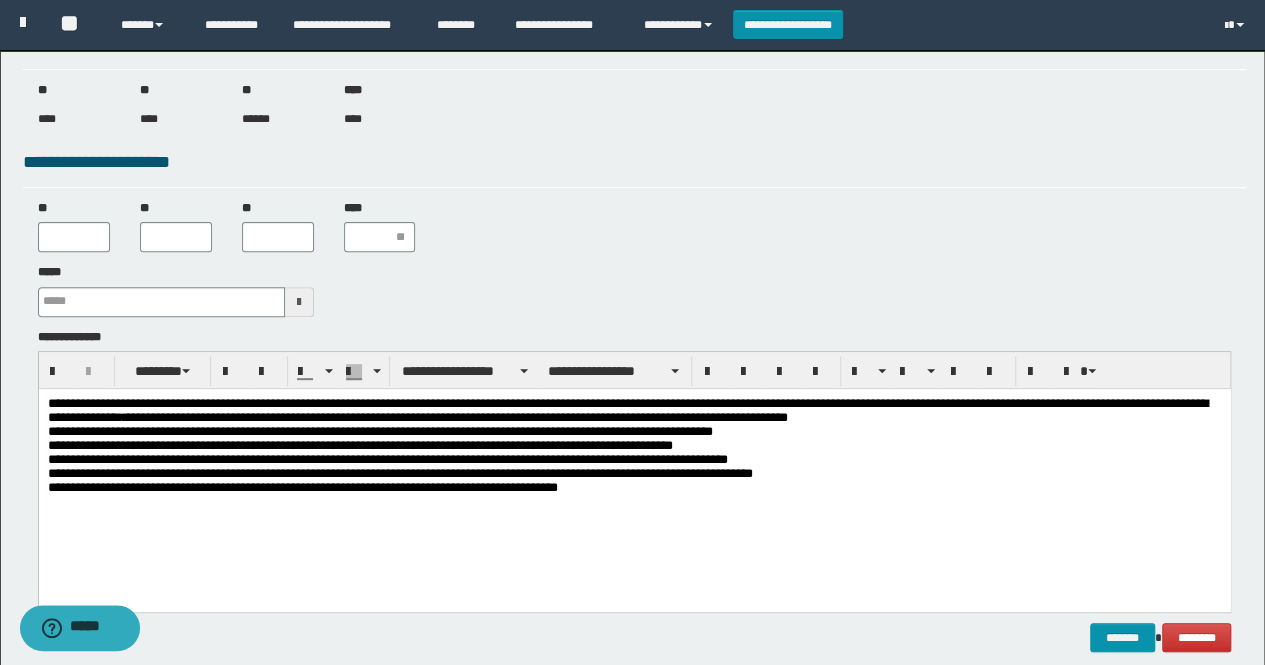 click on "**********" at bounding box center (634, 449) 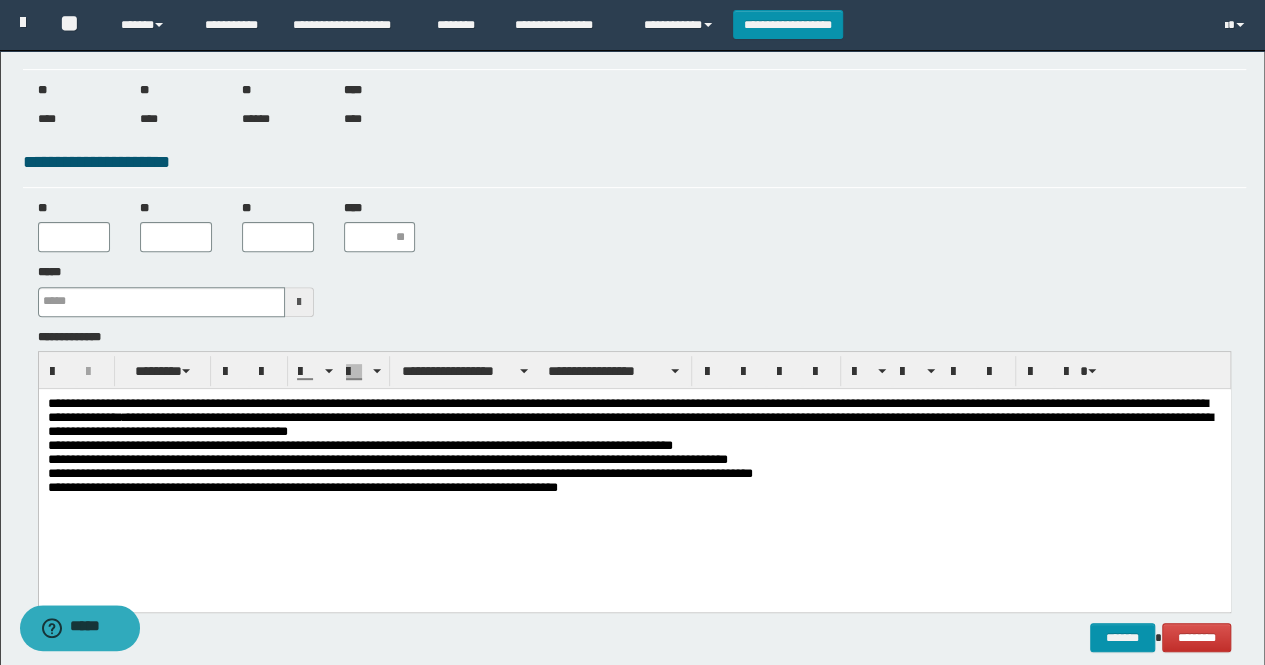 click on "**********" at bounding box center [634, 449] 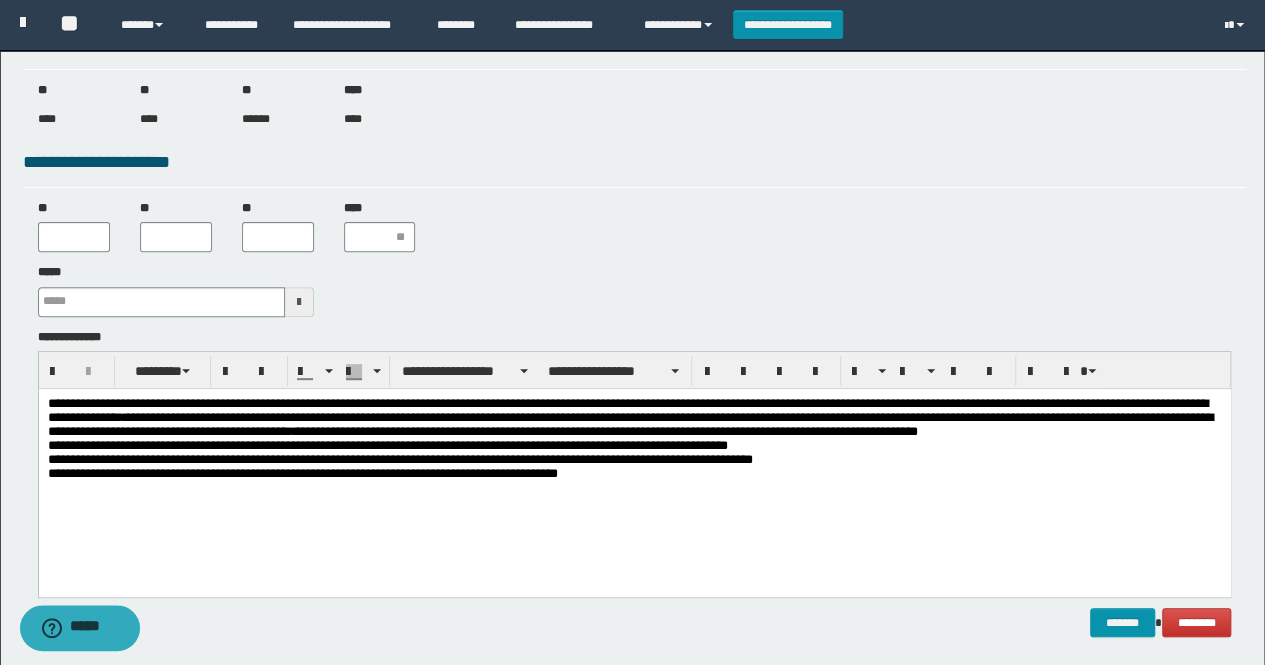 click on "**********" at bounding box center [634, 442] 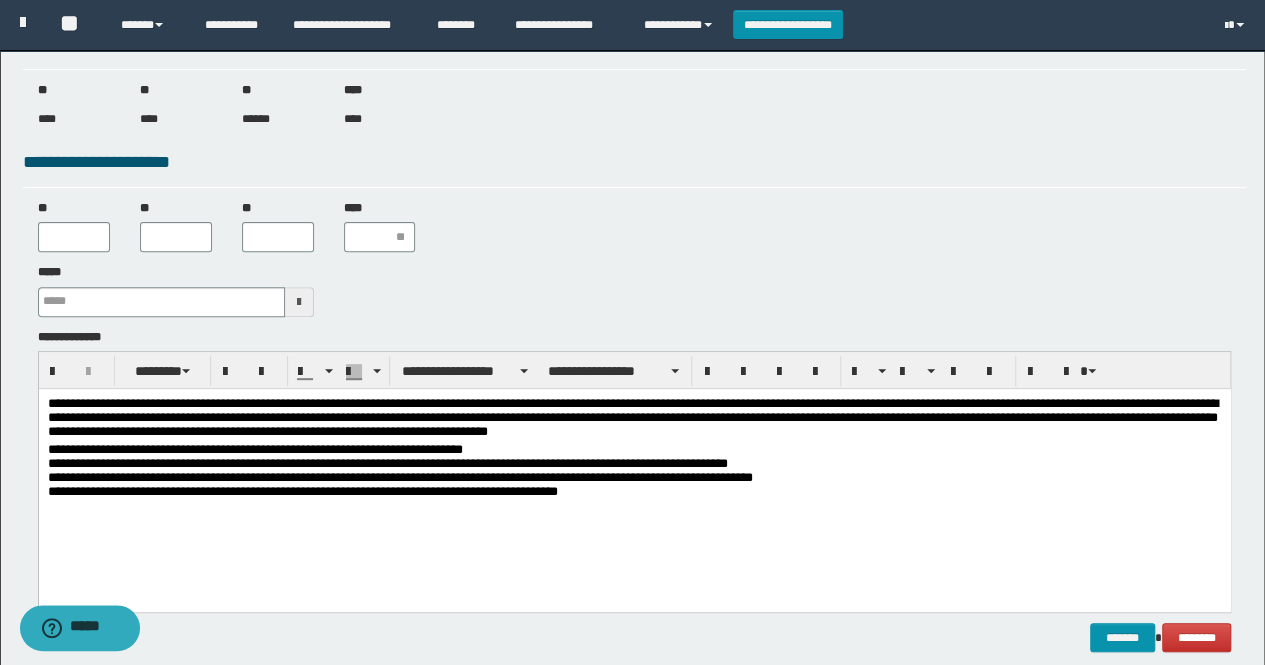 click on "**********" at bounding box center [634, 419] 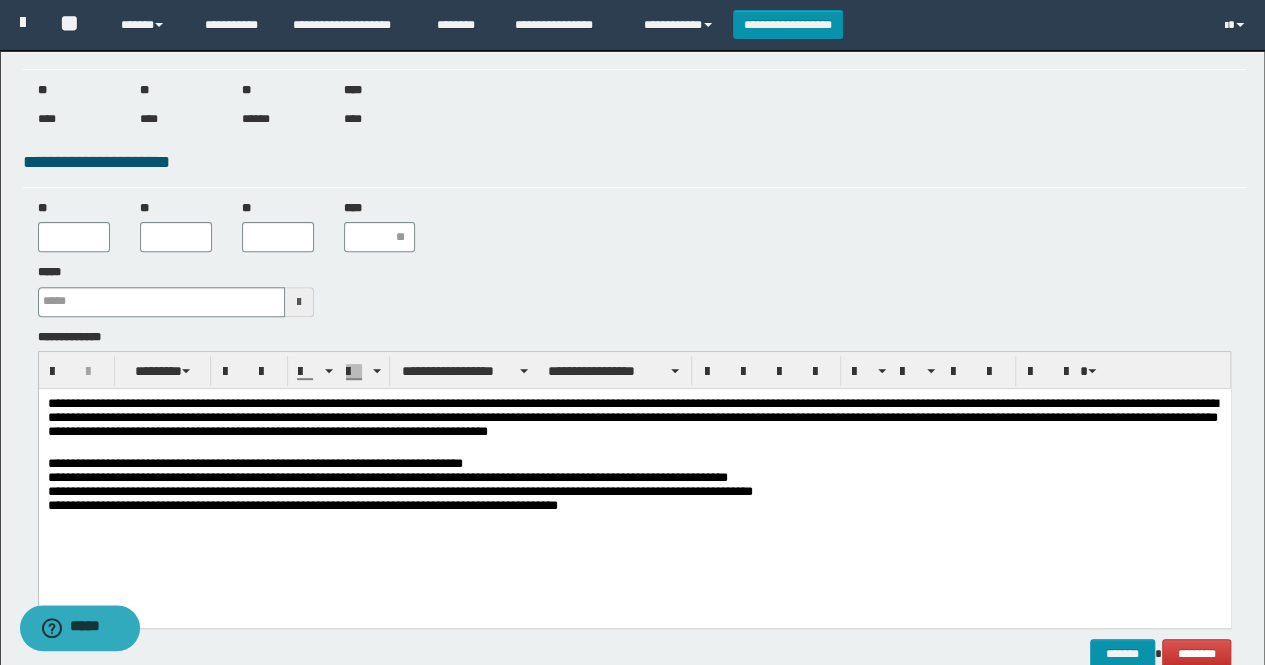 click on "**********" at bounding box center (634, 486) 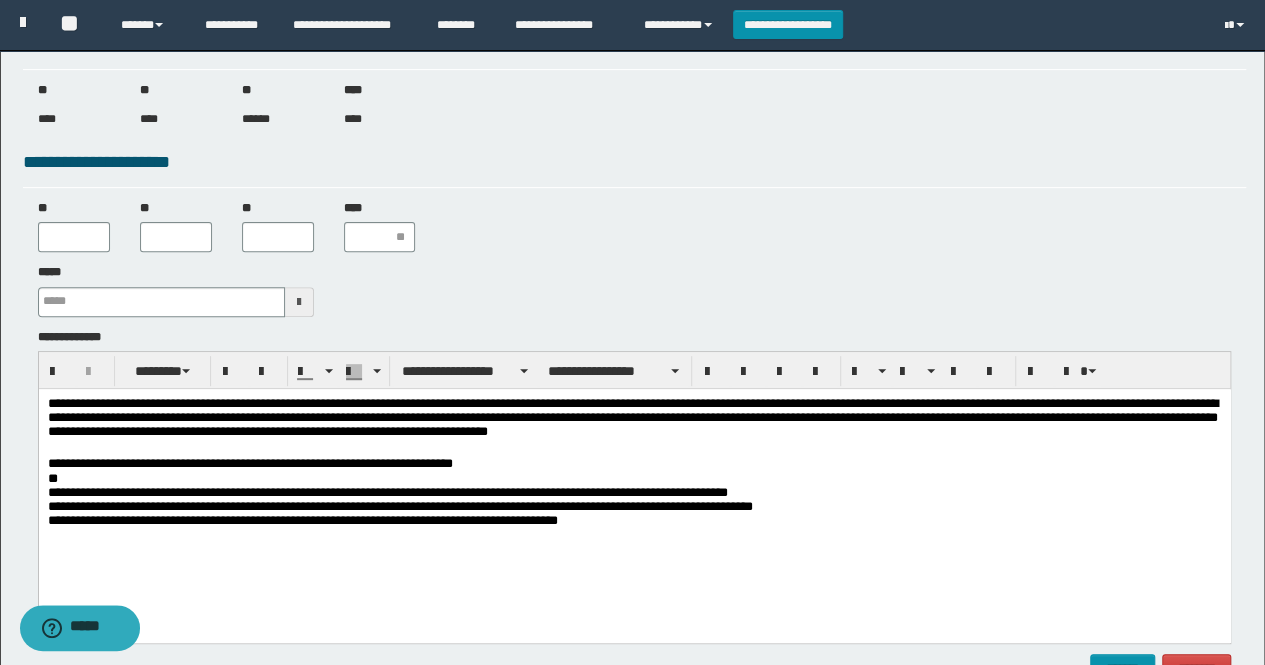 click on "**********" at bounding box center [634, 501] 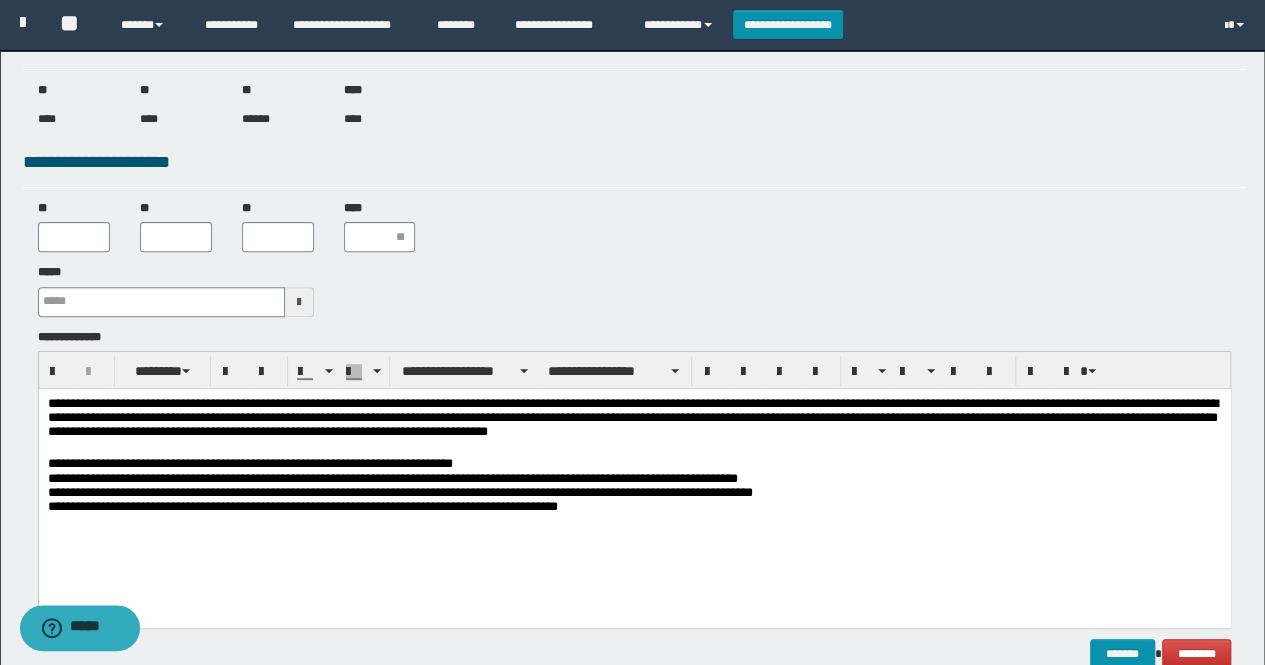 click on "**********" at bounding box center (634, 419) 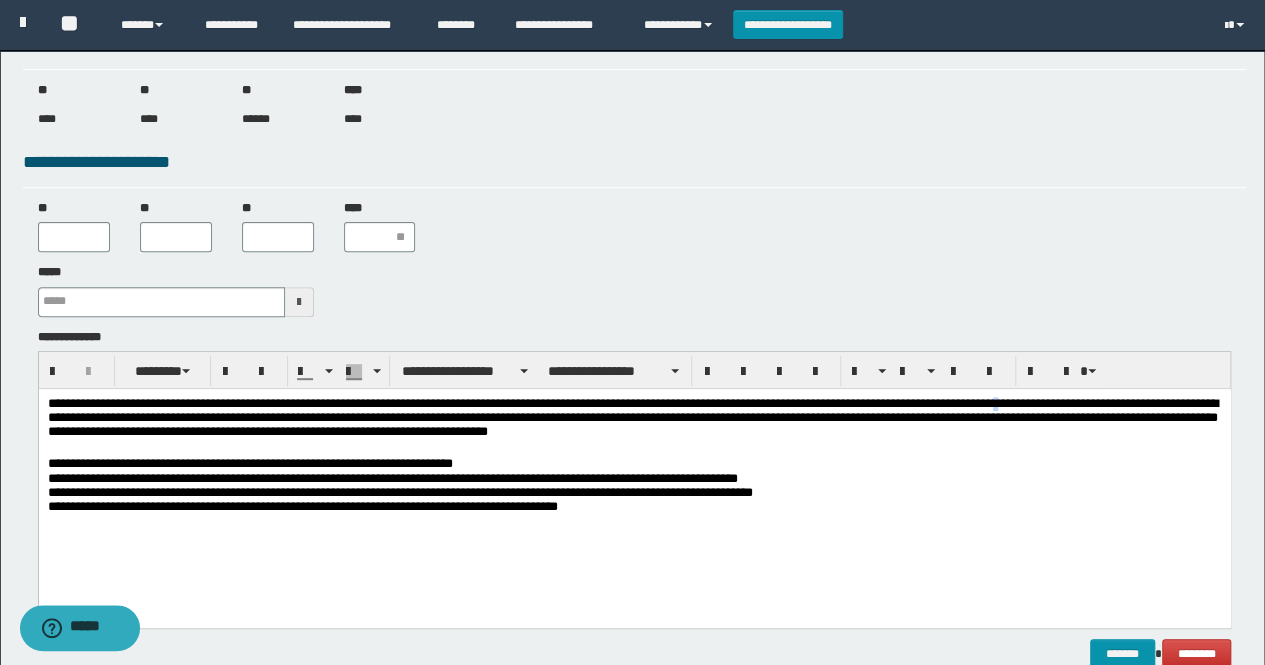 click on "**********" at bounding box center [634, 419] 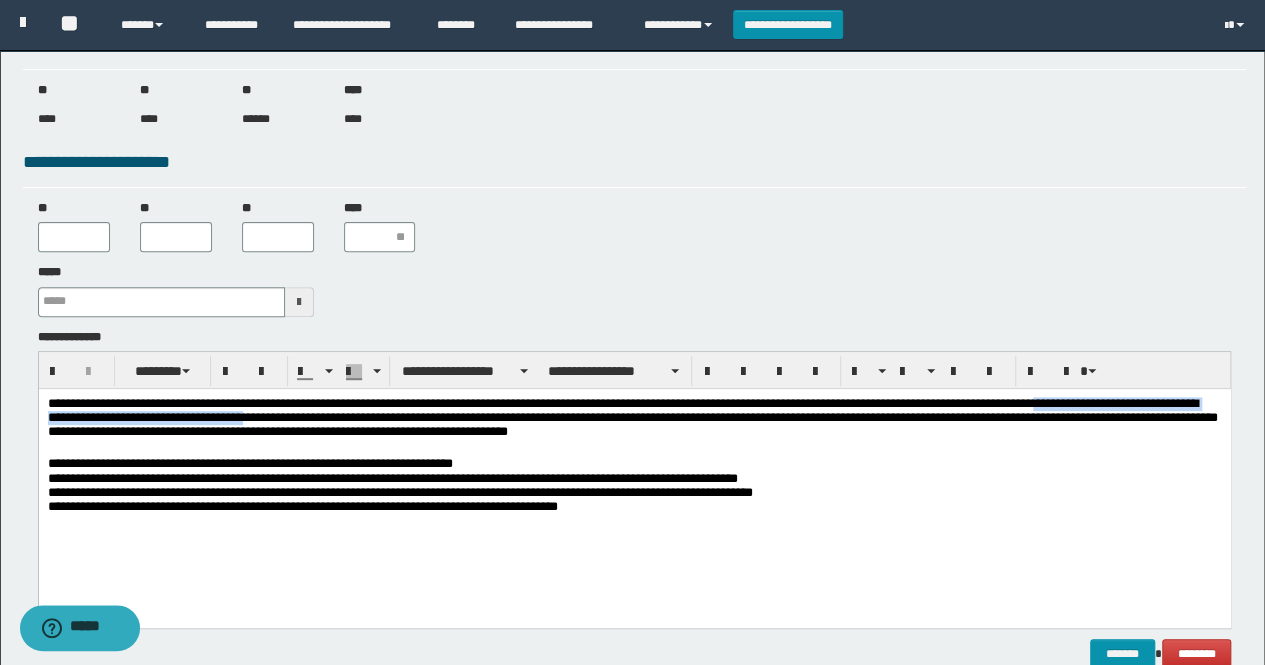 drag, startPoint x: 316, startPoint y: 420, endPoint x: 1105, endPoint y: 395, distance: 789.396 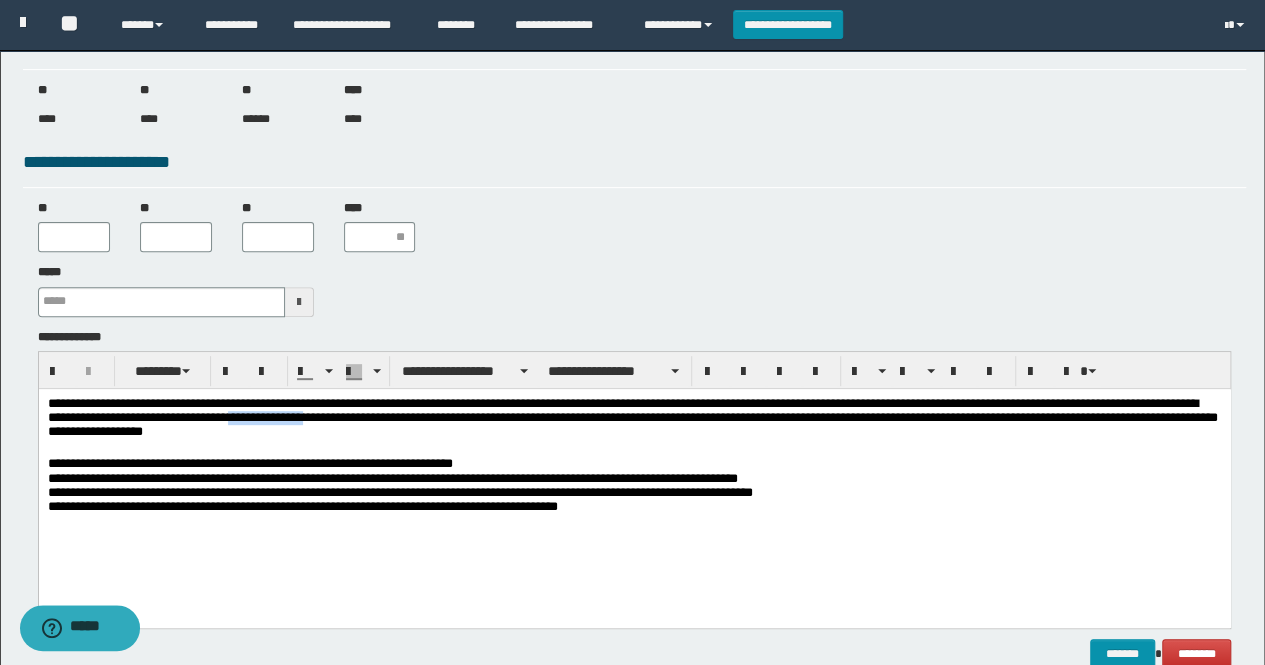 drag, startPoint x: 433, startPoint y: 420, endPoint x: 351, endPoint y: 417, distance: 82.05486 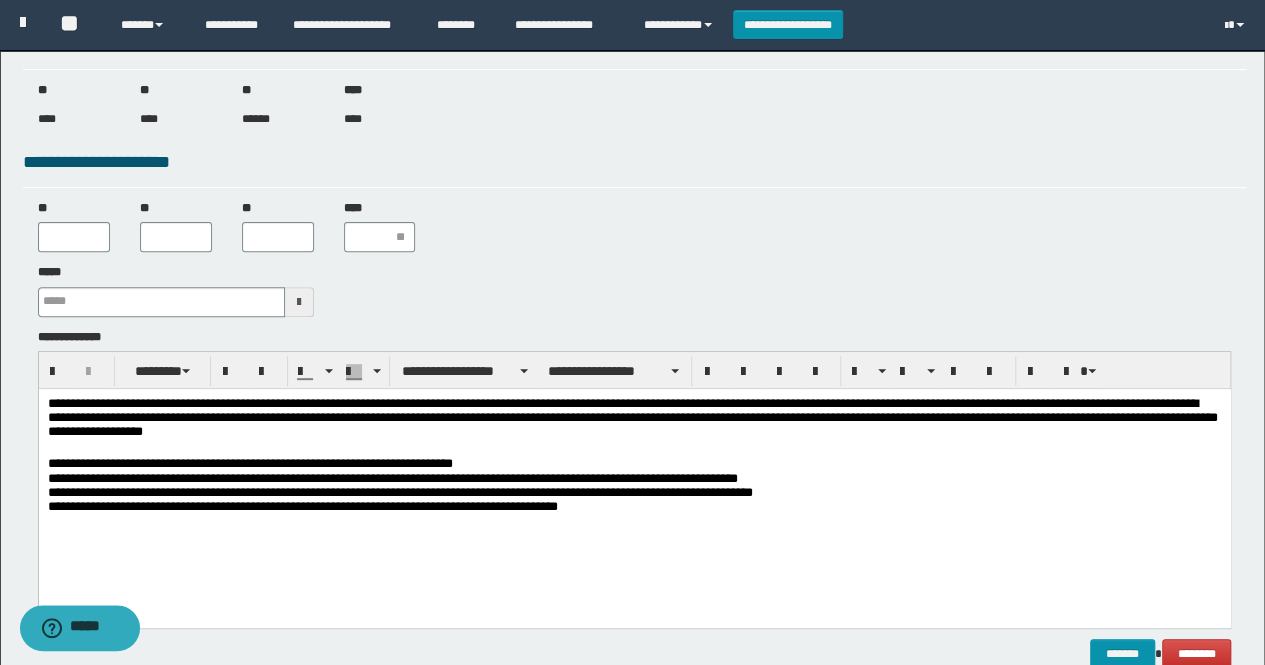 click on "**********" at bounding box center [634, 419] 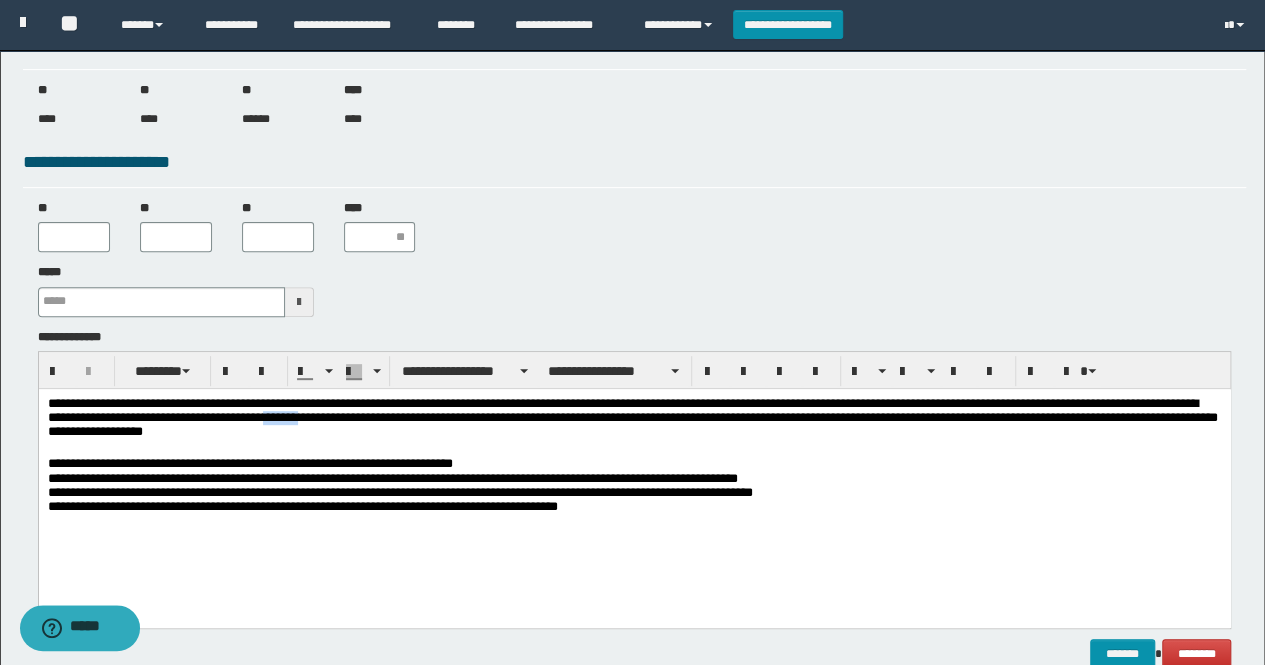 drag, startPoint x: 428, startPoint y: 417, endPoint x: 387, endPoint y: 413, distance: 41.19466 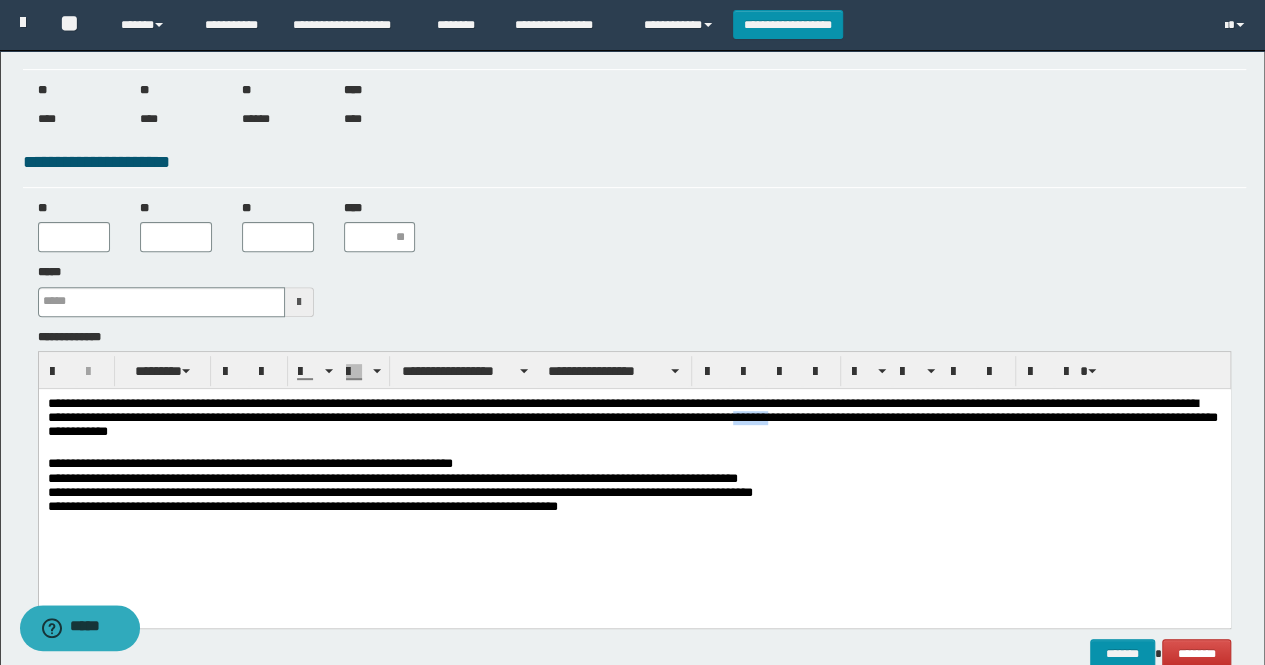 drag, startPoint x: 932, startPoint y: 418, endPoint x: 889, endPoint y: 420, distance: 43.046486 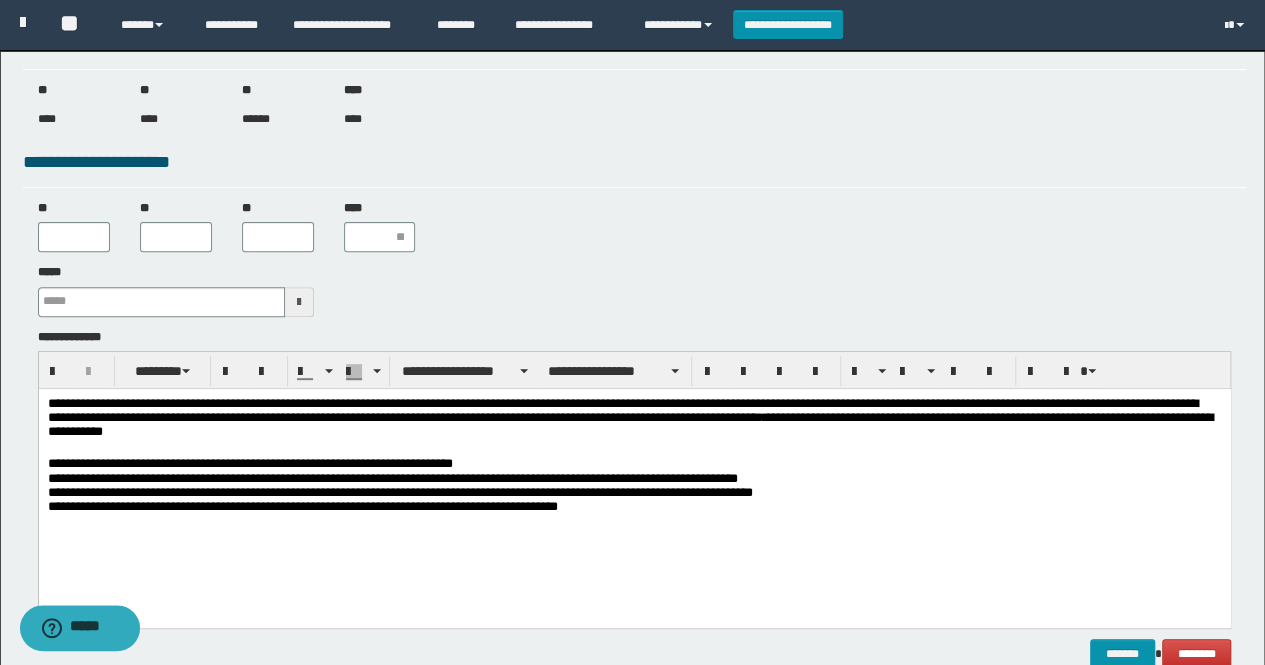 click on "**********" at bounding box center [634, 463] 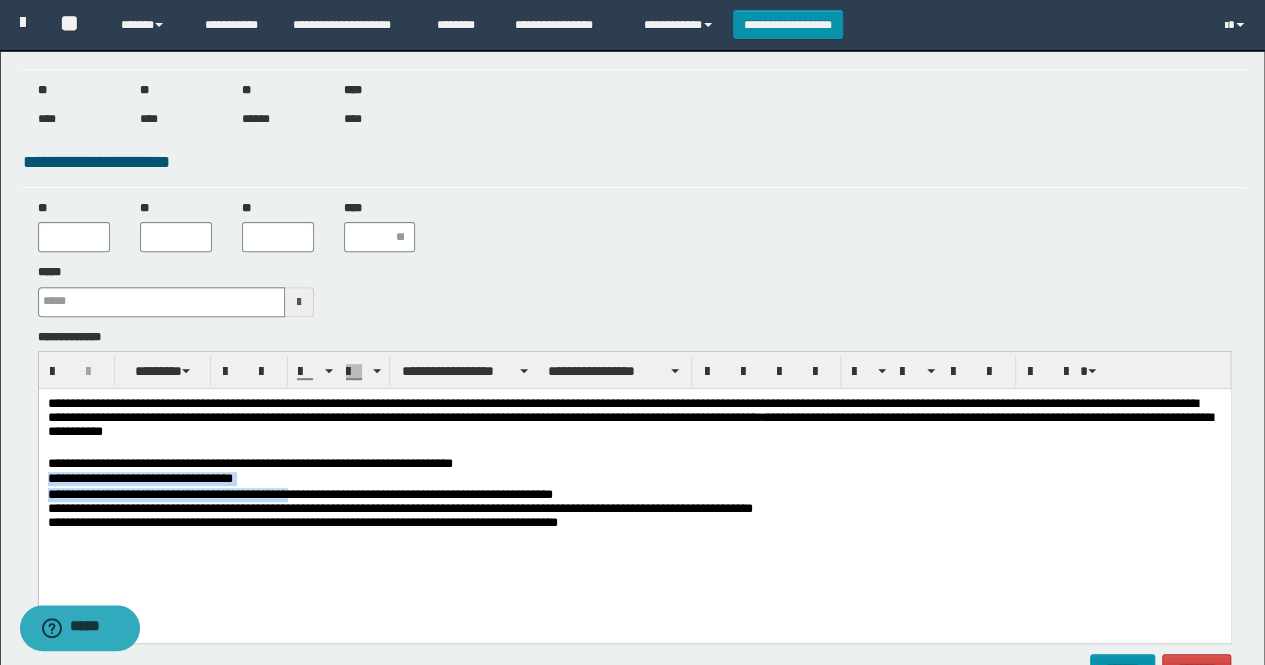 drag, startPoint x: 296, startPoint y: 495, endPoint x: 44, endPoint y: 487, distance: 252.12695 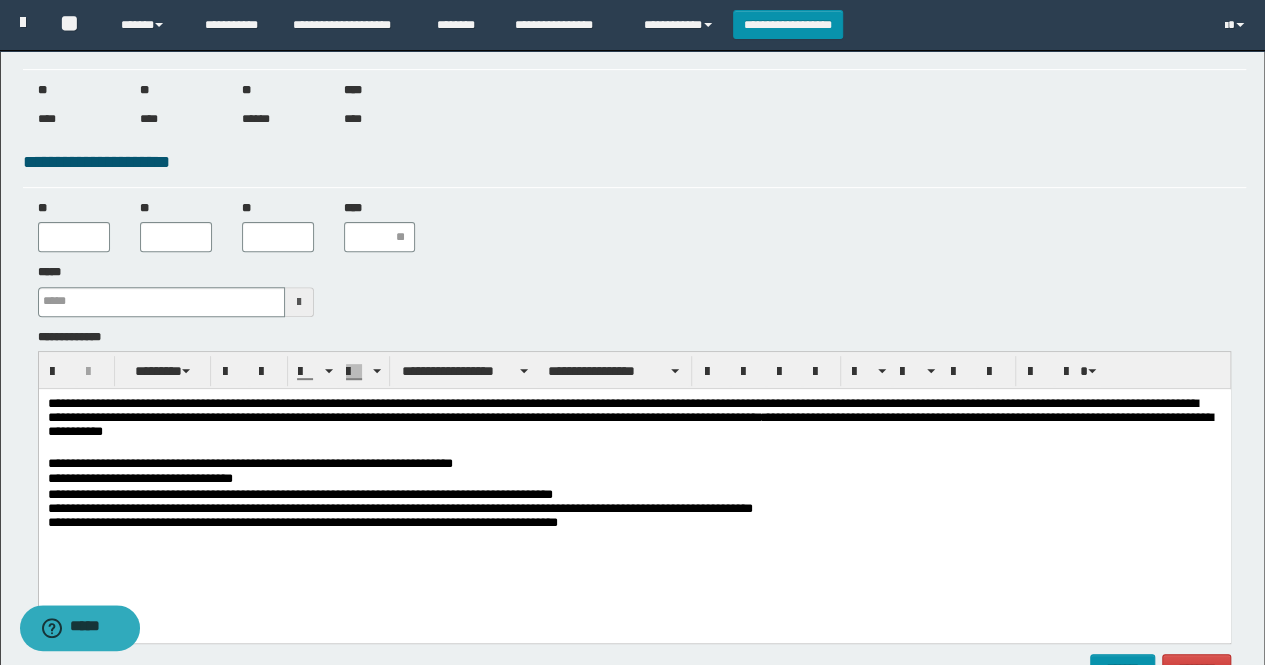 click on "**********" at bounding box center (634, 510) 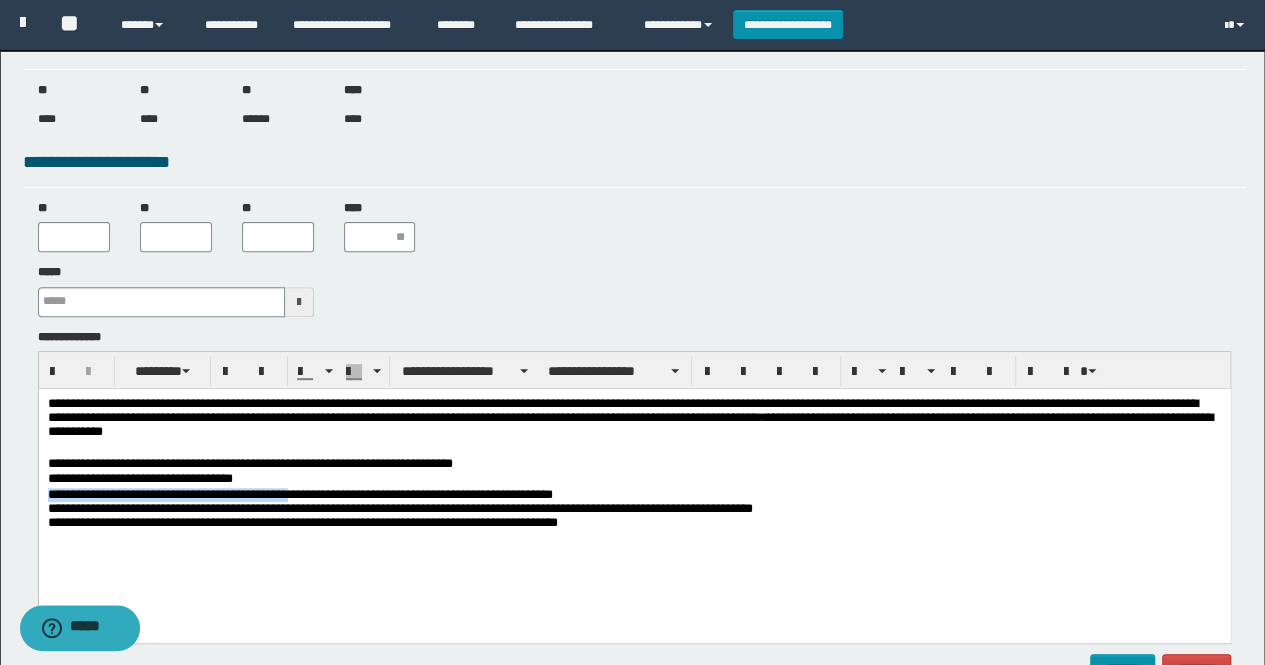 drag, startPoint x: 310, startPoint y: 497, endPoint x: 45, endPoint y: 493, distance: 265.03018 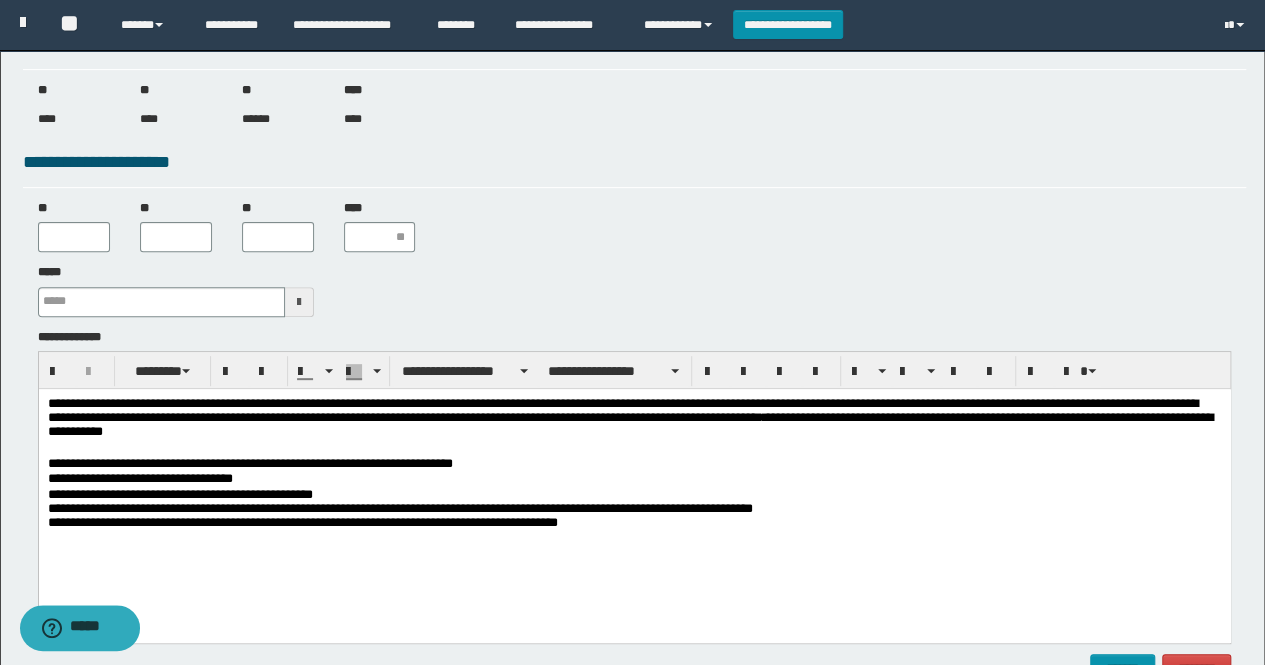 click on "**********" at bounding box center (634, 463) 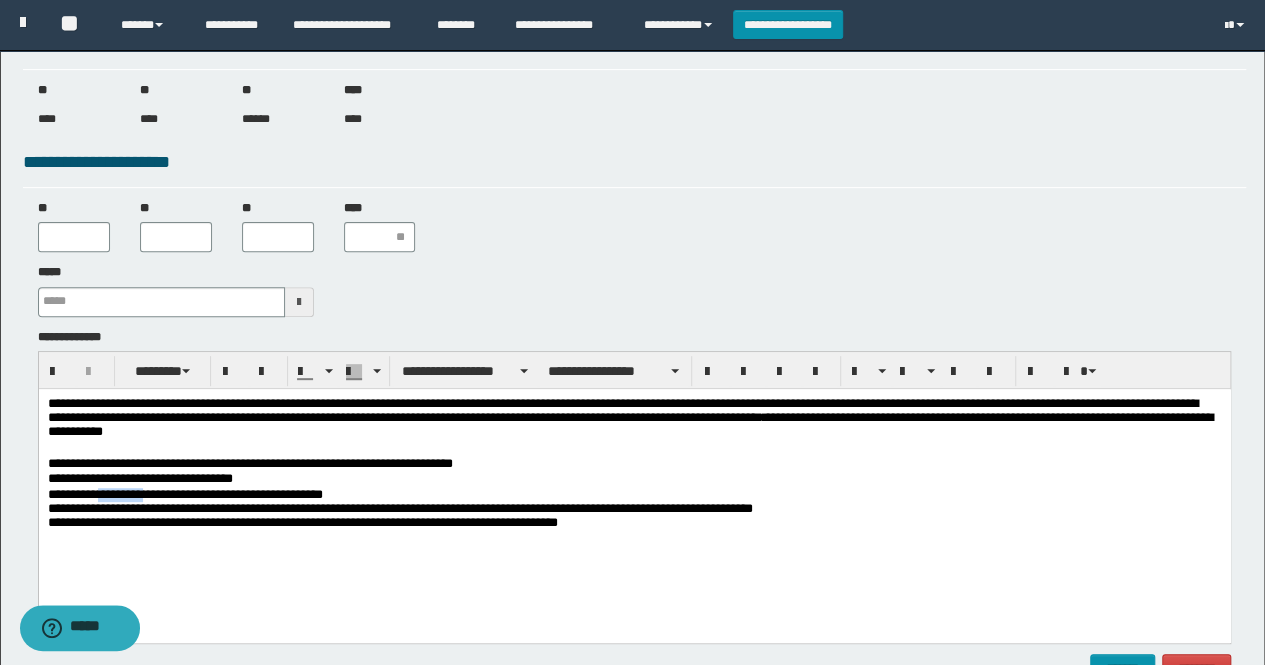 drag, startPoint x: 144, startPoint y: 497, endPoint x: 101, endPoint y: 498, distance: 43.011627 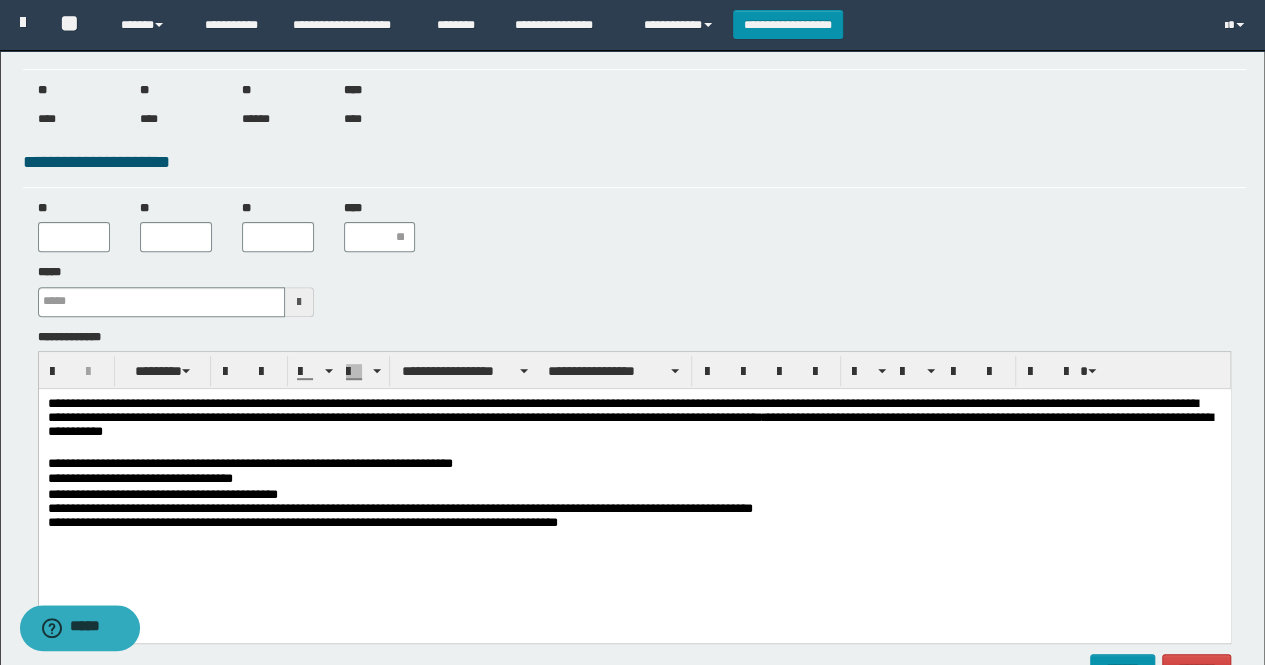 click on "**********" at bounding box center (634, 510) 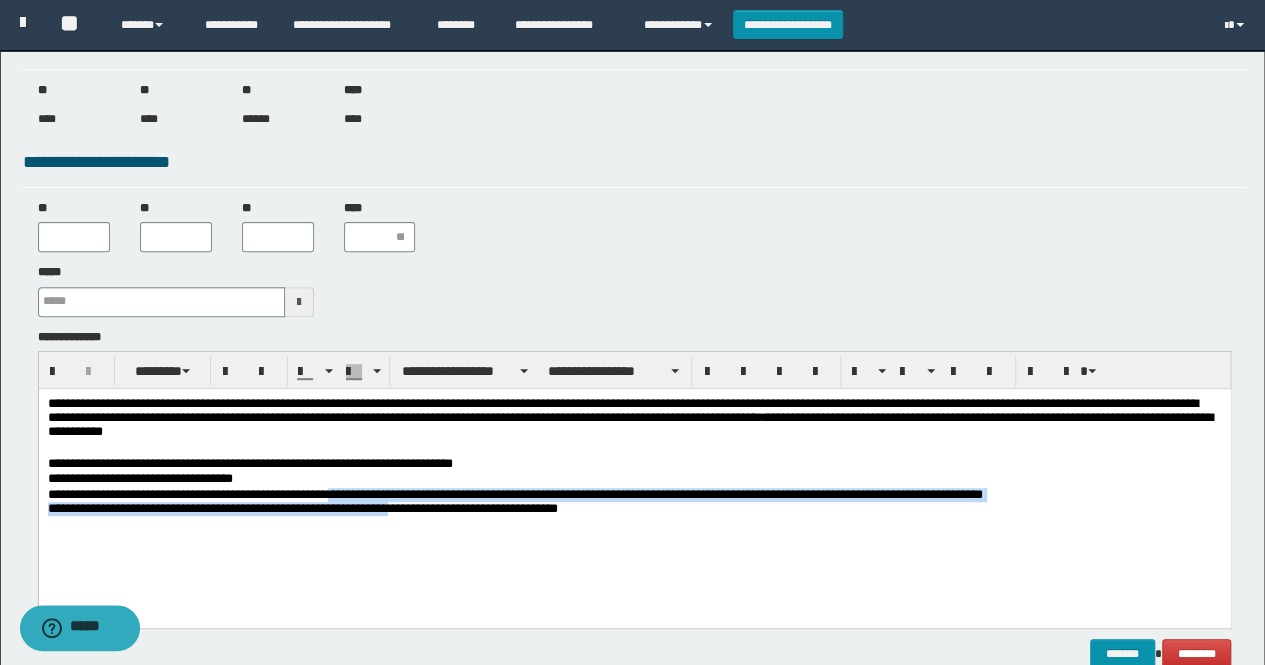 drag, startPoint x: 407, startPoint y: 515, endPoint x: 346, endPoint y: 496, distance: 63.89053 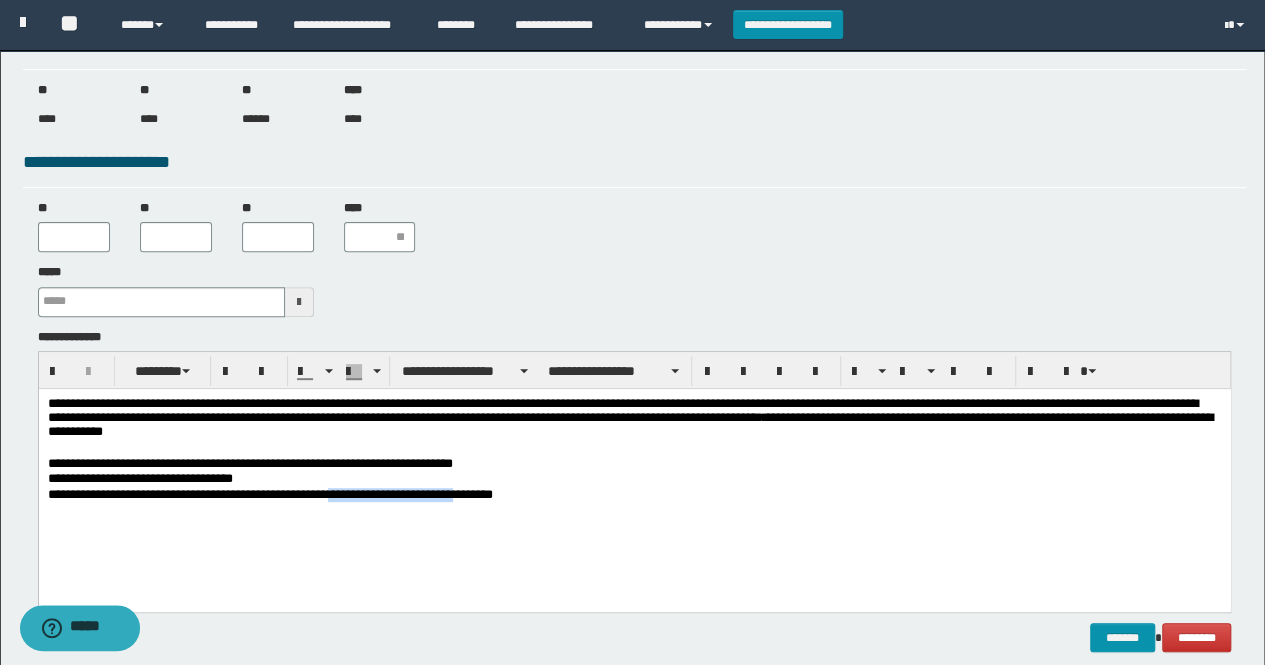 drag, startPoint x: 490, startPoint y: 497, endPoint x: 373, endPoint y: 495, distance: 117.01709 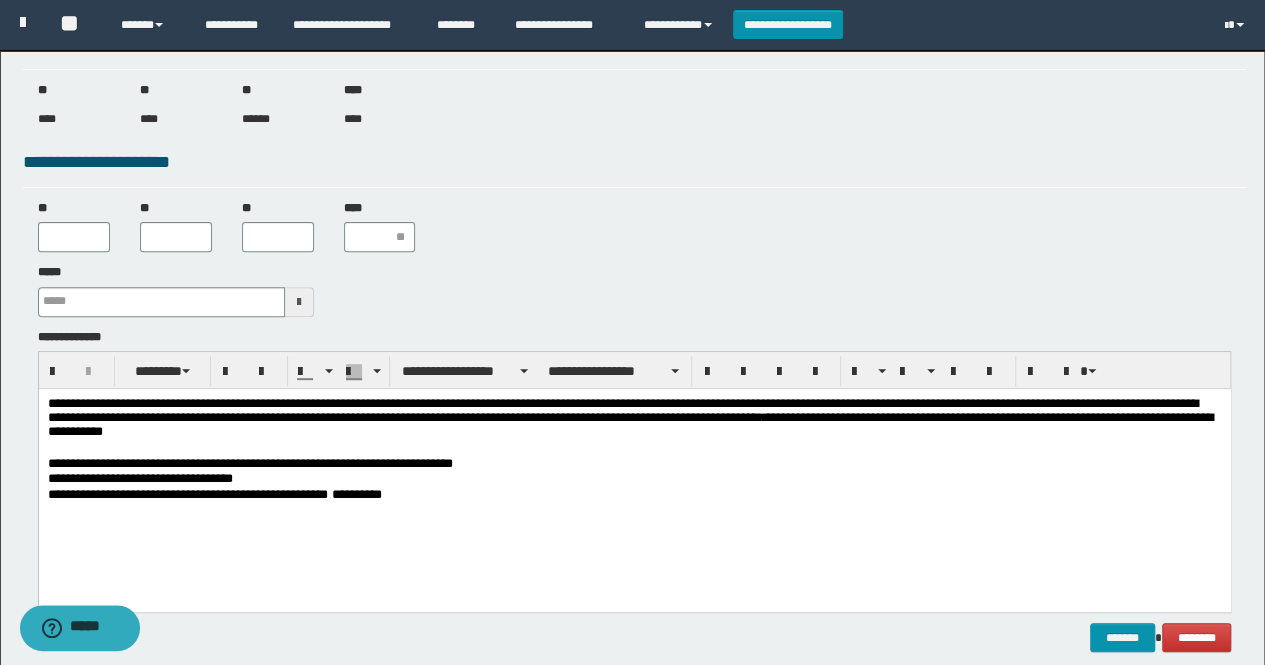 click on "**********" at bounding box center [634, 494] 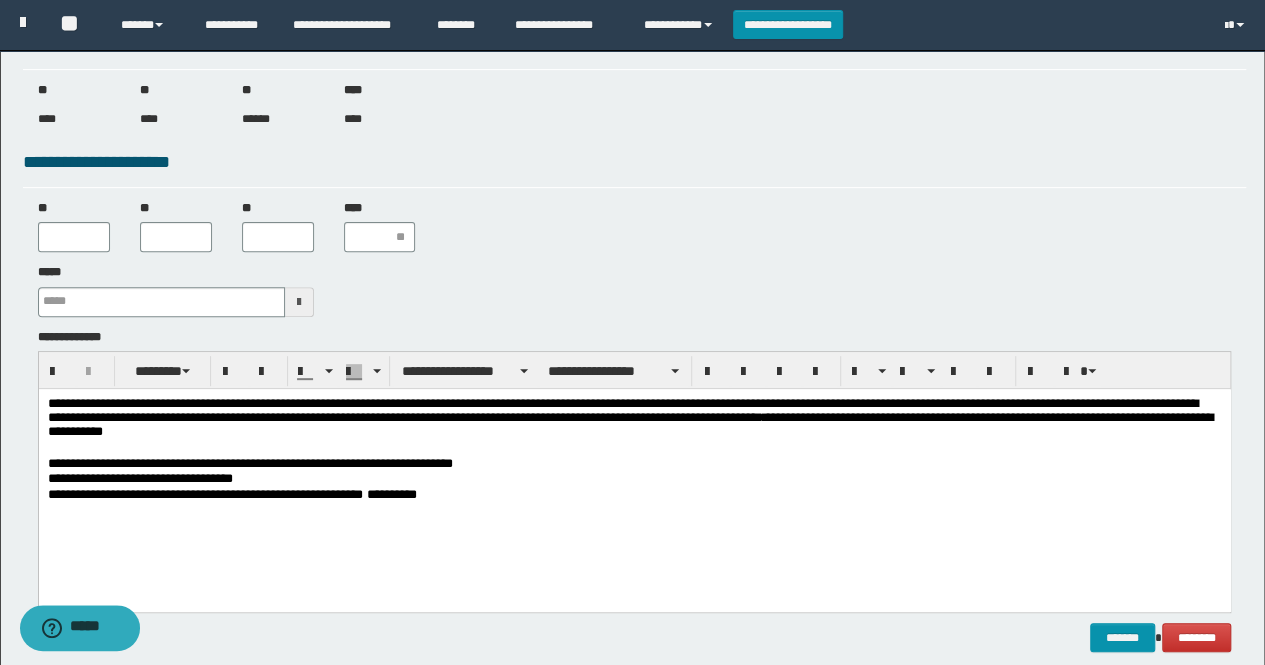 click on "**********" at bounding box center [634, 494] 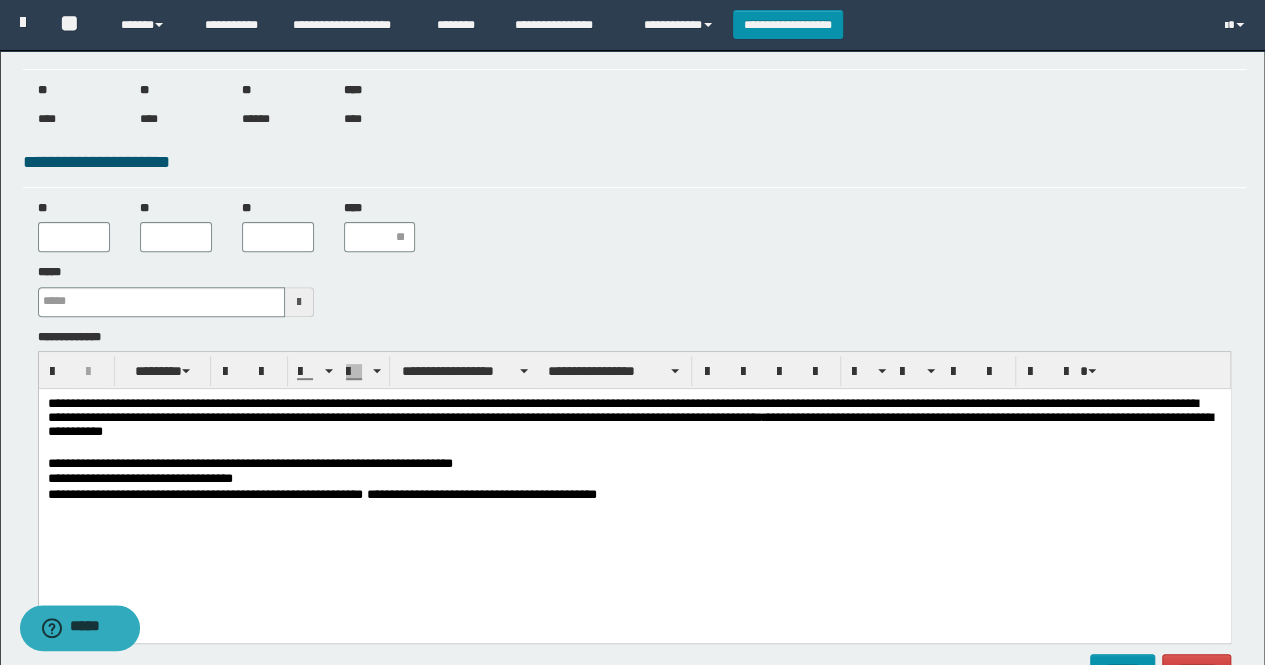 click at bounding box center (634, 509) 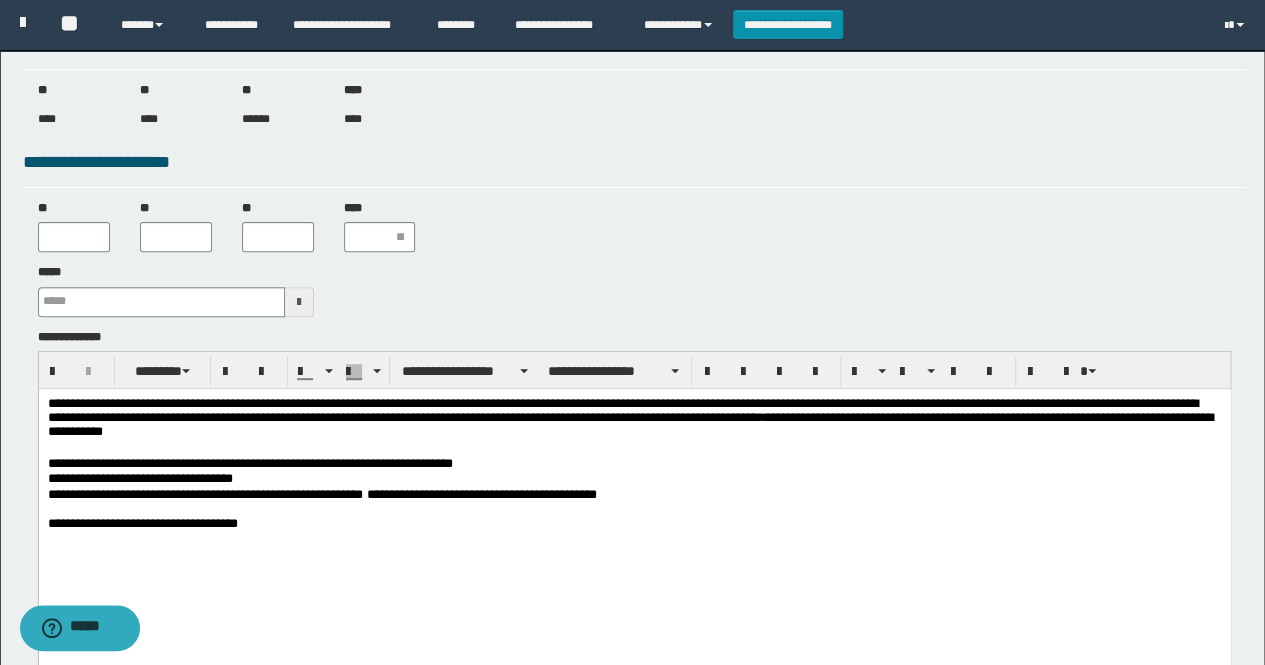 click on "**********" at bounding box center (634, 523) 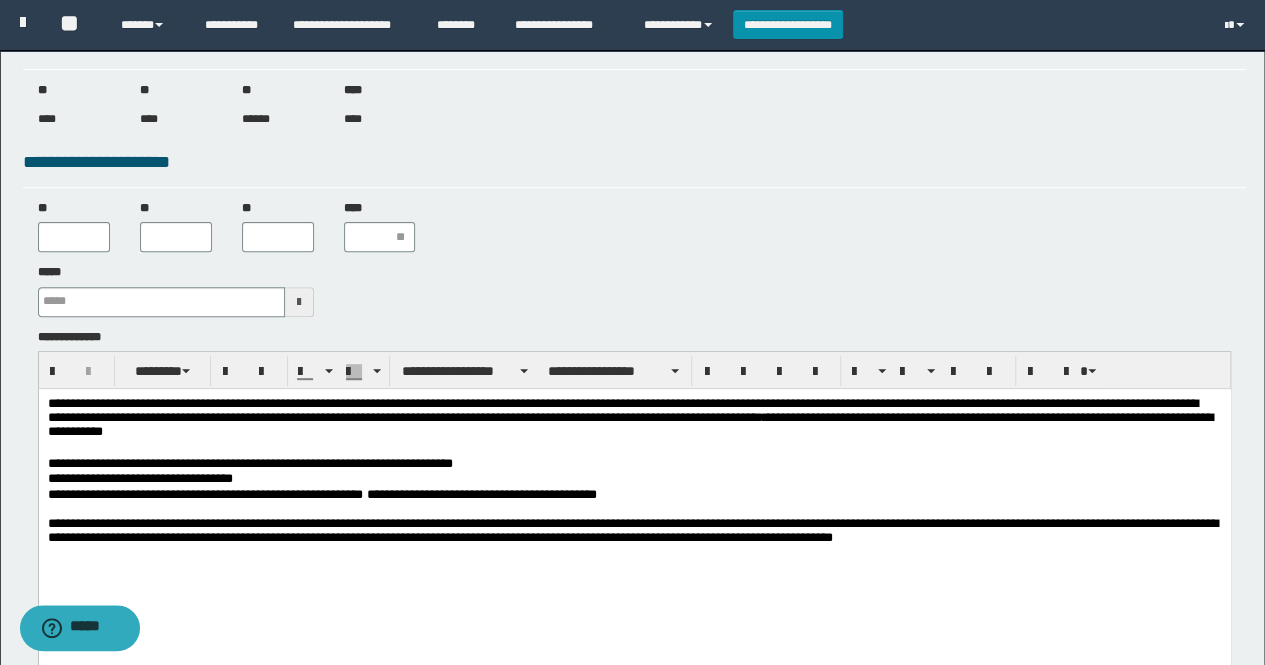 drag, startPoint x: 408, startPoint y: 549, endPoint x: 406, endPoint y: 577, distance: 28.071337 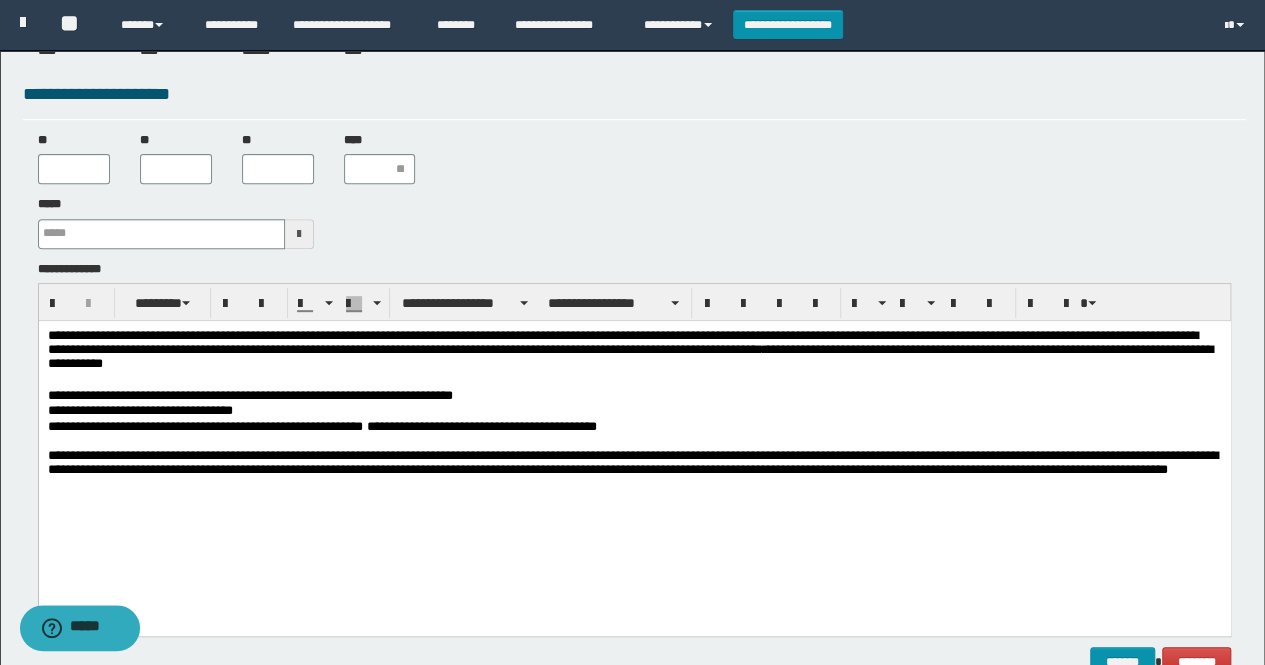 scroll, scrollTop: 344, scrollLeft: 0, axis: vertical 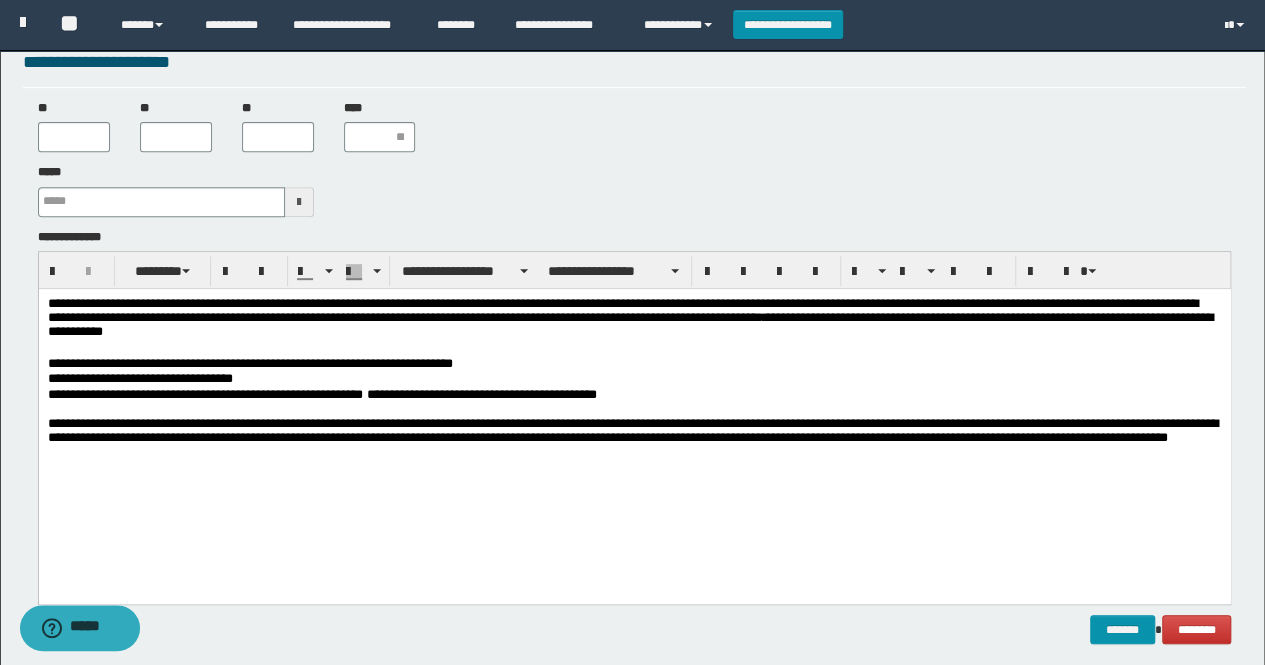 click on "**********" at bounding box center (634, 439) 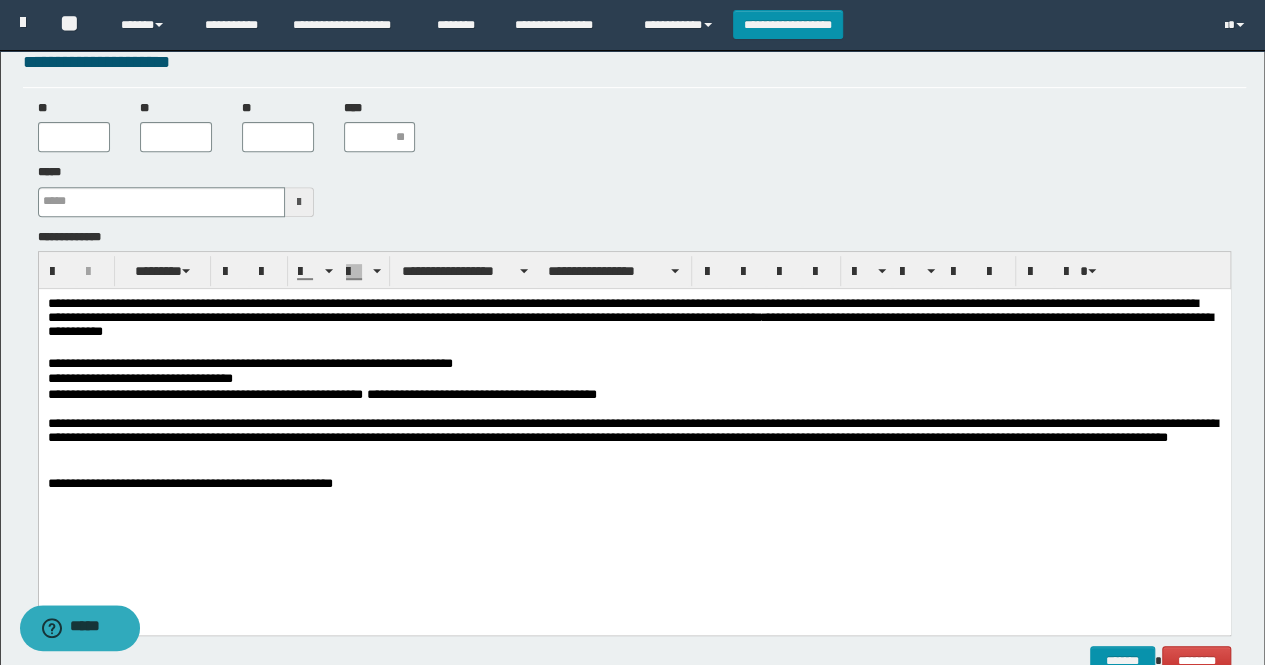 click on "**********" at bounding box center (634, 483) 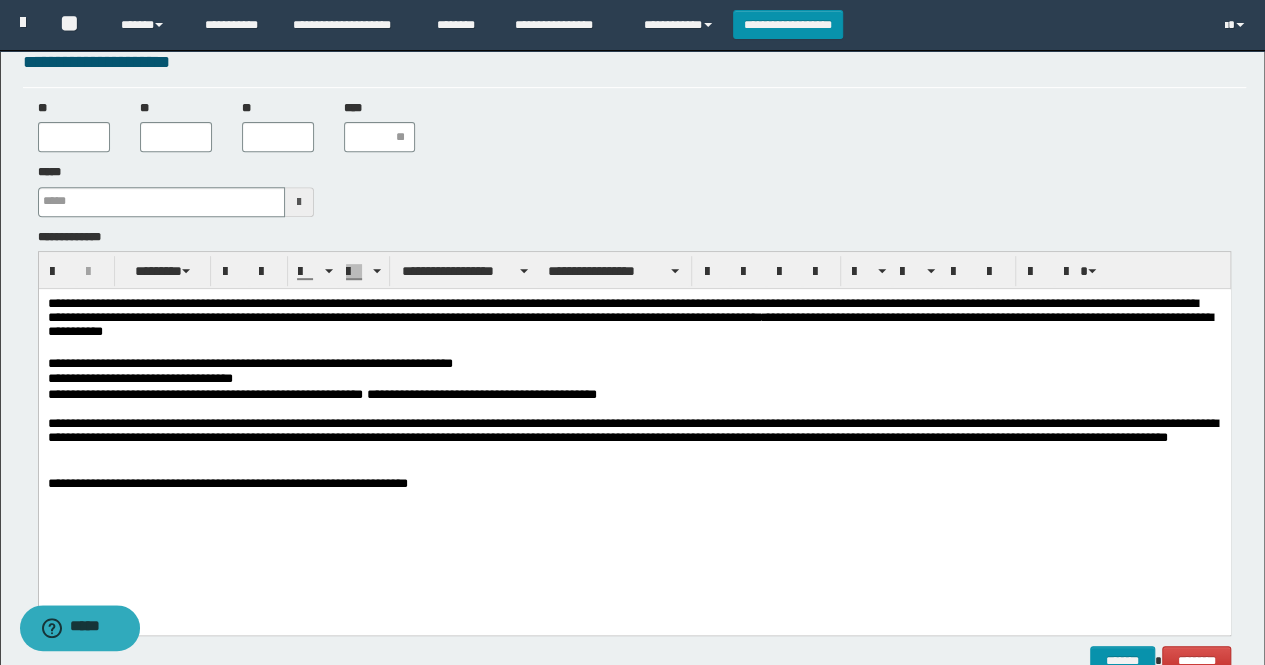 click on "**********" at bounding box center (634, 483) 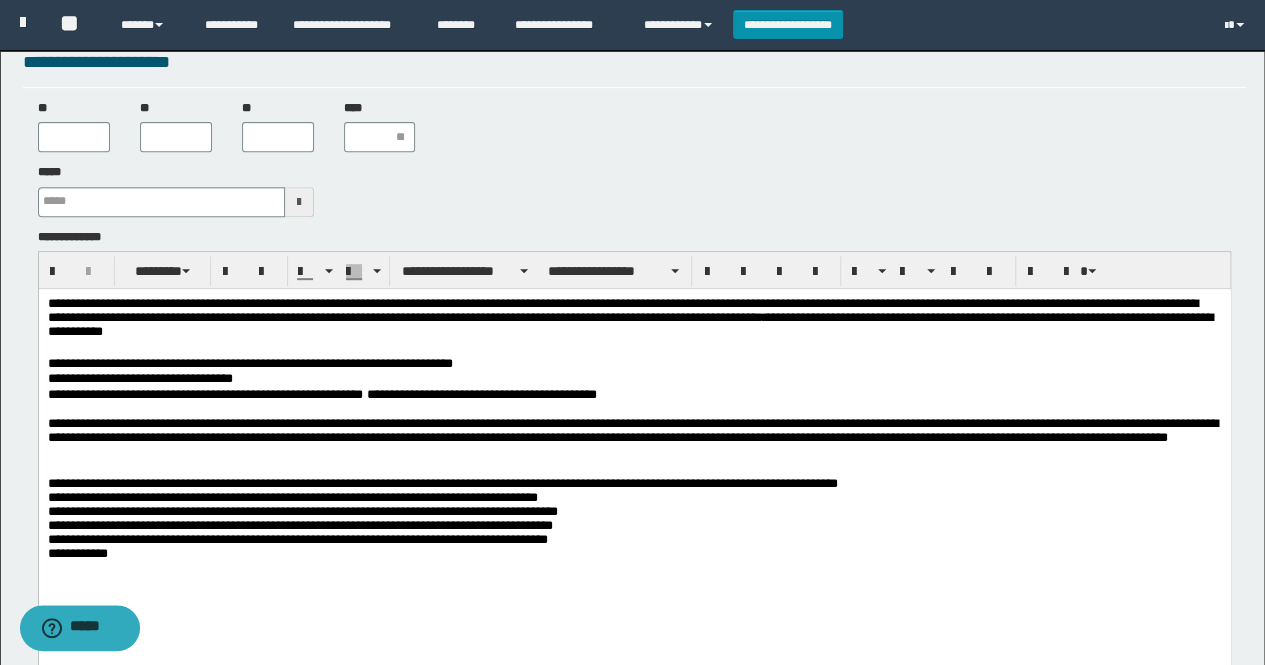 click on "**********" at bounding box center (634, 522) 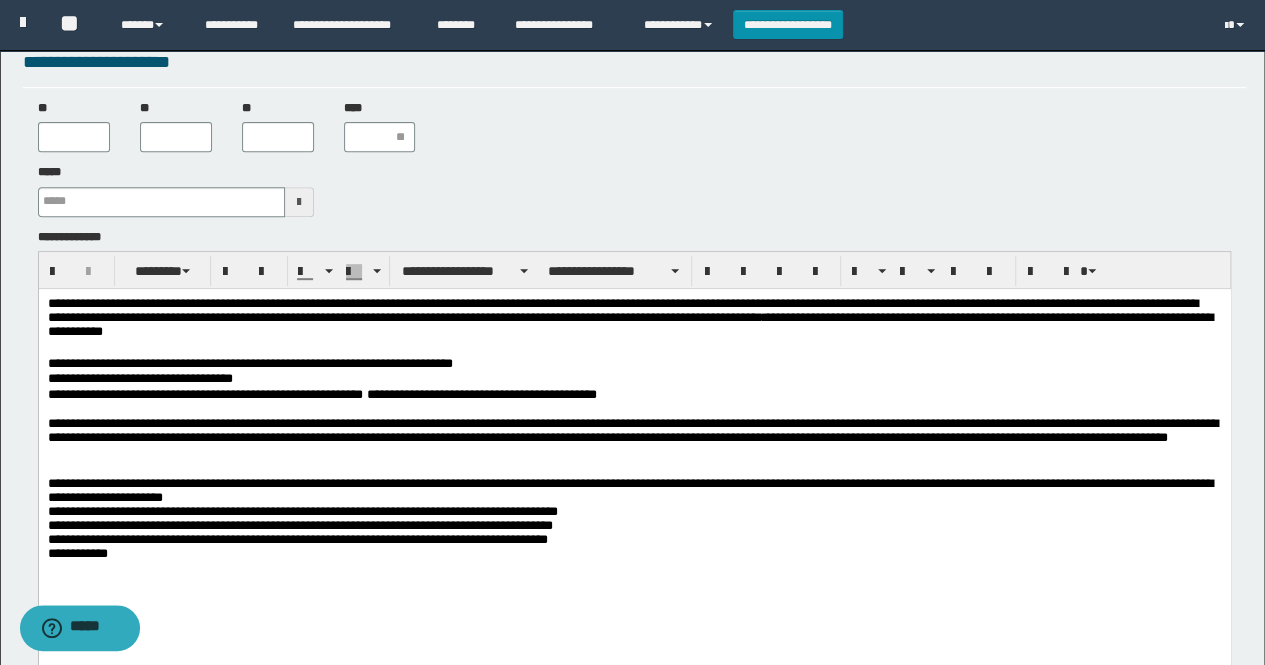 click on "**********" at bounding box center [634, 522] 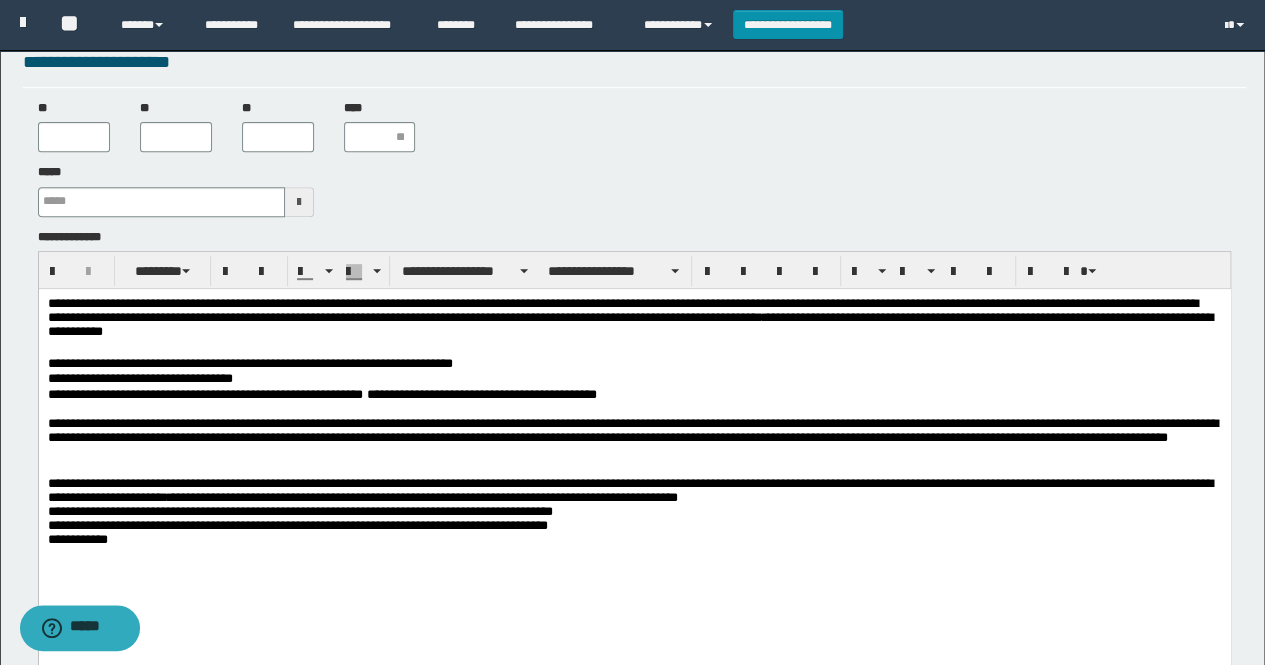 click on "**********" at bounding box center (634, 514) 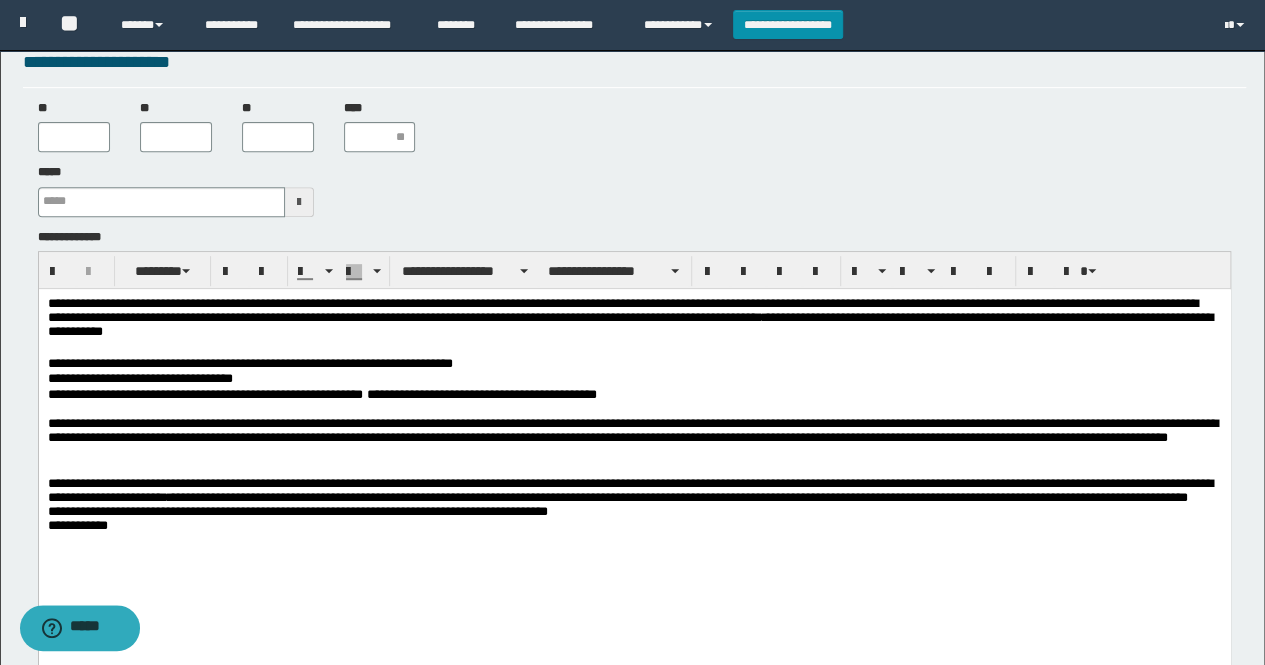 click on "**********" at bounding box center [634, 514] 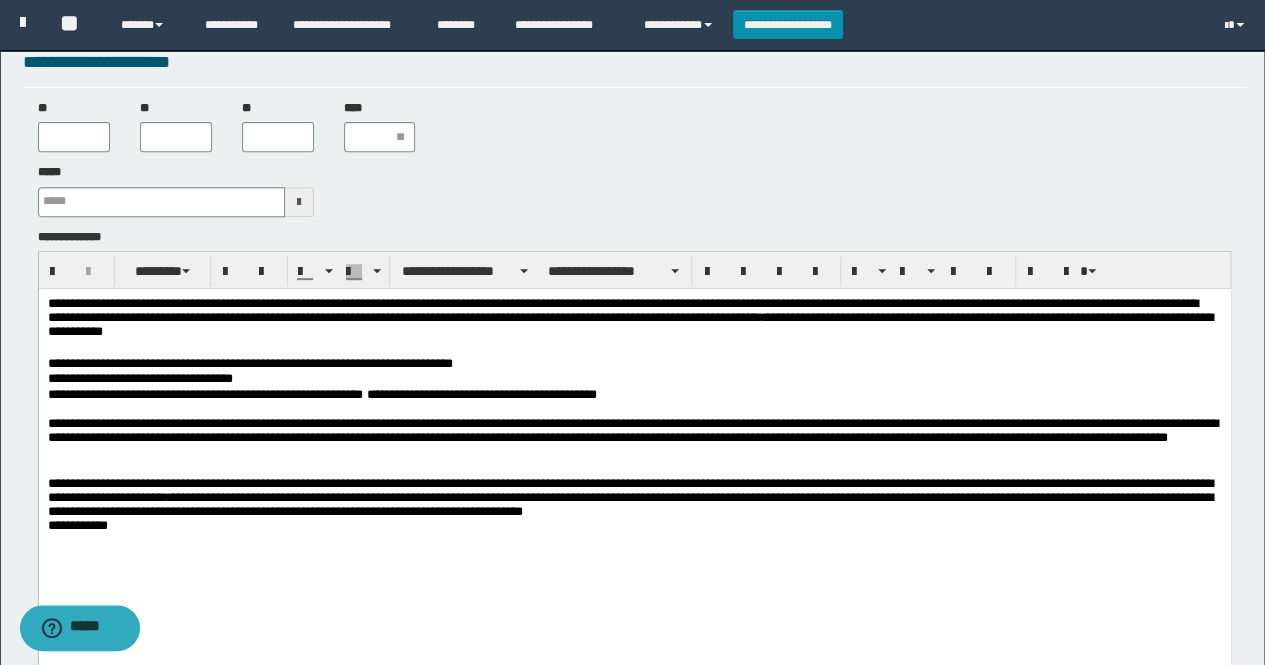 click on "**********" at bounding box center [634, 506] 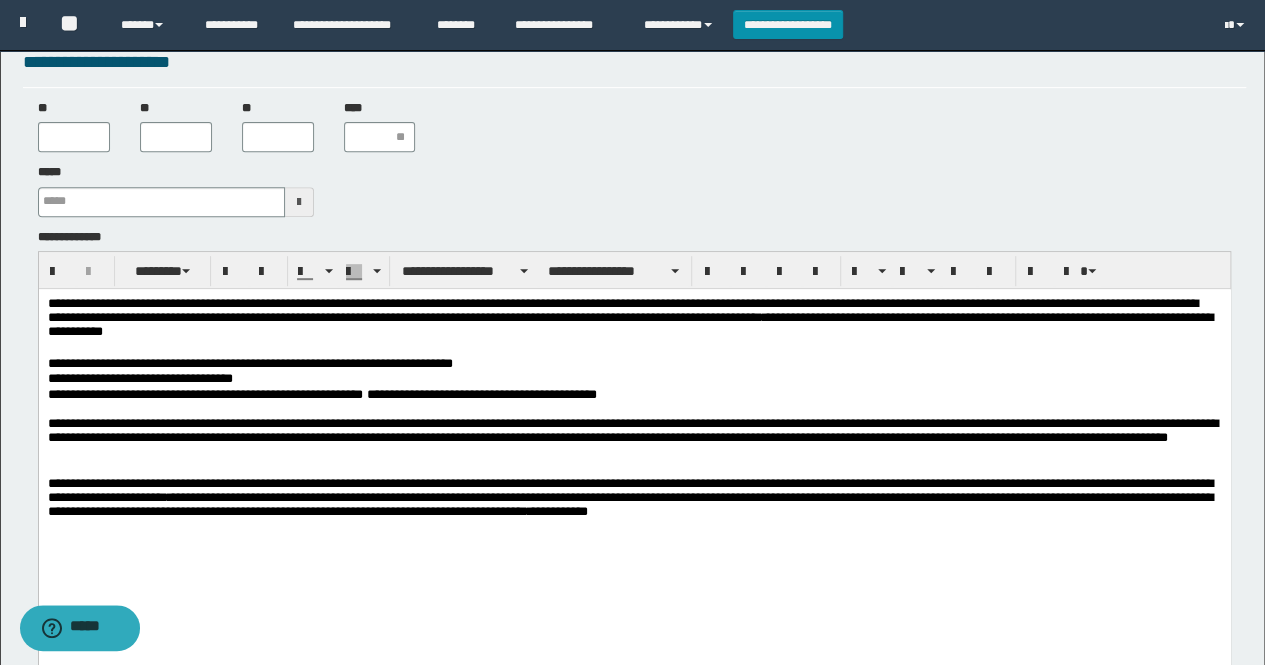 click on "**********" at bounding box center [634, 499] 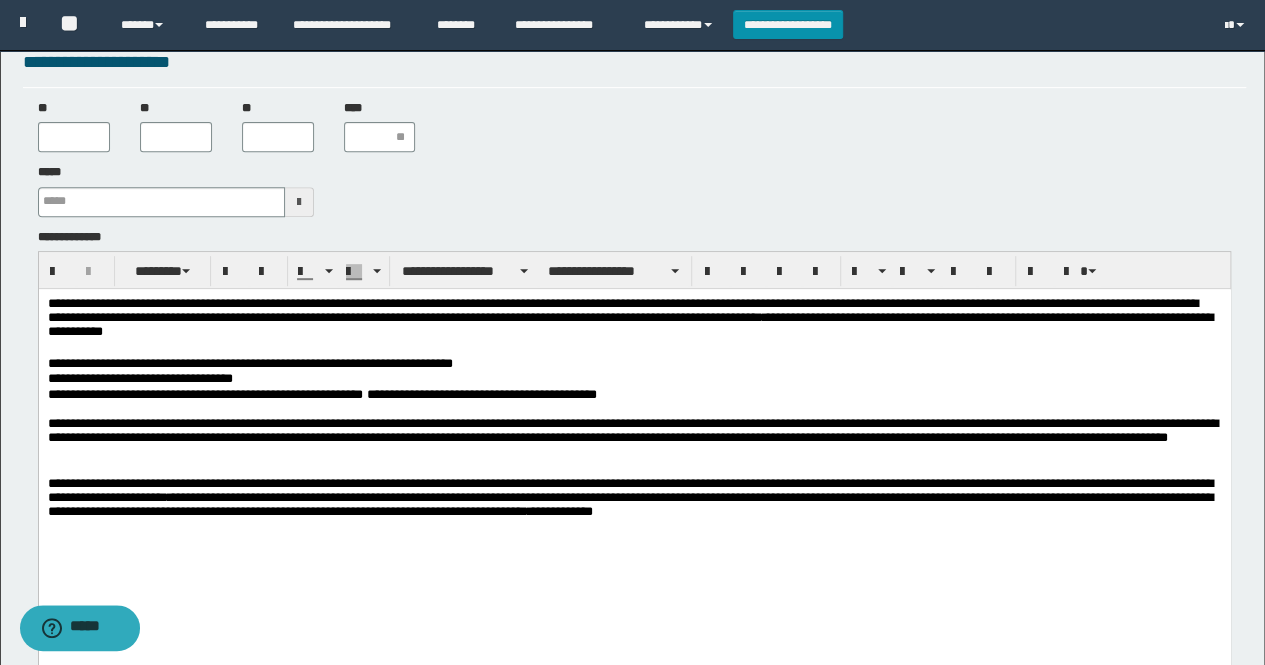 click on "**********" at bounding box center [634, 499] 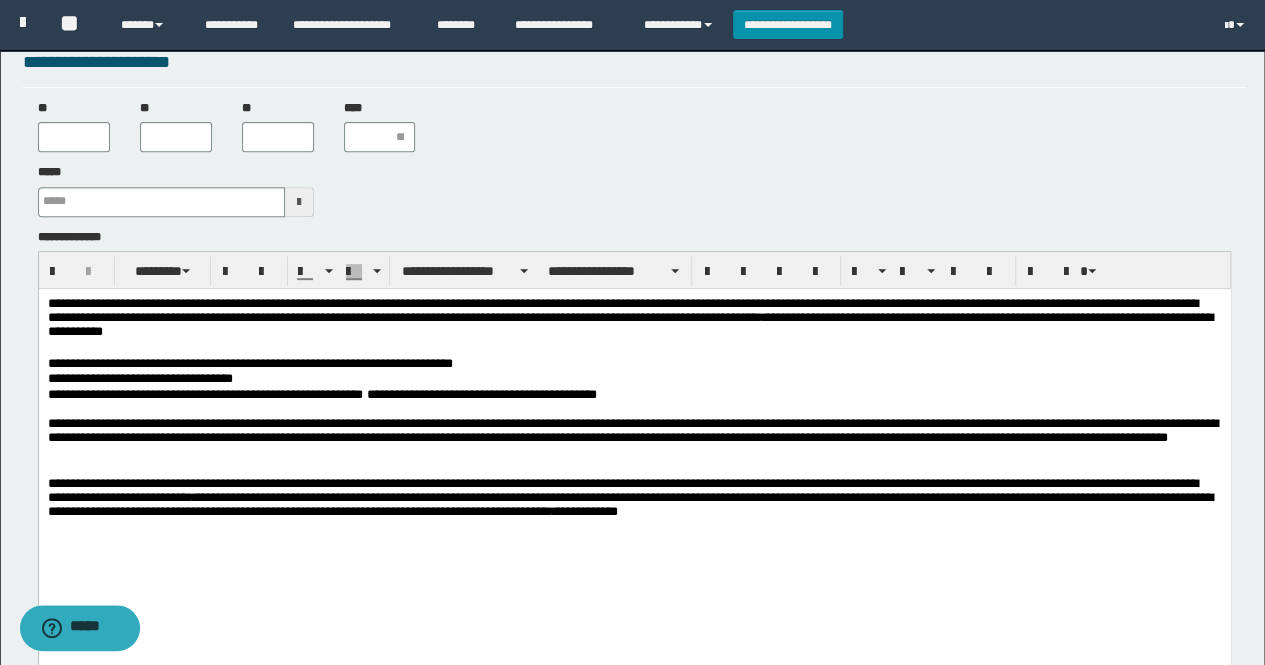 click on "**********" at bounding box center (634, 448) 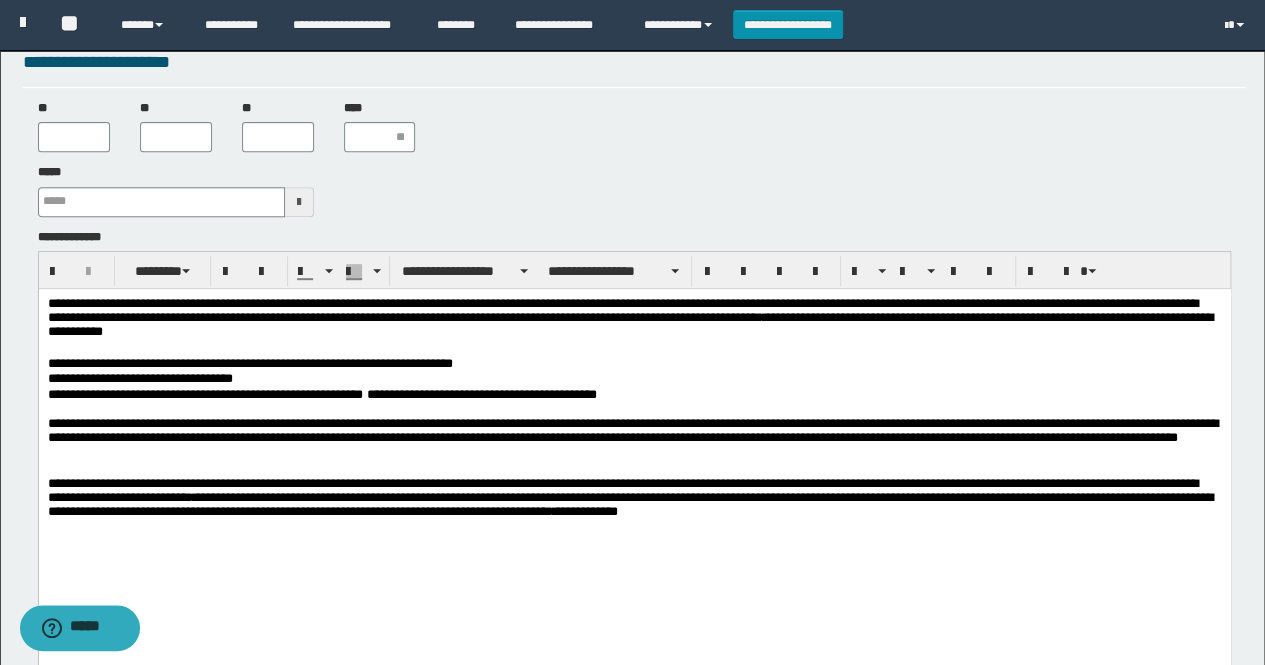 click on "**********" at bounding box center (634, 499) 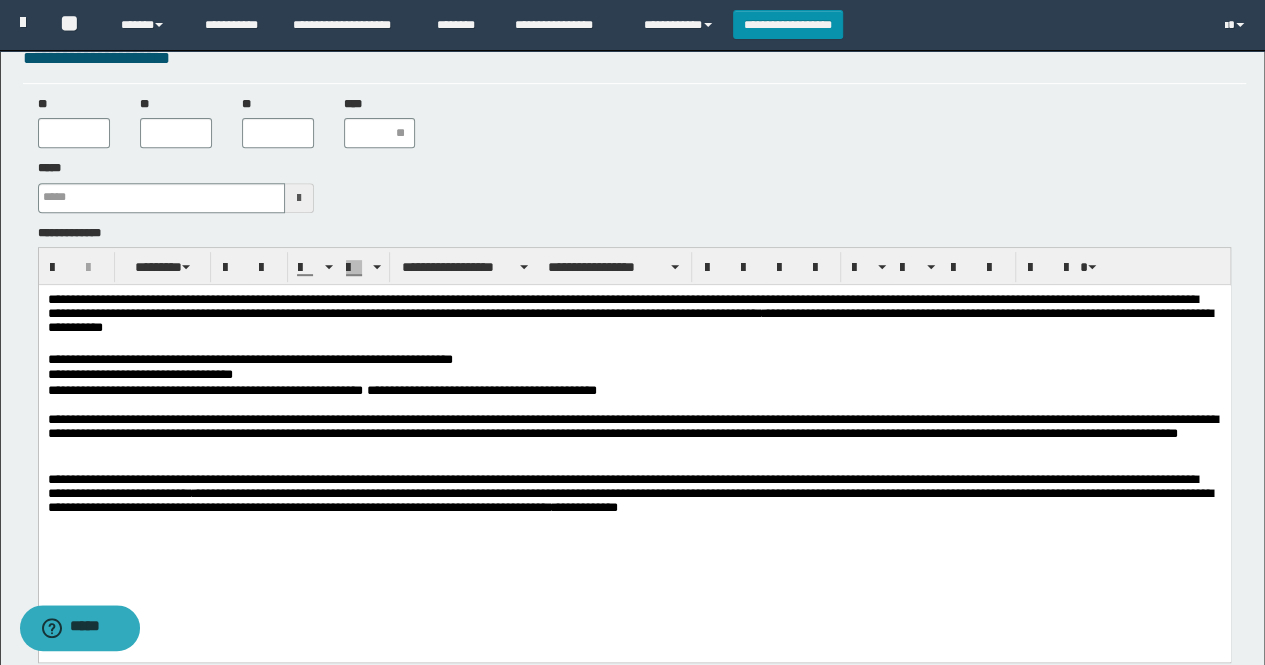 scroll, scrollTop: 390, scrollLeft: 0, axis: vertical 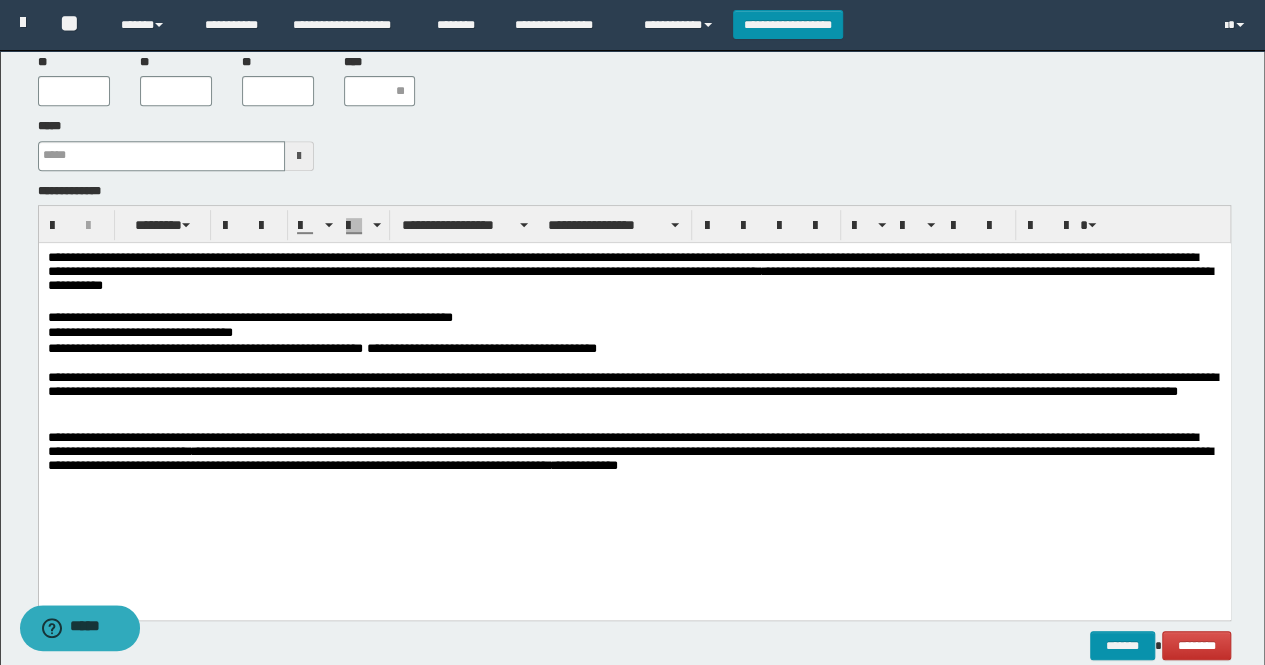 click on "**********" at bounding box center [634, 453] 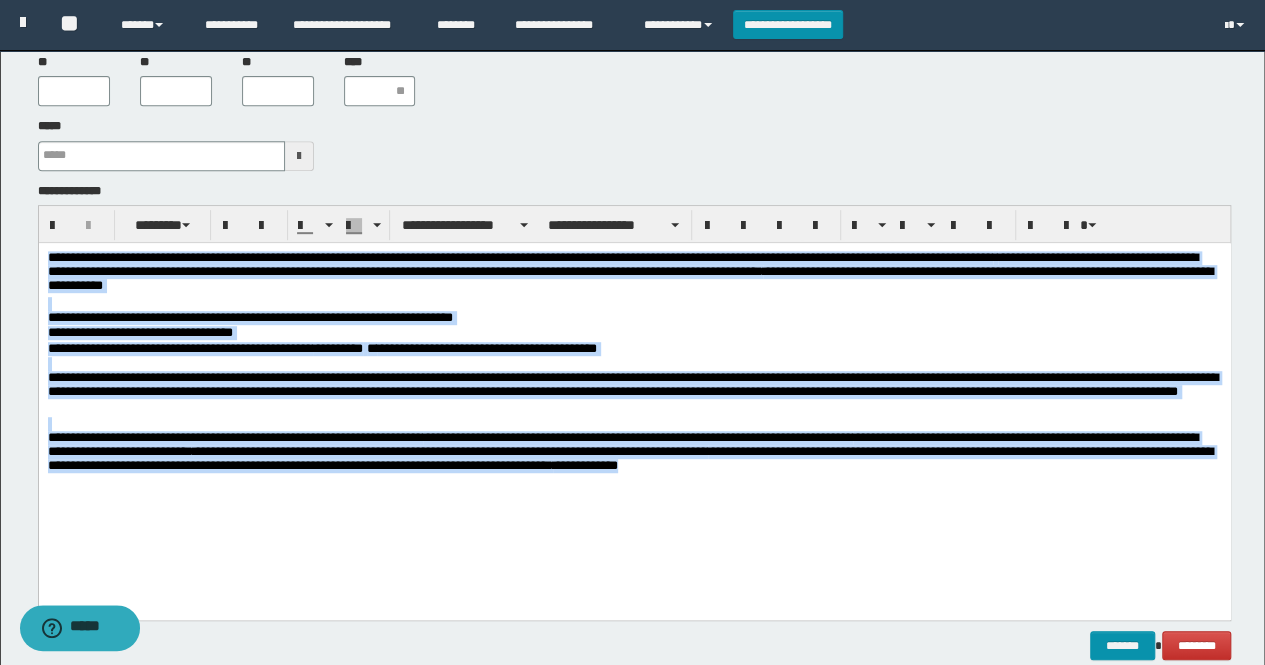 drag, startPoint x: 850, startPoint y: 476, endPoint x: 34, endPoint y: 248, distance: 847.2544 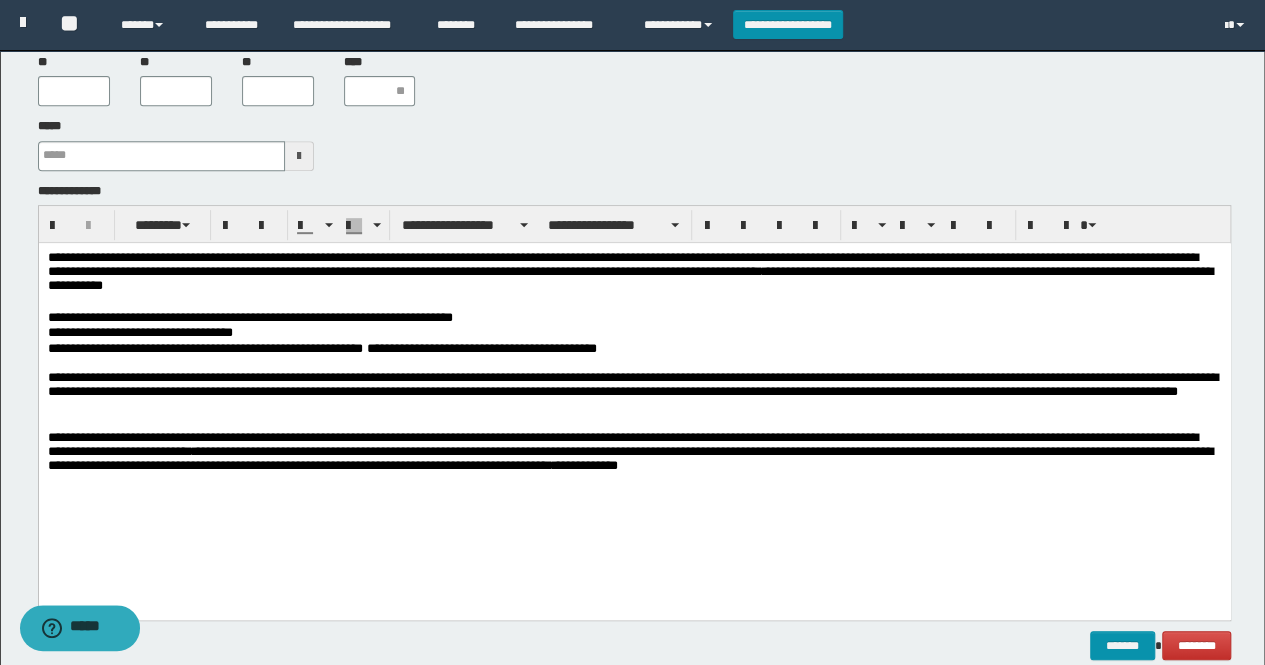 click at bounding box center (634, 483) 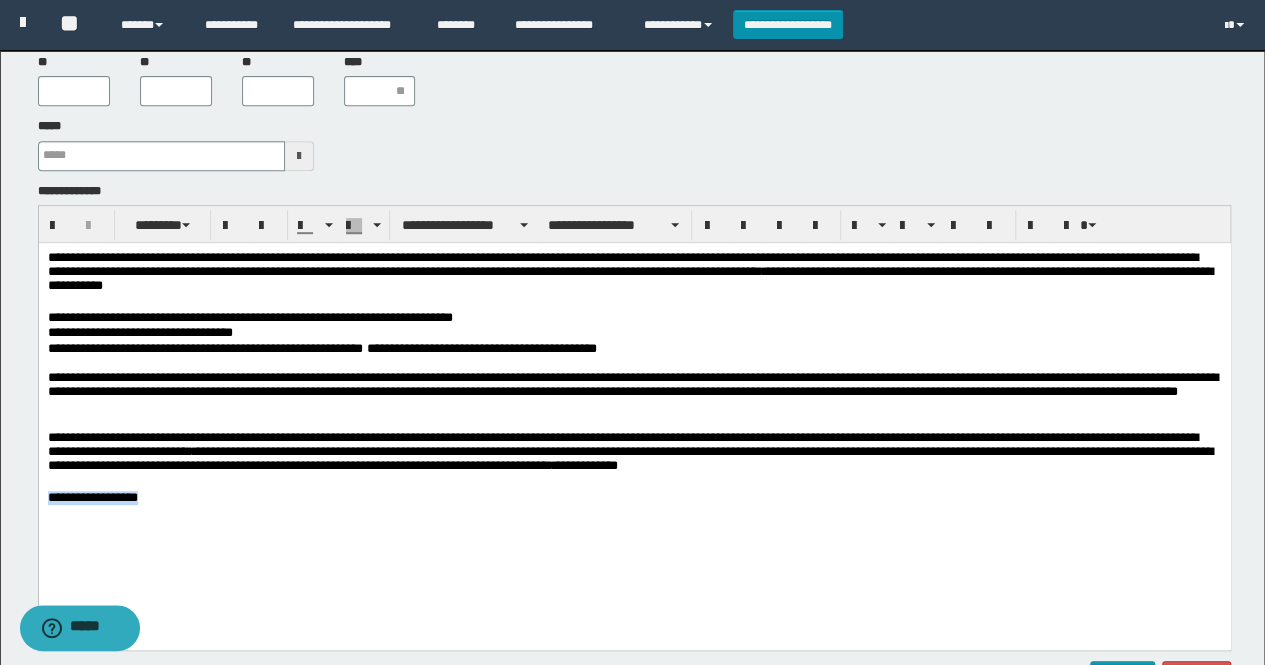 drag, startPoint x: 123, startPoint y: 509, endPoint x: 46, endPoint y: 509, distance: 77 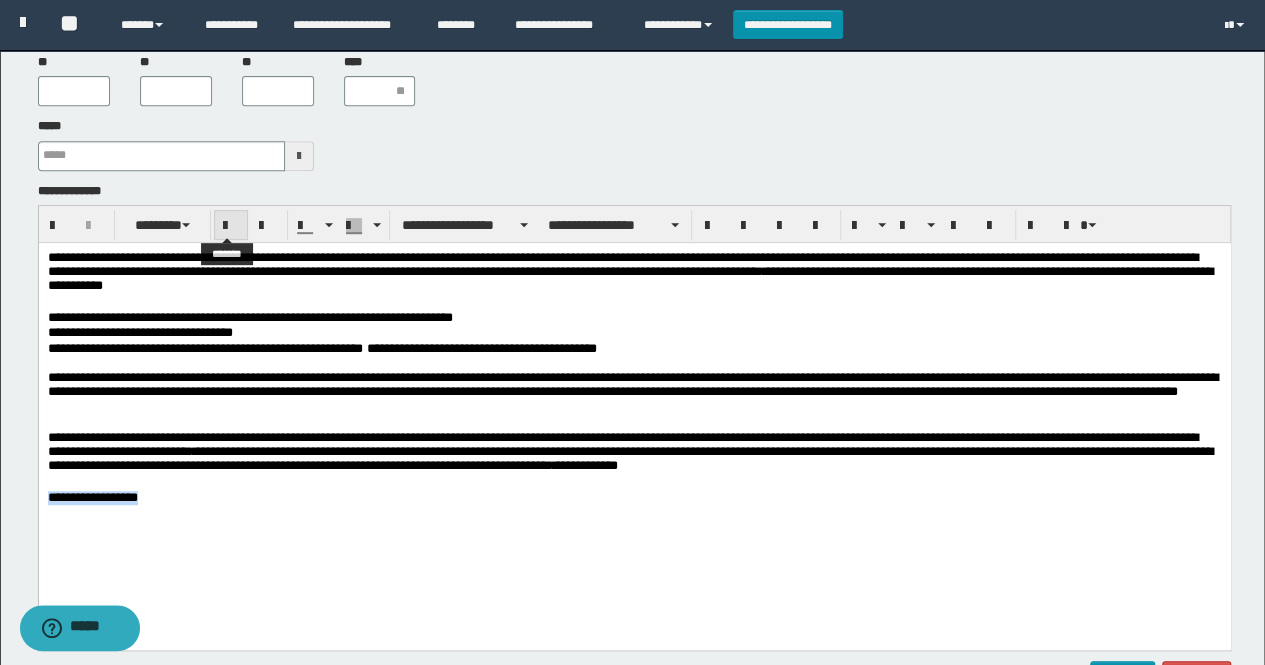 click at bounding box center (231, 226) 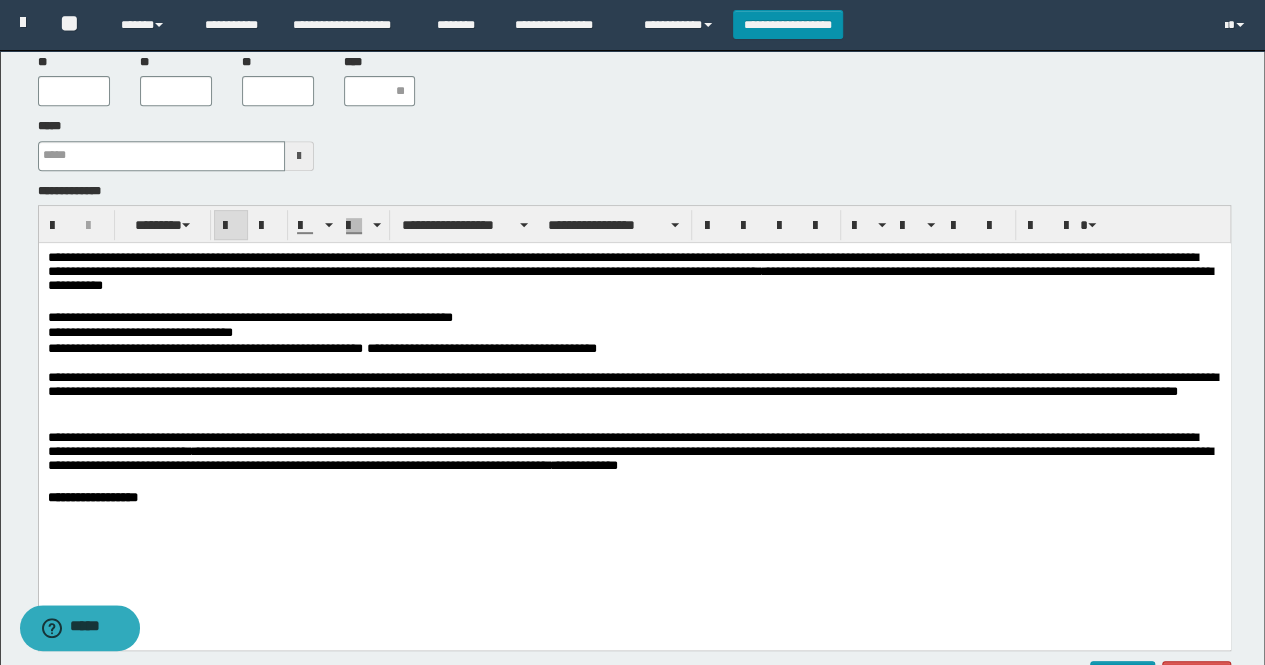 click on "**********" at bounding box center (634, 497) 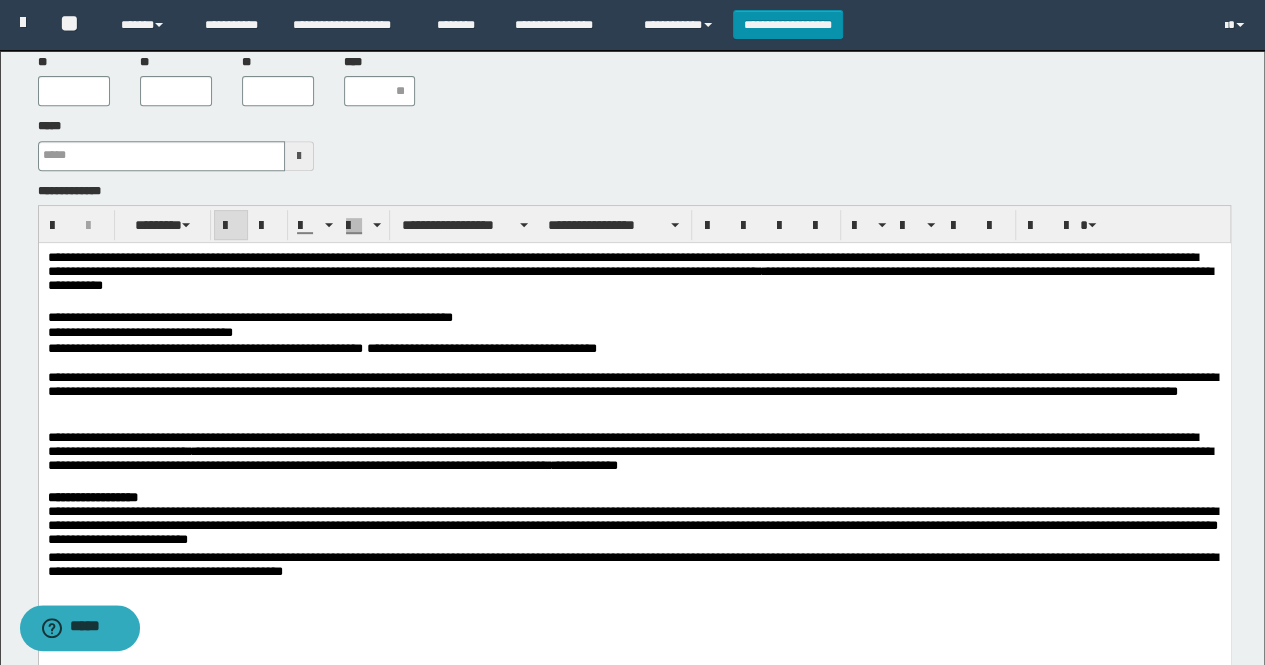 click on "**********" at bounding box center (634, 497) 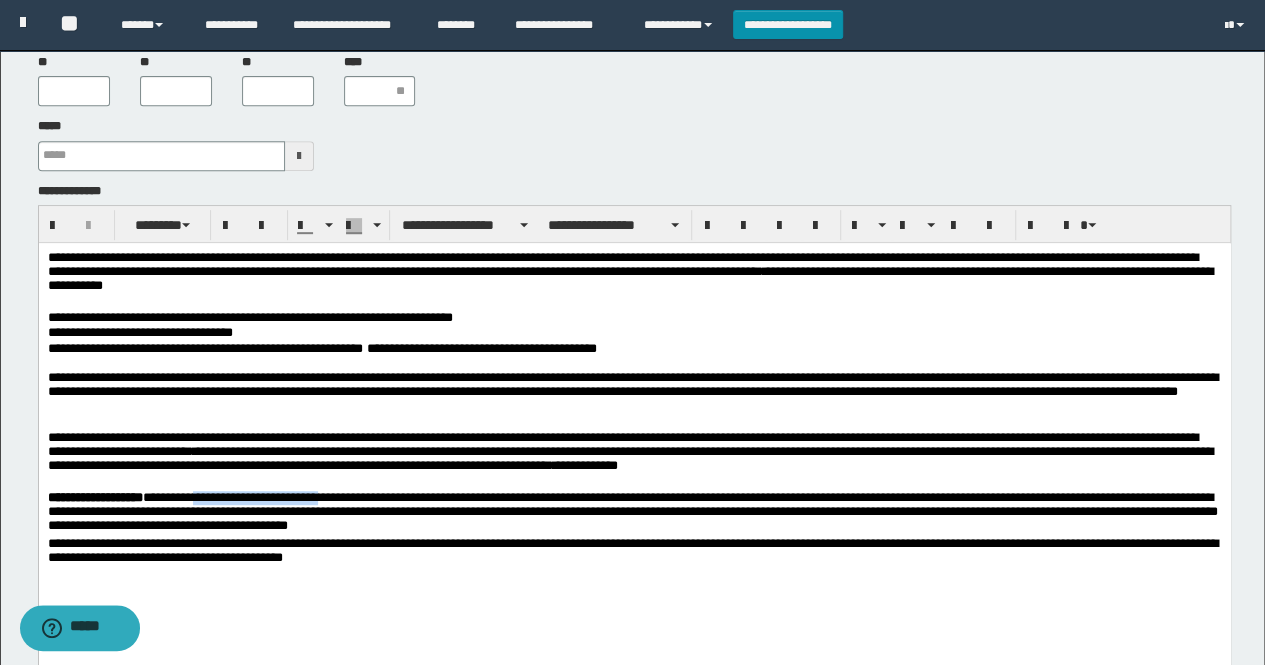 drag, startPoint x: 336, startPoint y: 505, endPoint x: 201, endPoint y: 497, distance: 135.23683 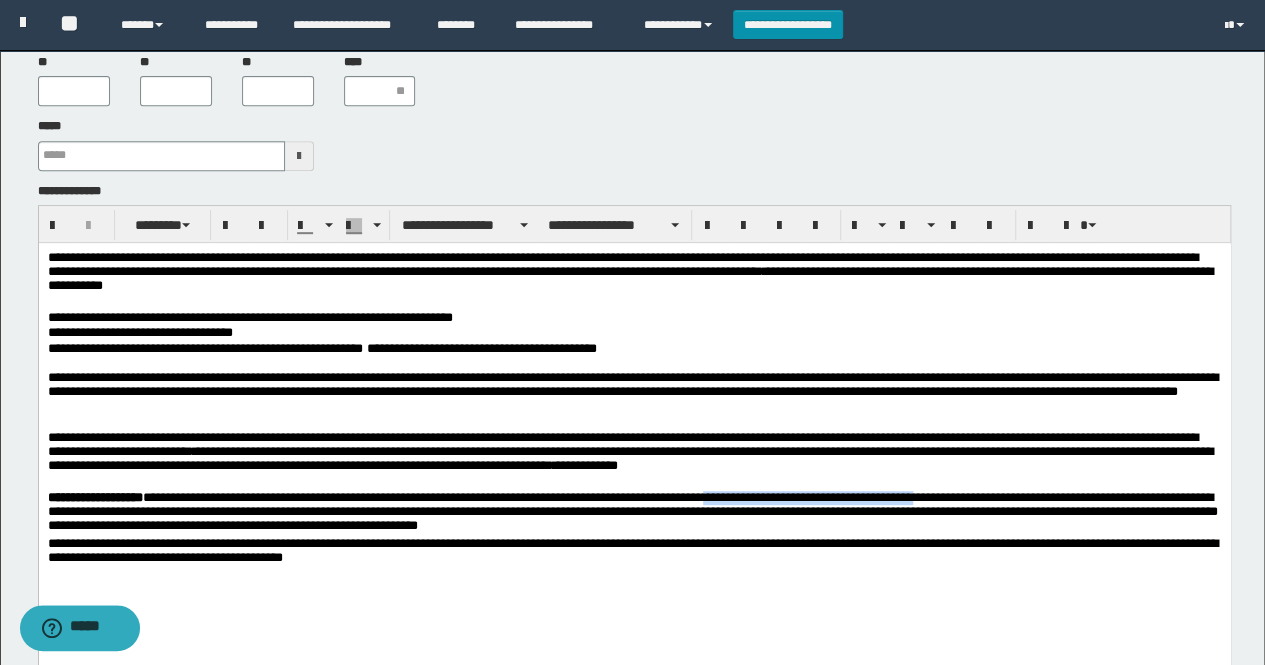 drag, startPoint x: 964, startPoint y: 503, endPoint x: 736, endPoint y: 509, distance: 228.07893 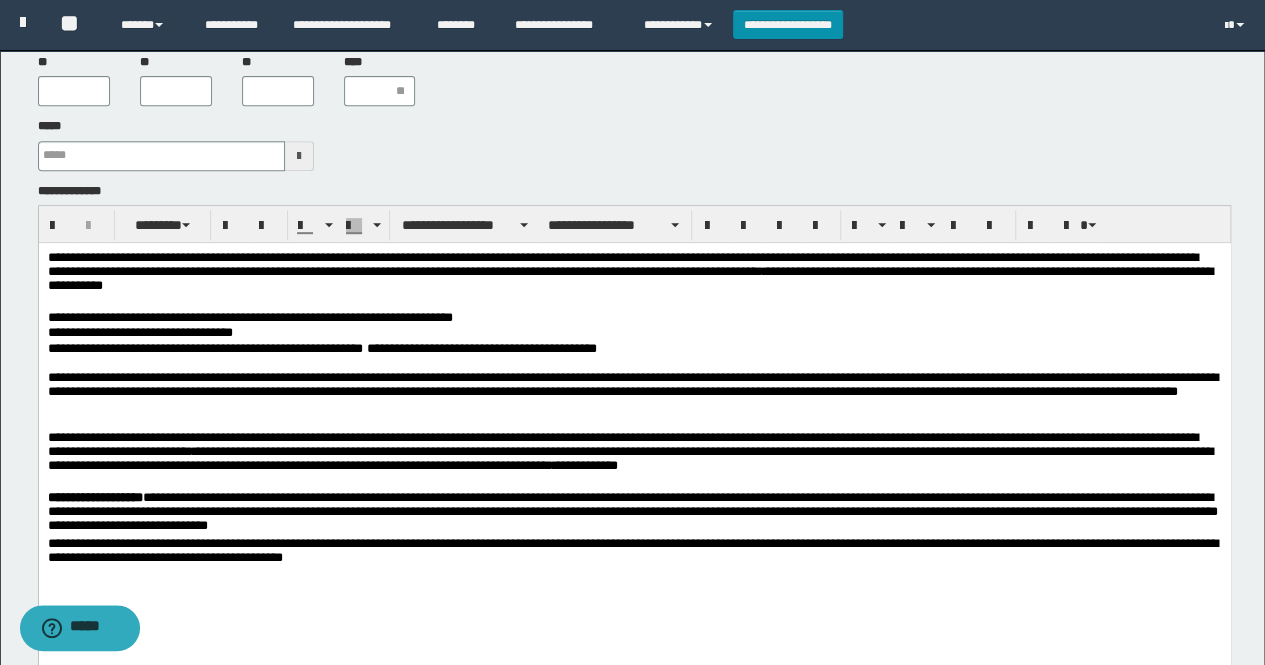 click on "**********" at bounding box center (634, 513) 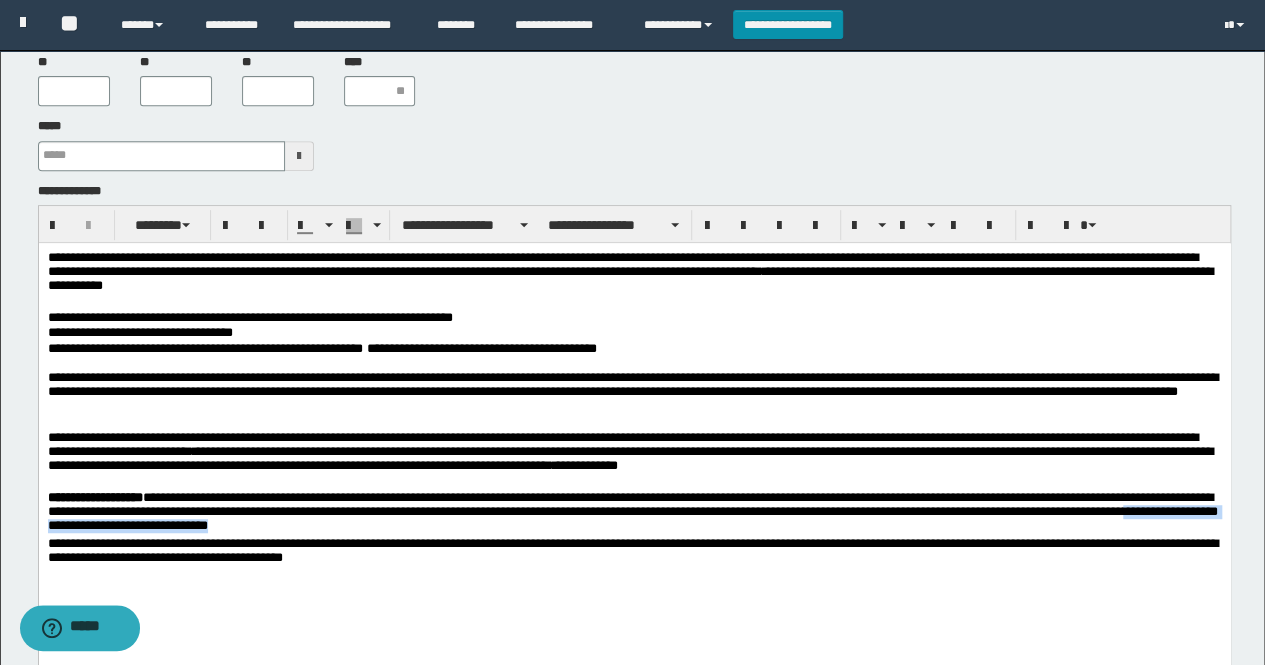 drag, startPoint x: 402, startPoint y: 532, endPoint x: 101, endPoint y: 535, distance: 301.01495 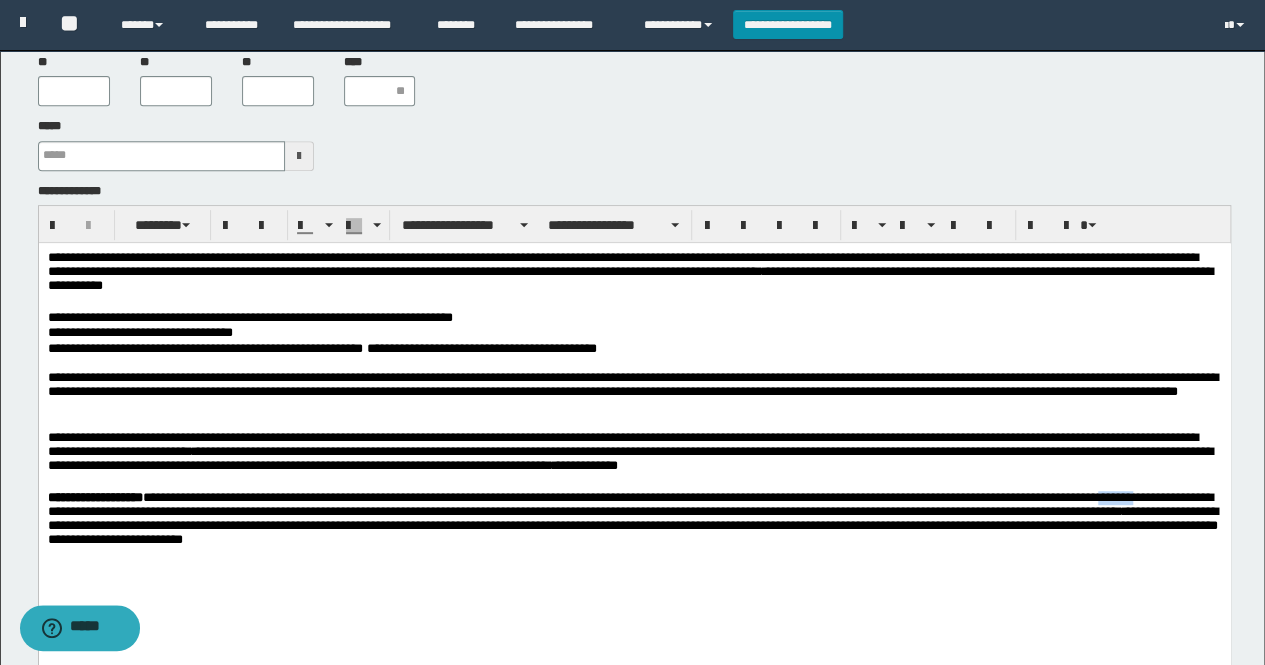 click on "**********" at bounding box center [634, 520] 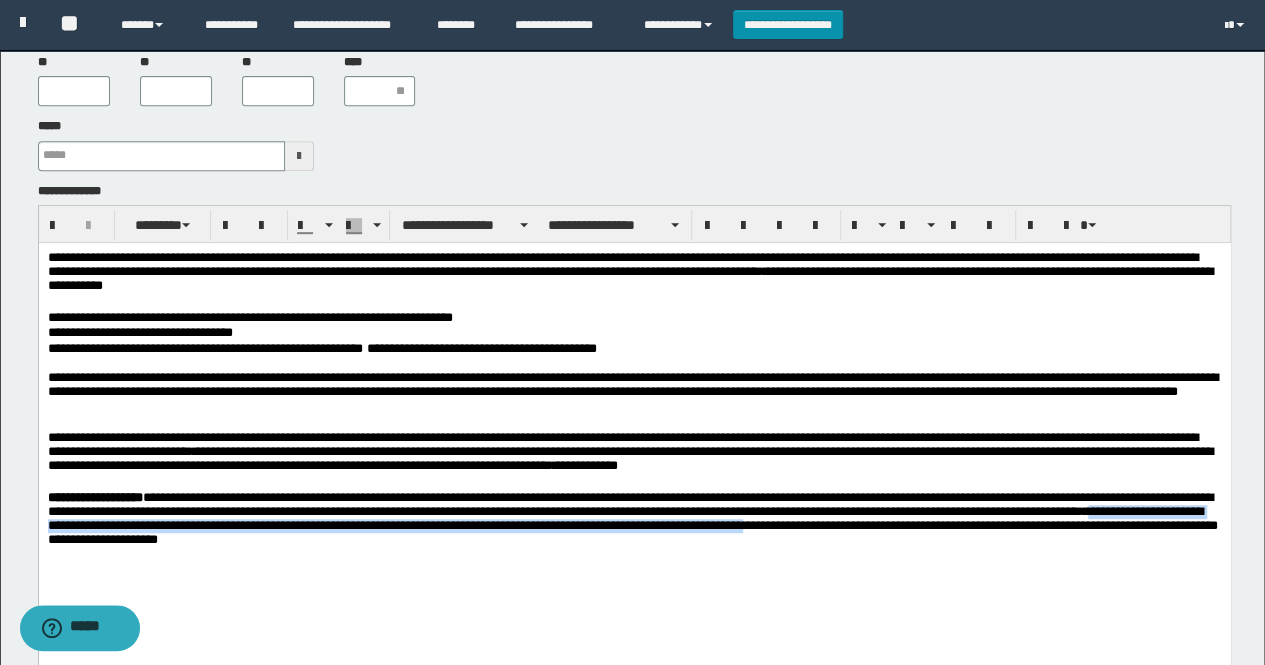 drag, startPoint x: 1004, startPoint y: 535, endPoint x: 104, endPoint y: 535, distance: 900 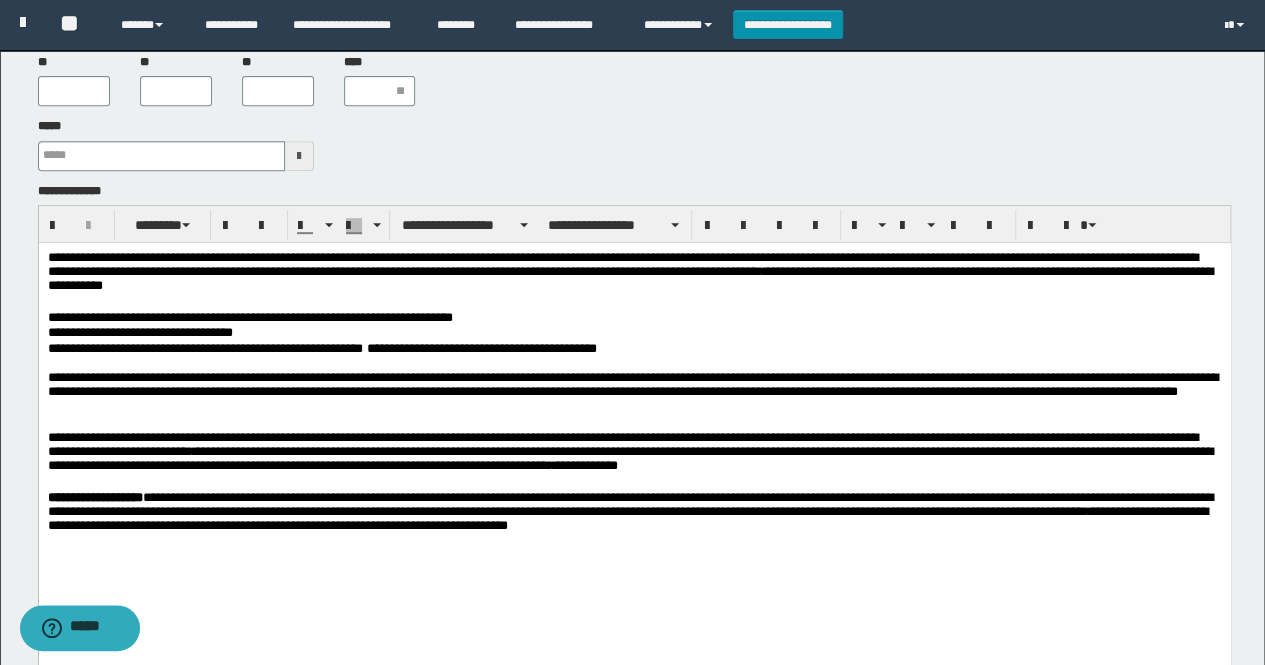 click on "**********" at bounding box center (634, 513) 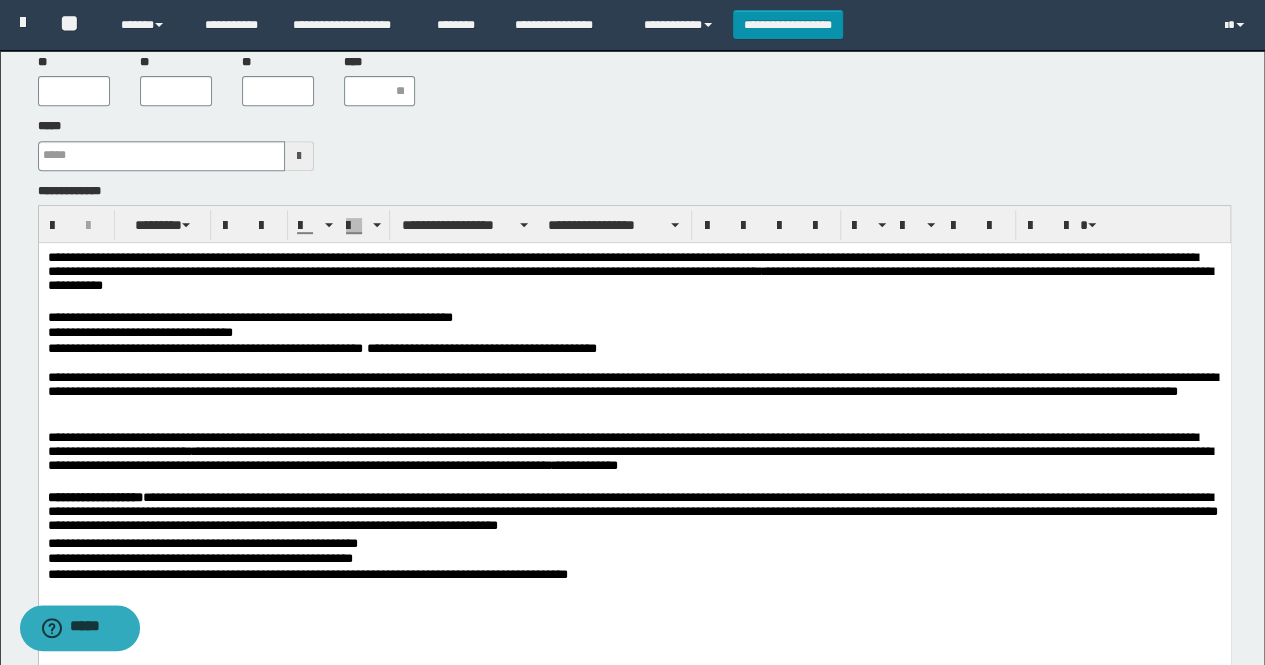 click on "**********" at bounding box center [634, 513] 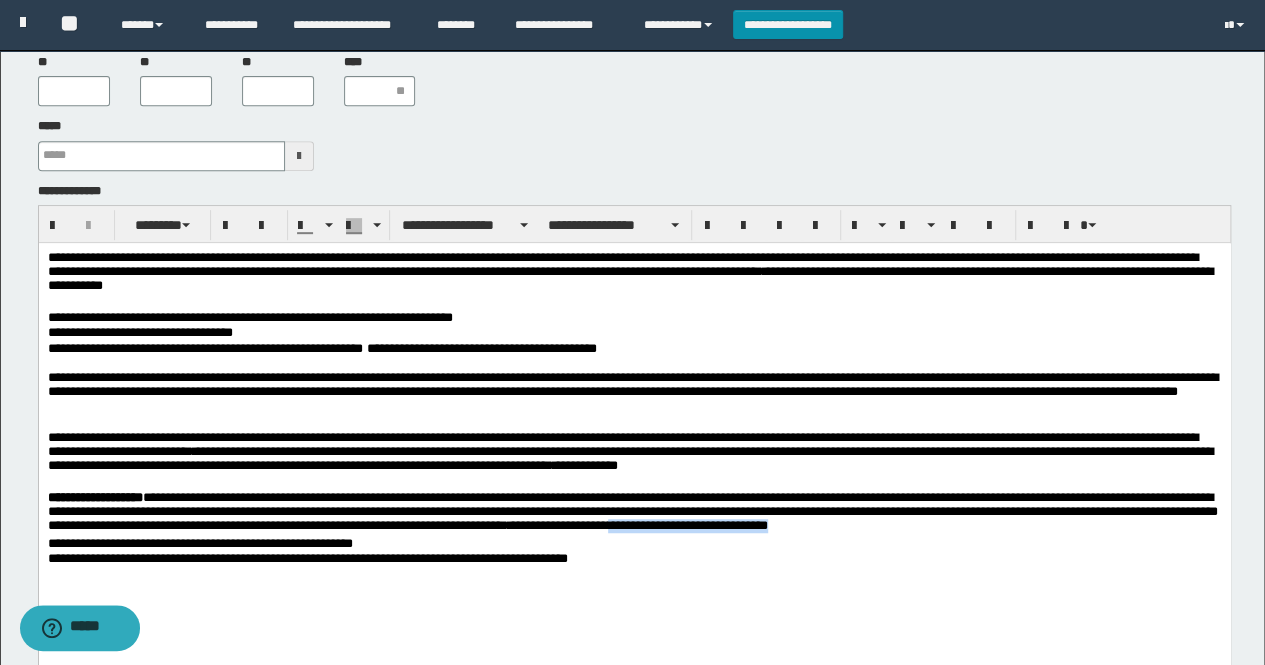 drag, startPoint x: 1050, startPoint y: 539, endPoint x: 856, endPoint y: 535, distance: 194.04123 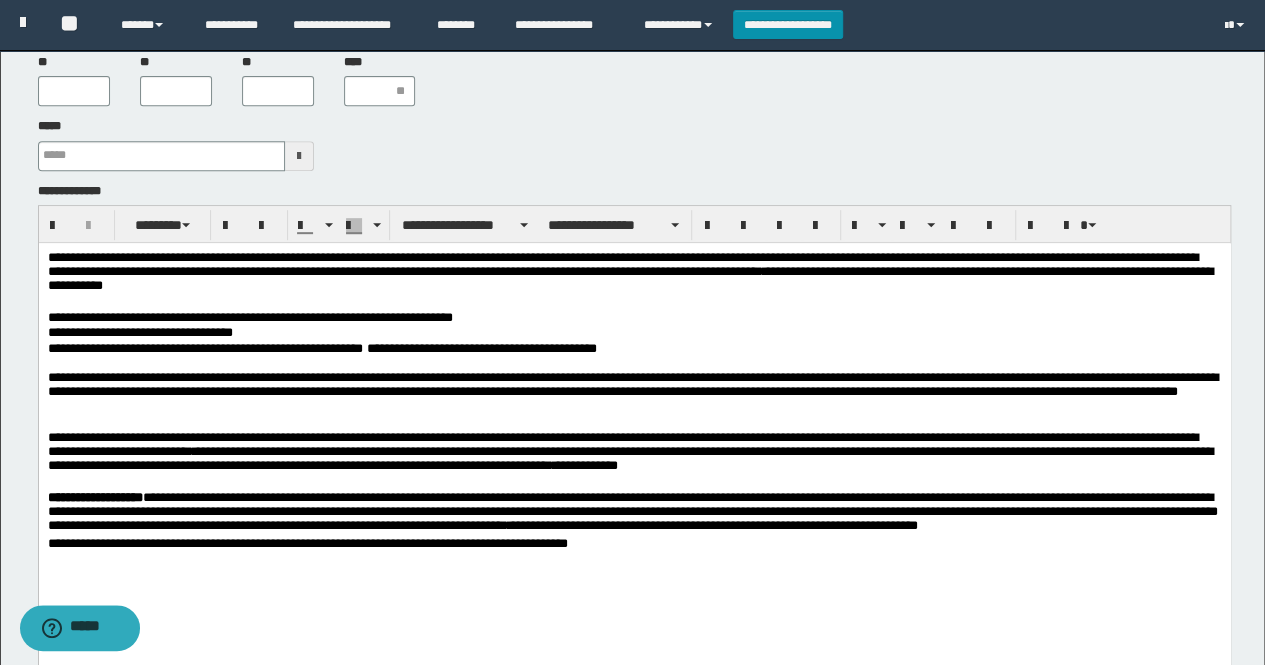 click on "**********" at bounding box center [634, 513] 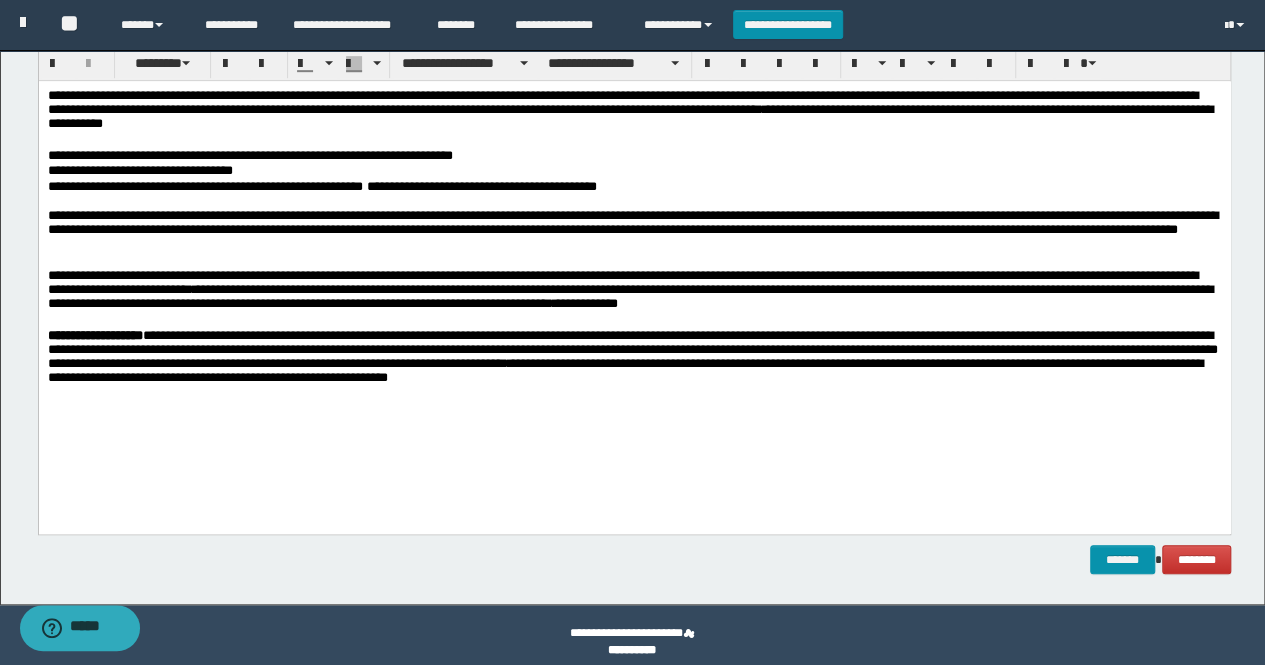 scroll, scrollTop: 566, scrollLeft: 0, axis: vertical 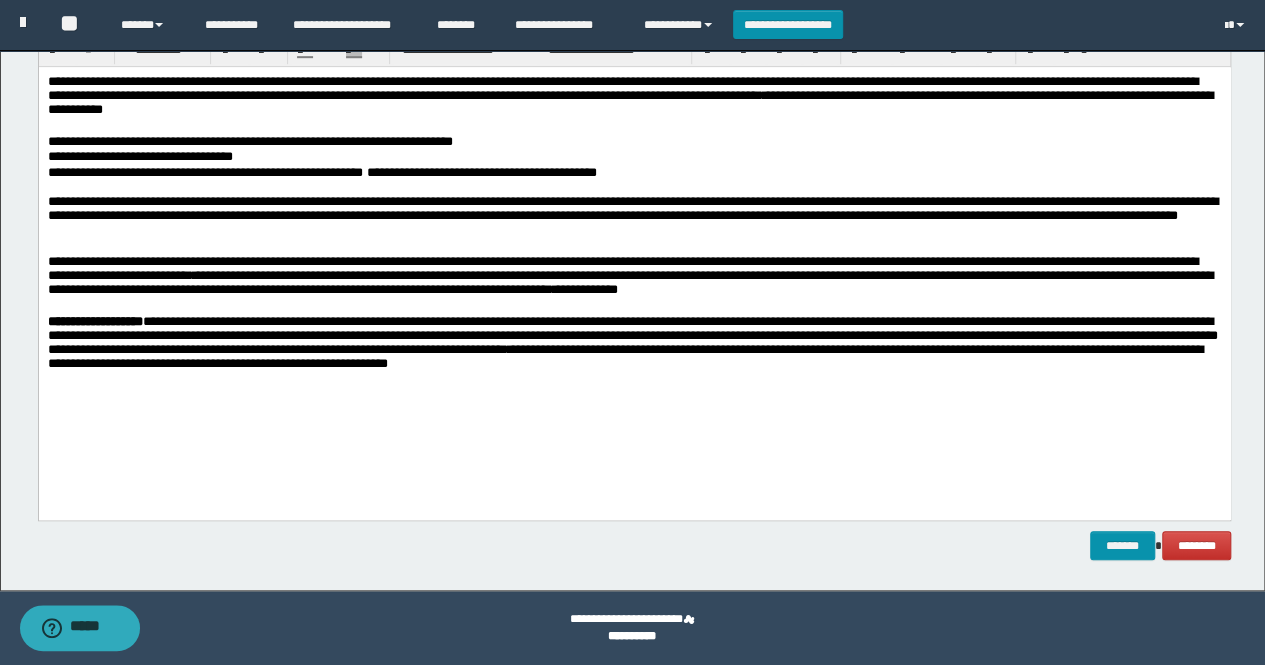 click at bounding box center (634, 382) 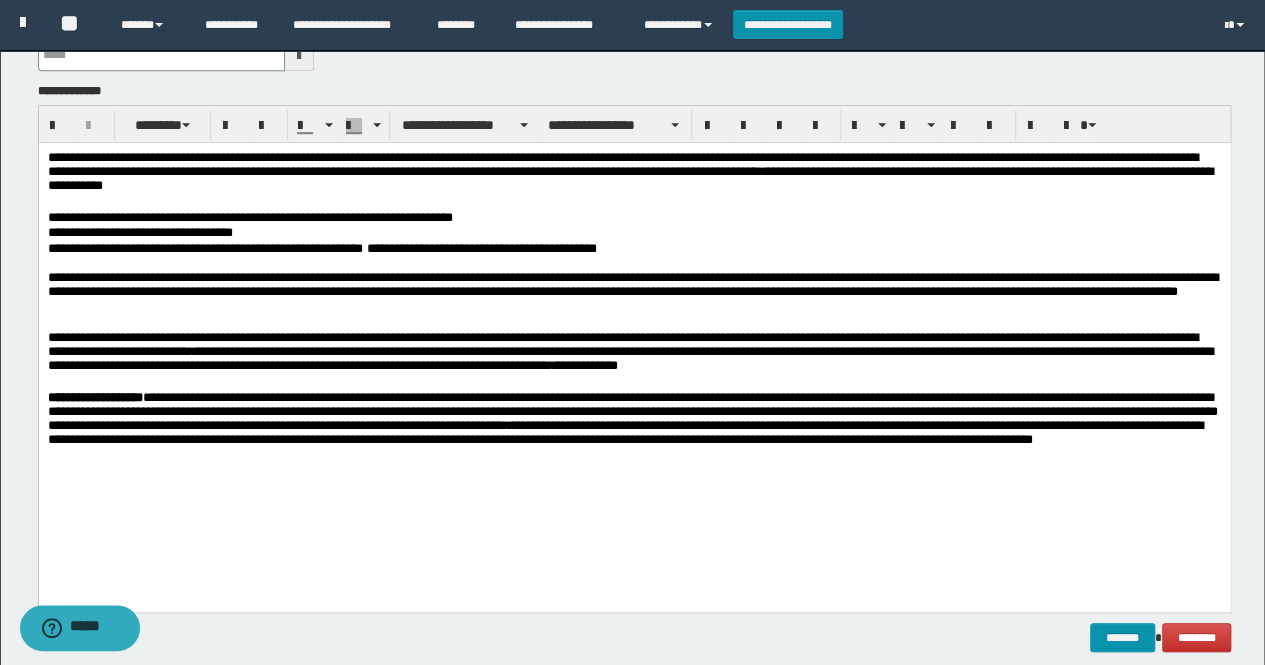 scroll, scrollTop: 366, scrollLeft: 0, axis: vertical 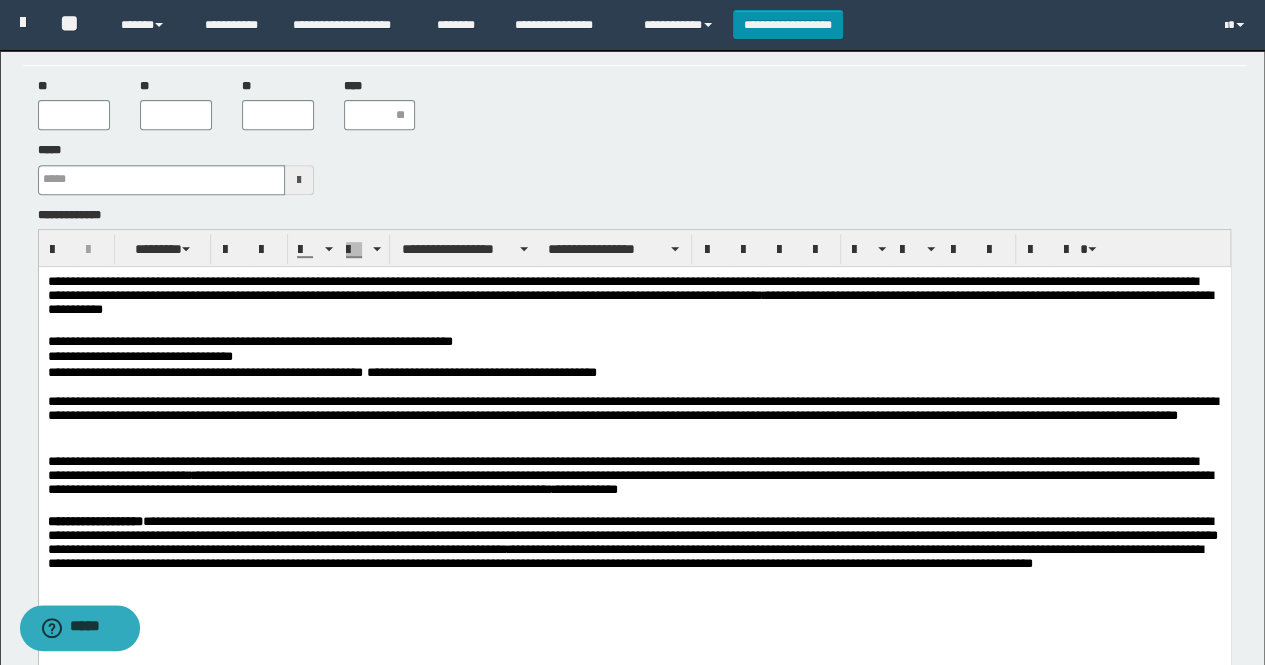 click on "**********" at bounding box center [634, 417] 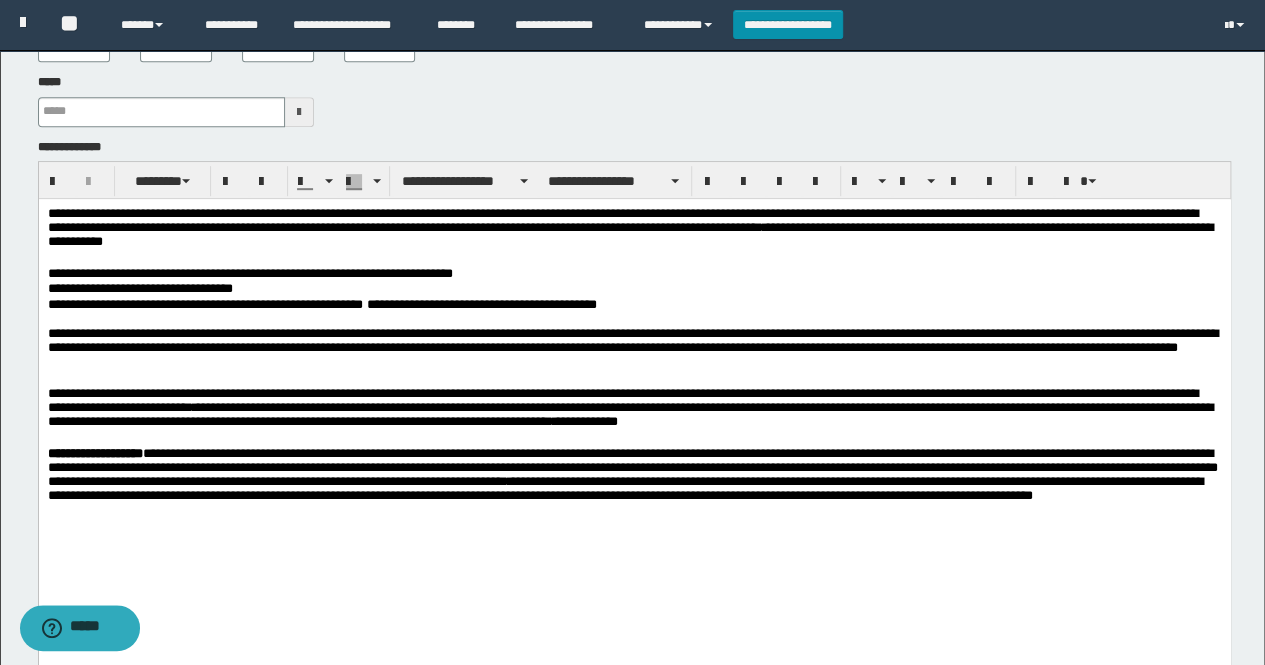 scroll, scrollTop: 466, scrollLeft: 0, axis: vertical 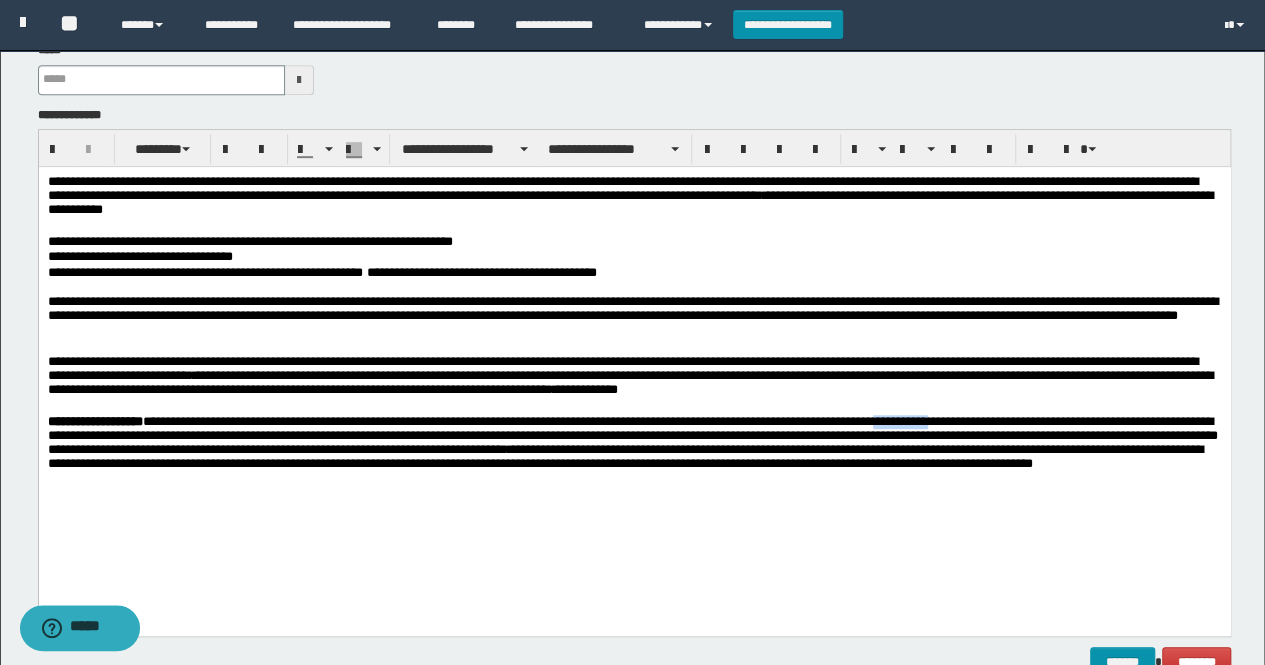 drag, startPoint x: 982, startPoint y: 428, endPoint x: 920, endPoint y: 423, distance: 62.201286 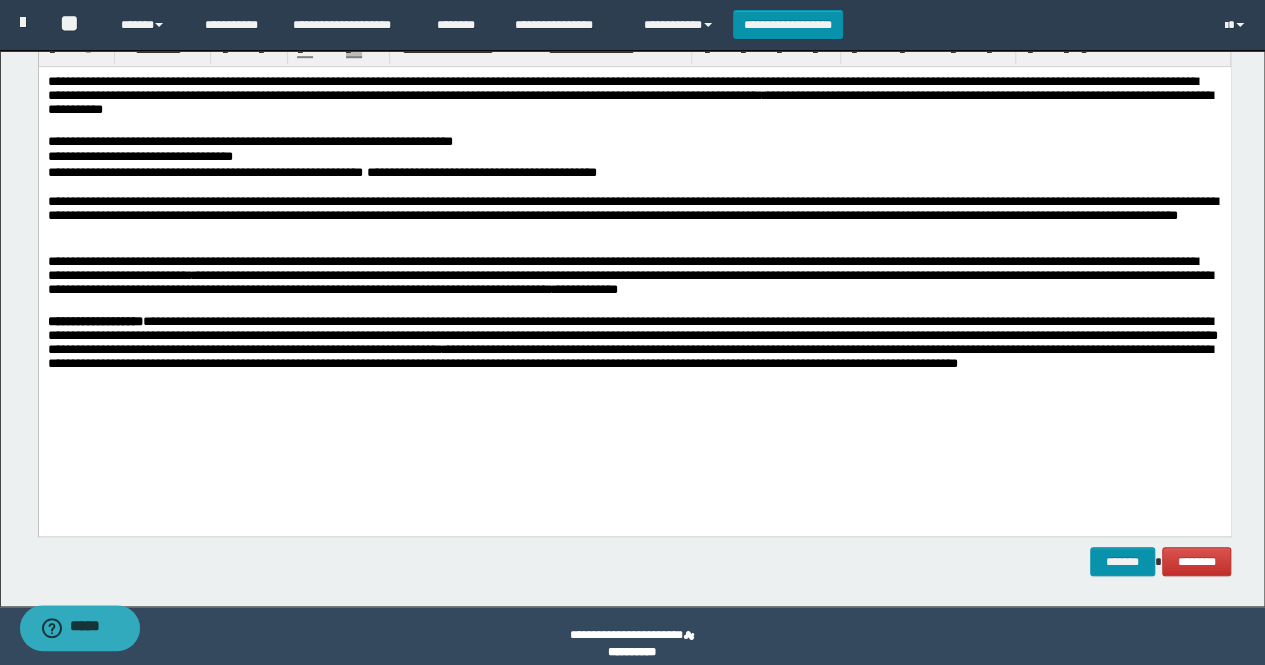 scroll, scrollTop: 0, scrollLeft: 0, axis: both 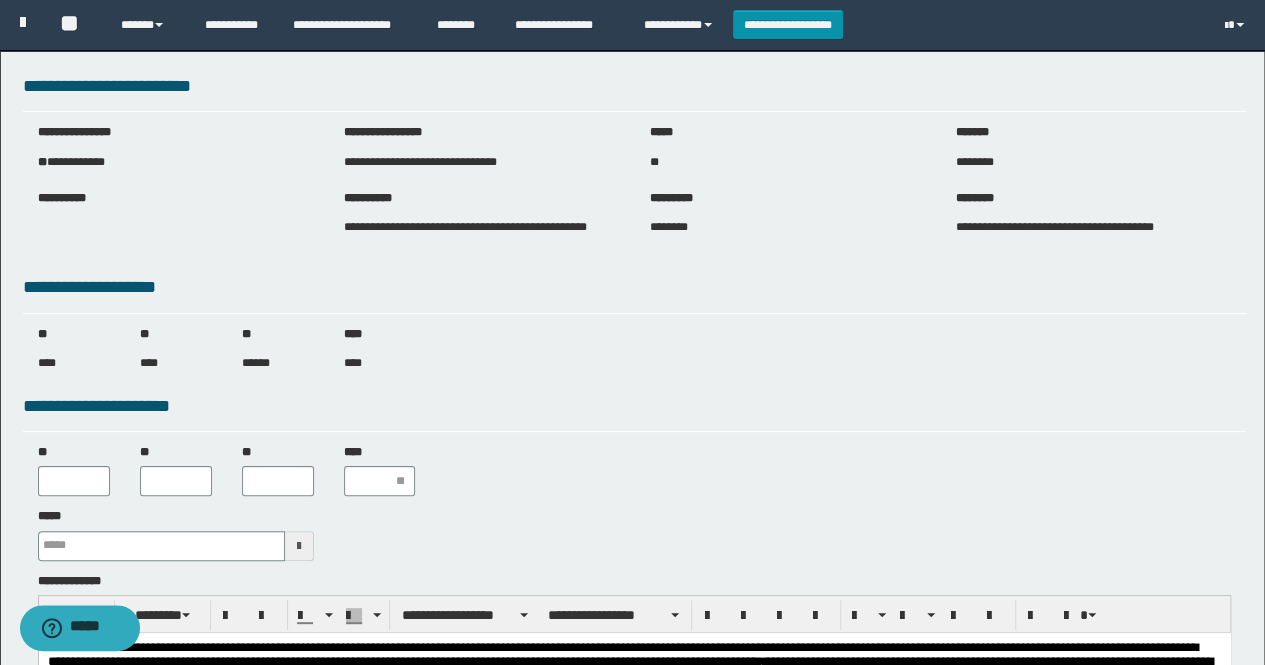 click at bounding box center [299, 546] 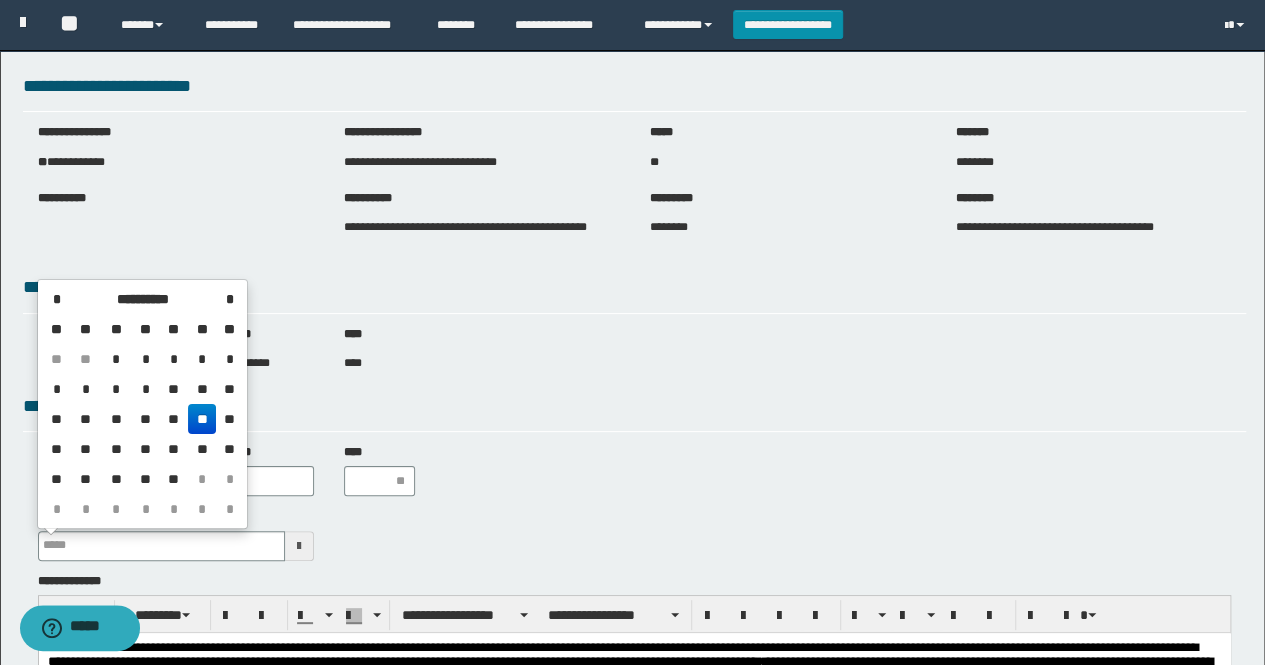 click on "**" at bounding box center [202, 419] 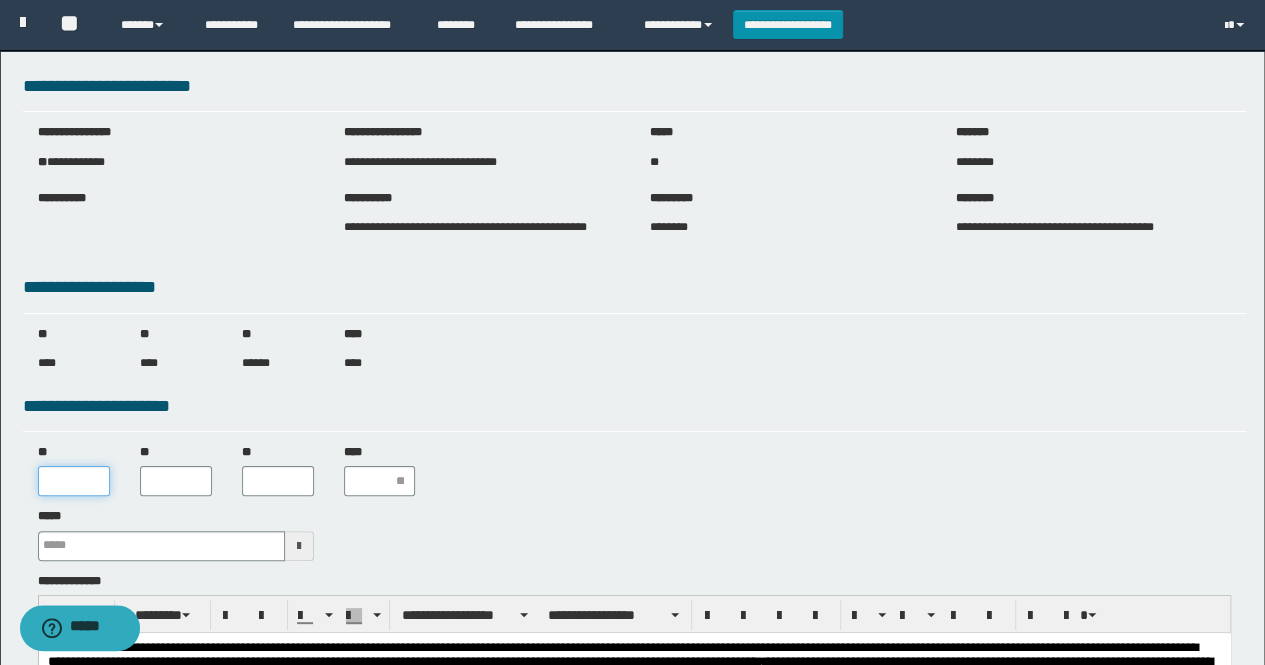 click on "**" at bounding box center [74, 481] 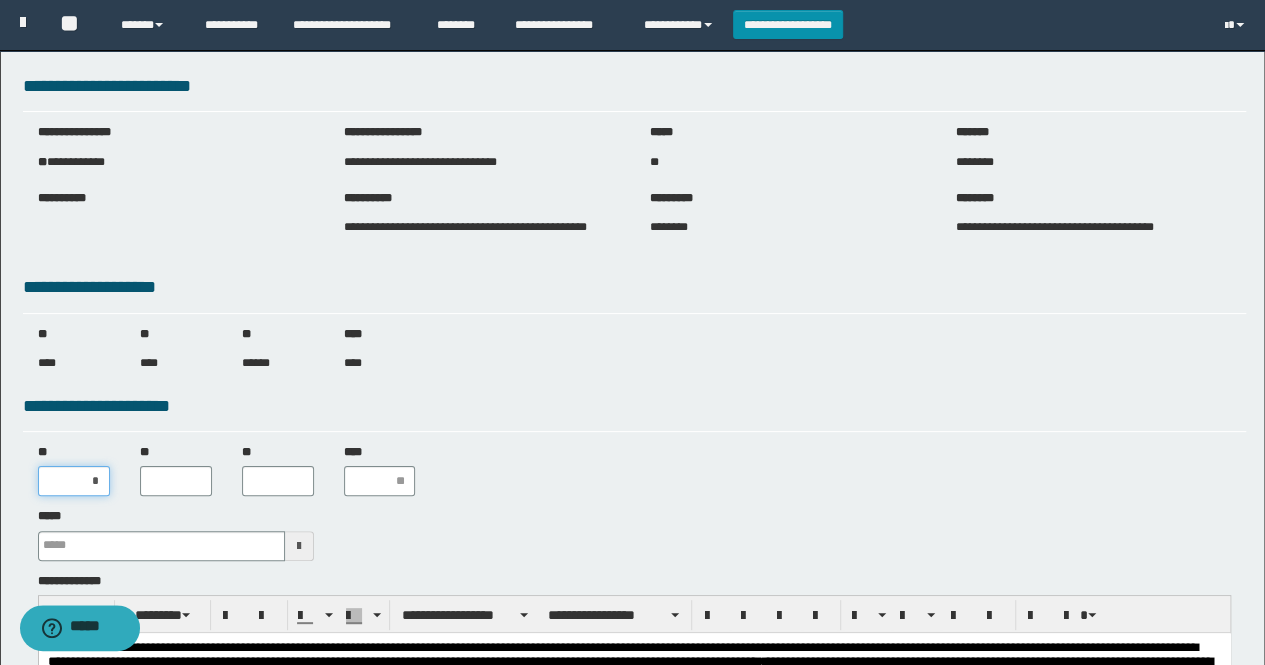 type on "**" 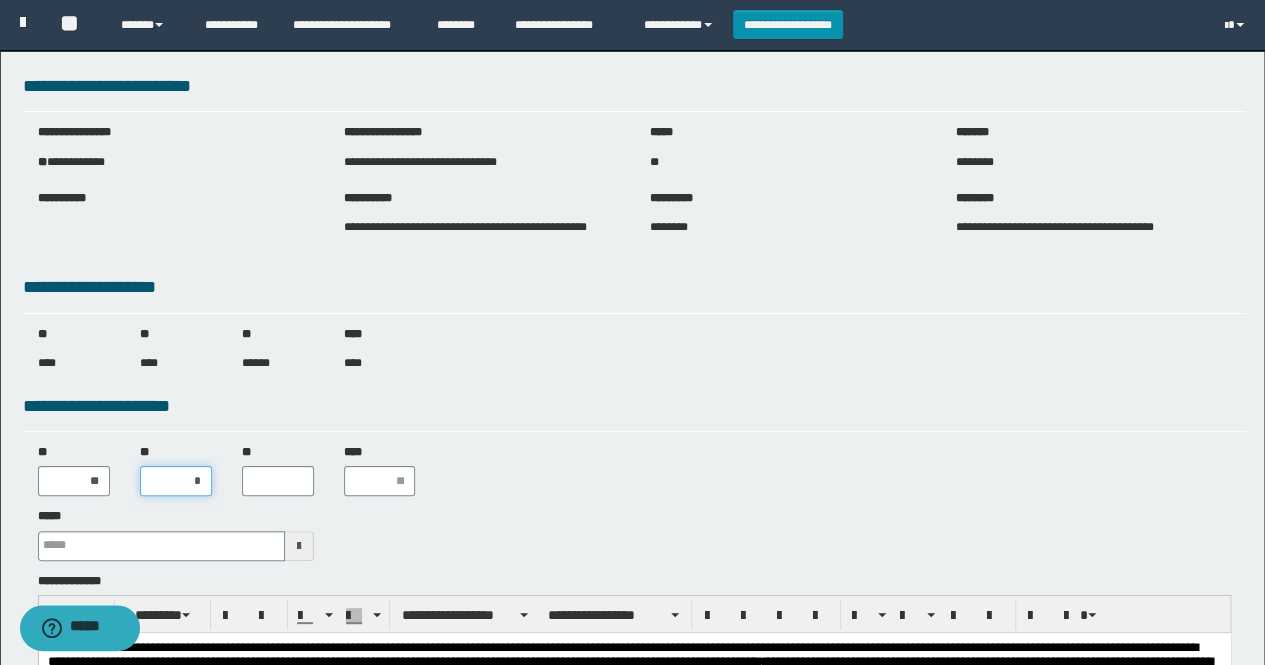 type on "**" 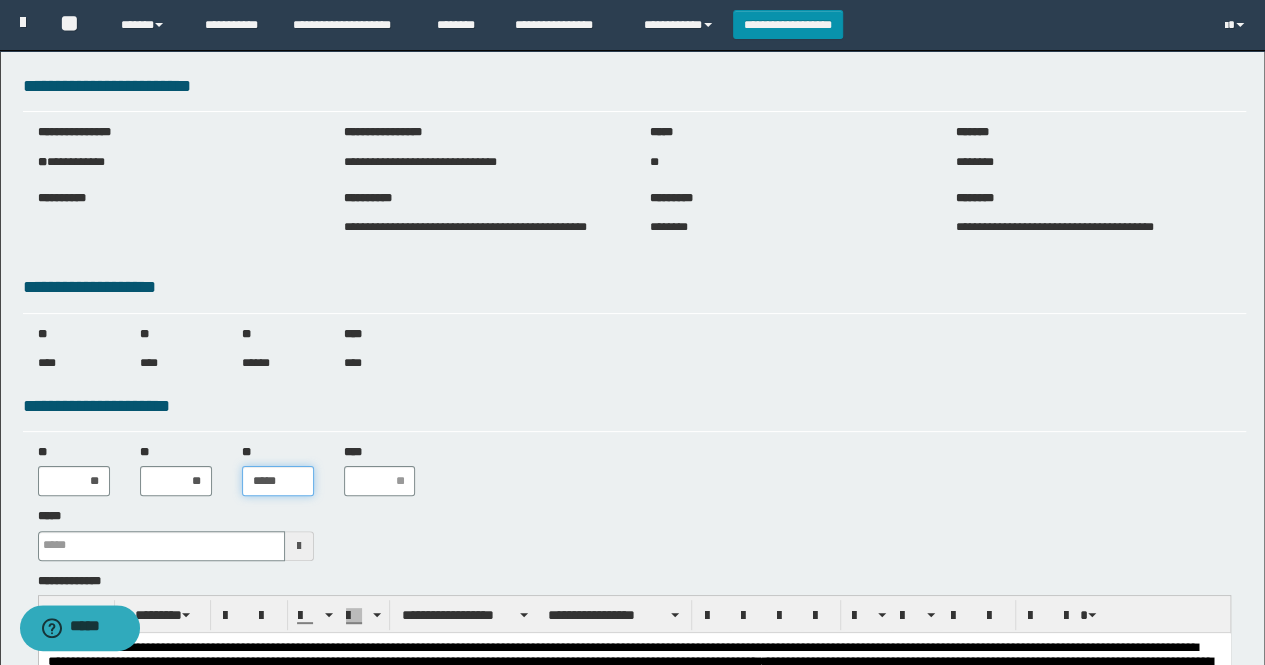 type on "******" 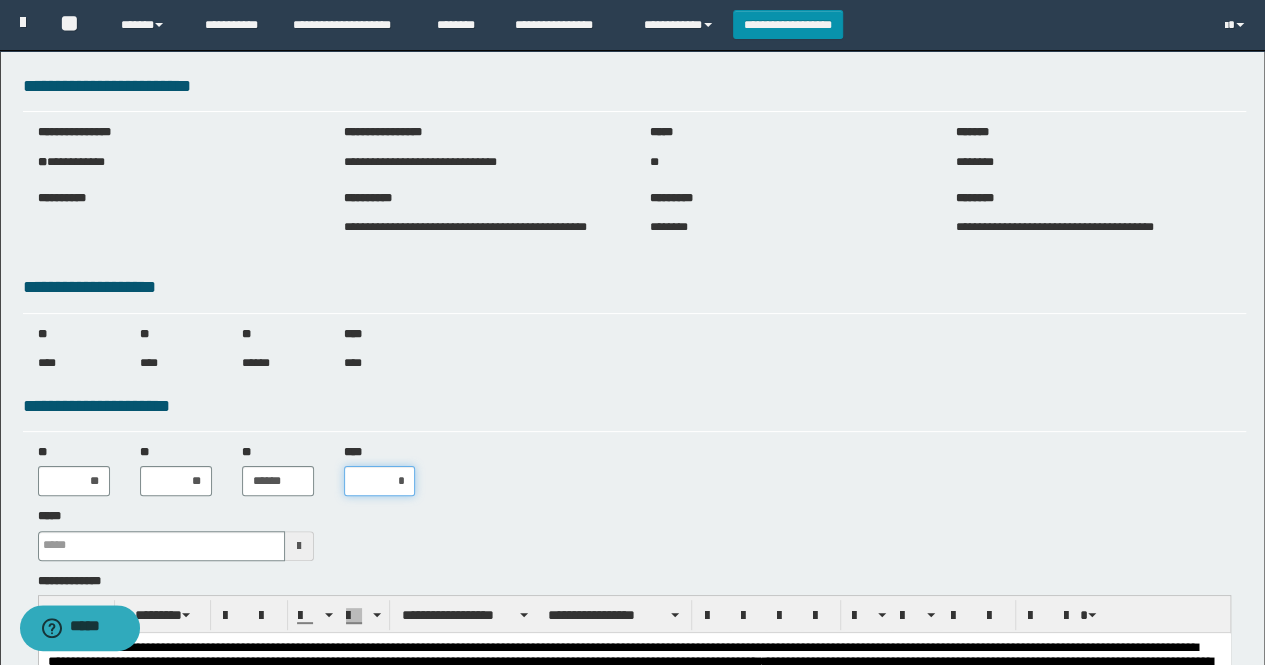 type on "**" 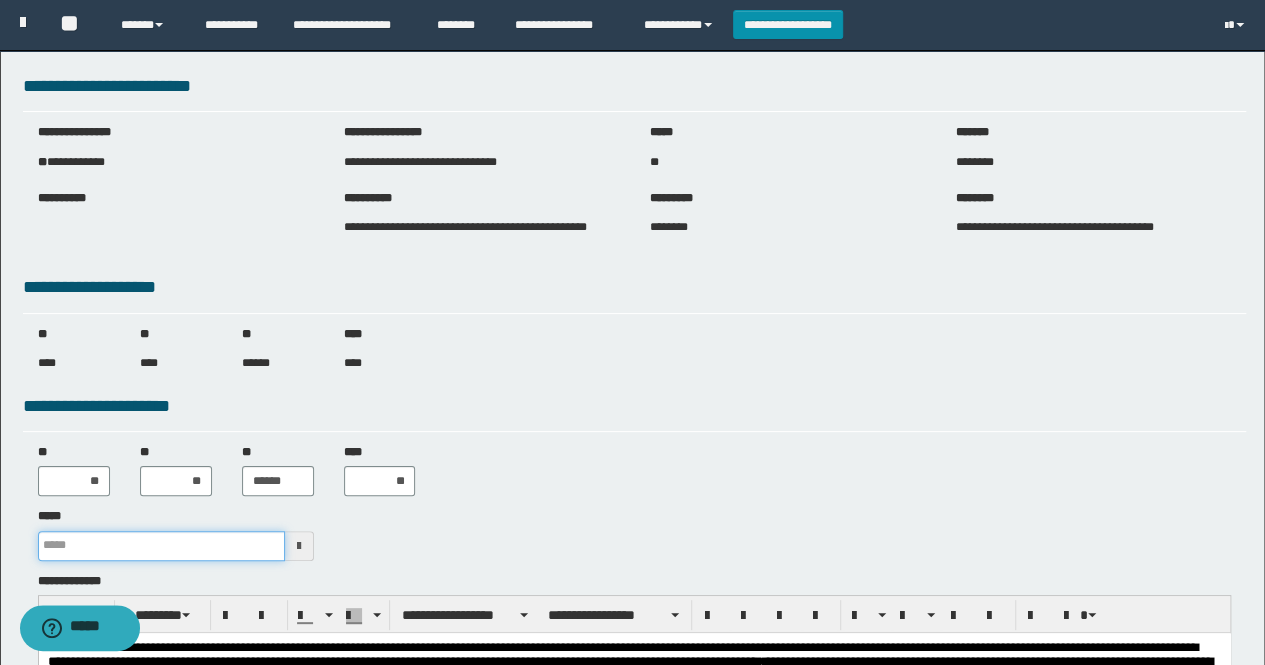 type on "**********" 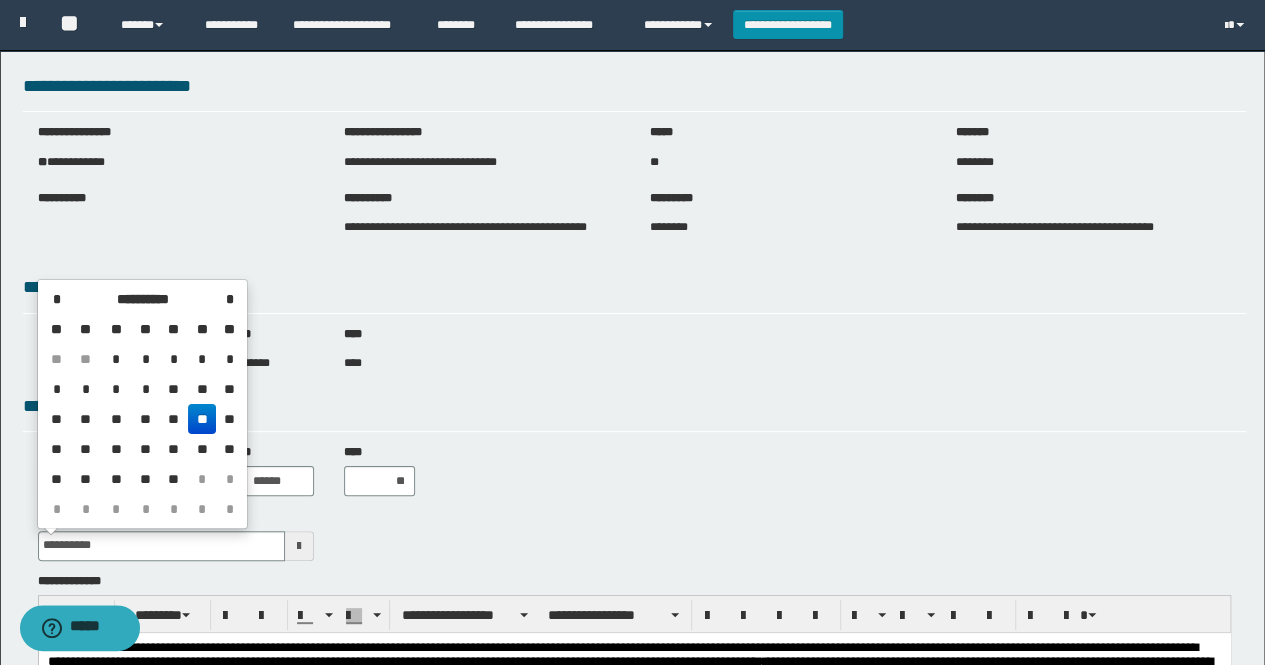 click on "**
**
**
**
**
******
****
**" at bounding box center (635, 470) 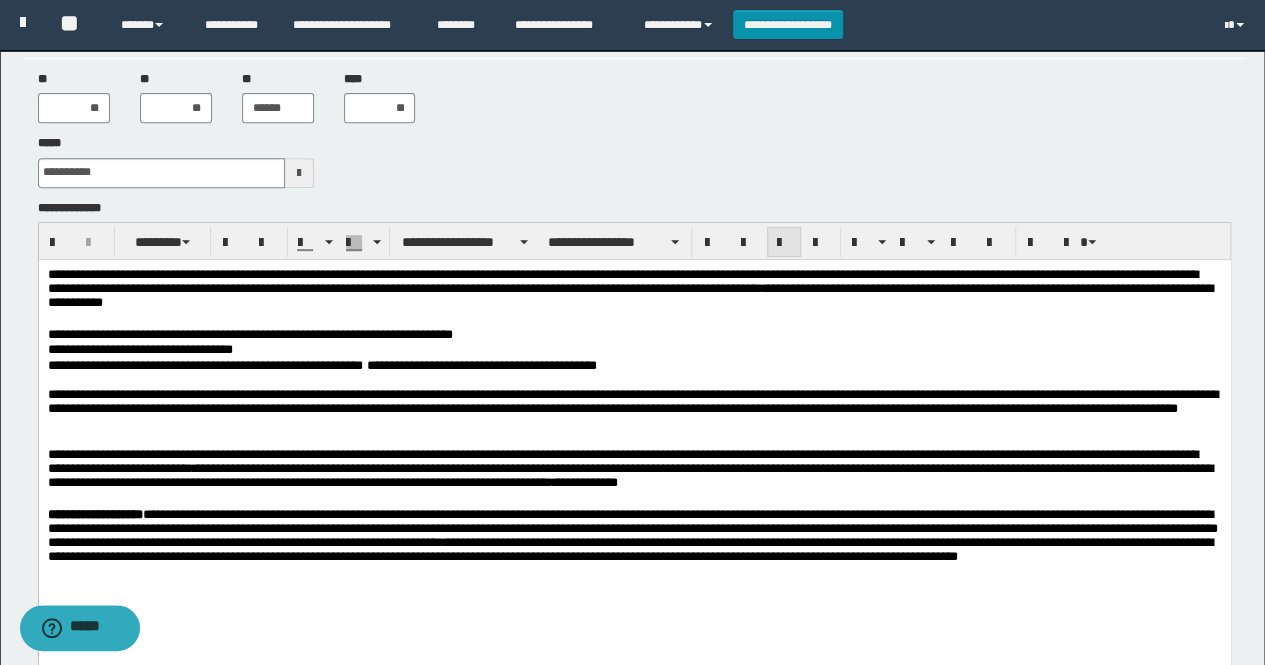 scroll, scrollTop: 582, scrollLeft: 0, axis: vertical 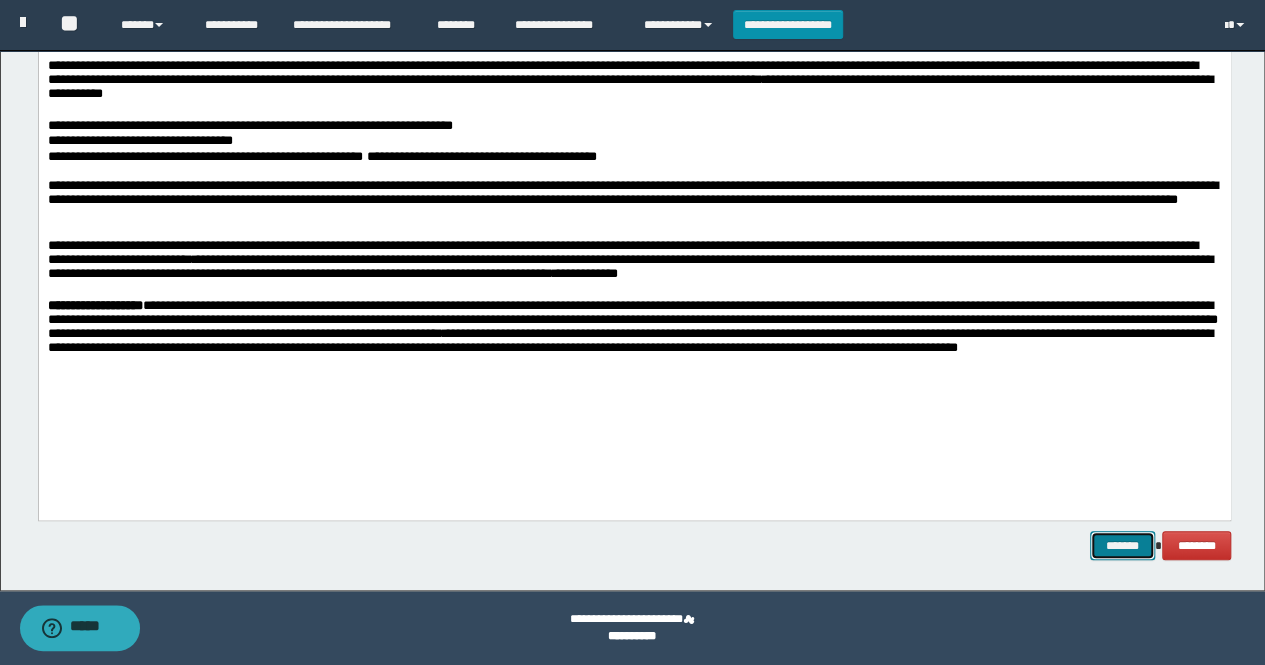 click on "*******" at bounding box center [1122, 545] 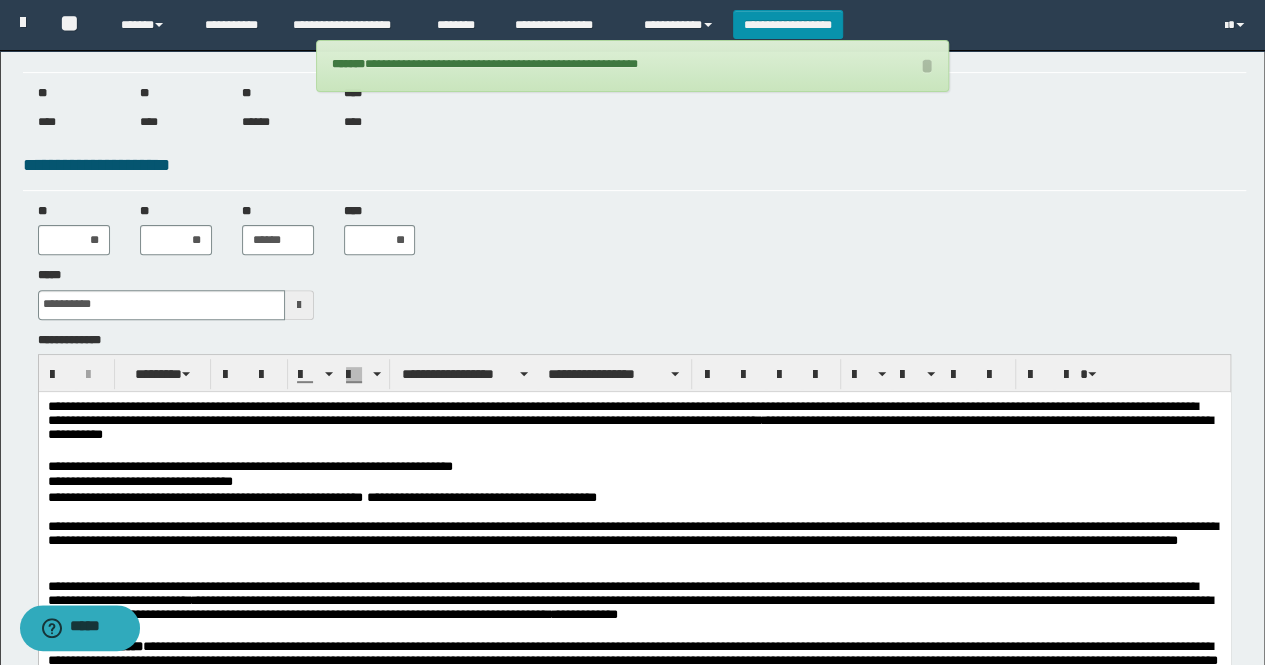 scroll, scrollTop: 0, scrollLeft: 0, axis: both 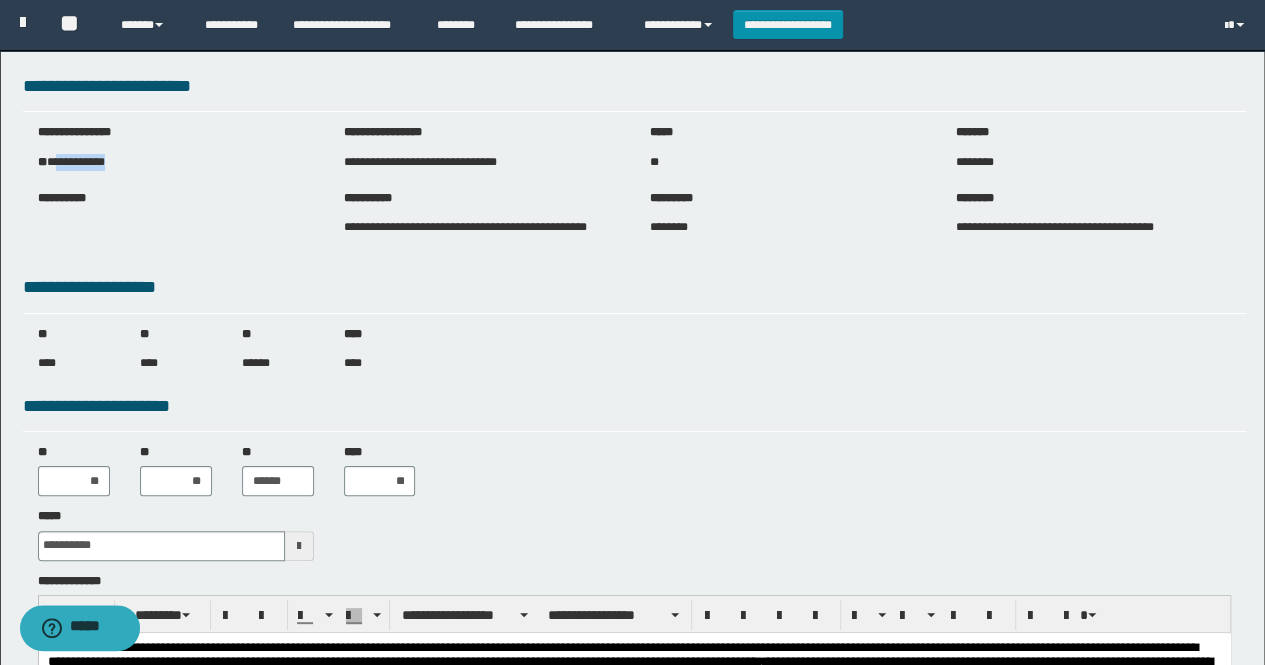drag, startPoint x: 62, startPoint y: 161, endPoint x: 126, endPoint y: 161, distance: 64 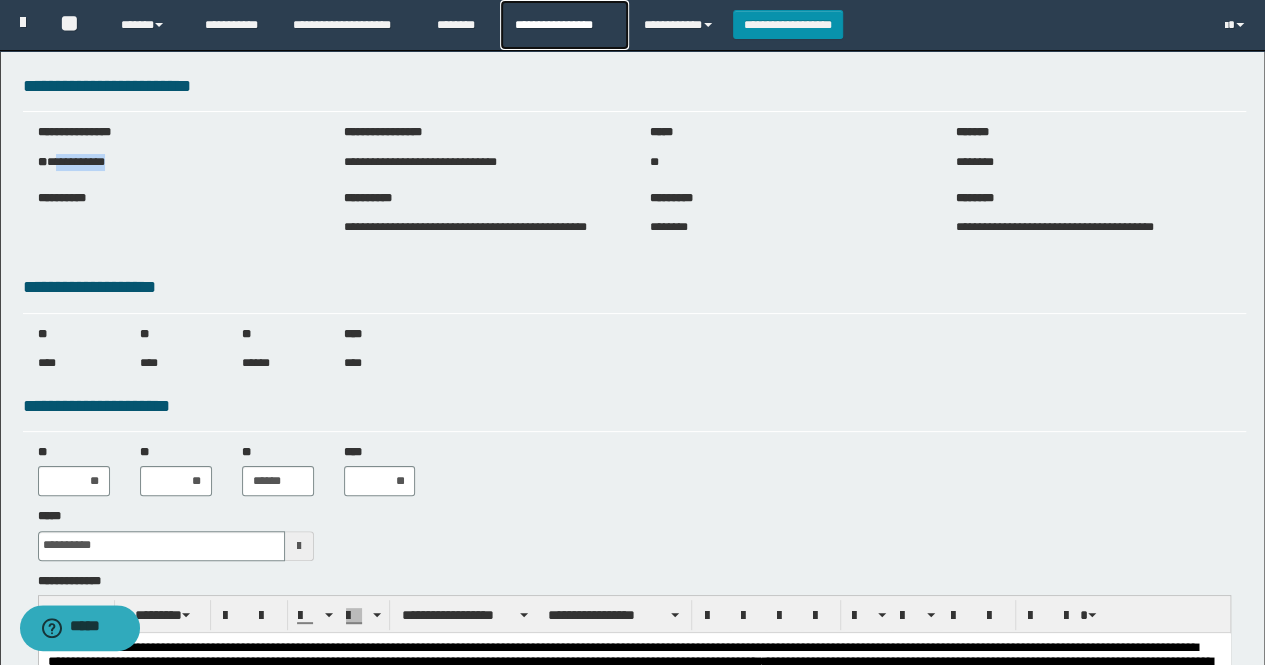 click on "**********" at bounding box center (564, 25) 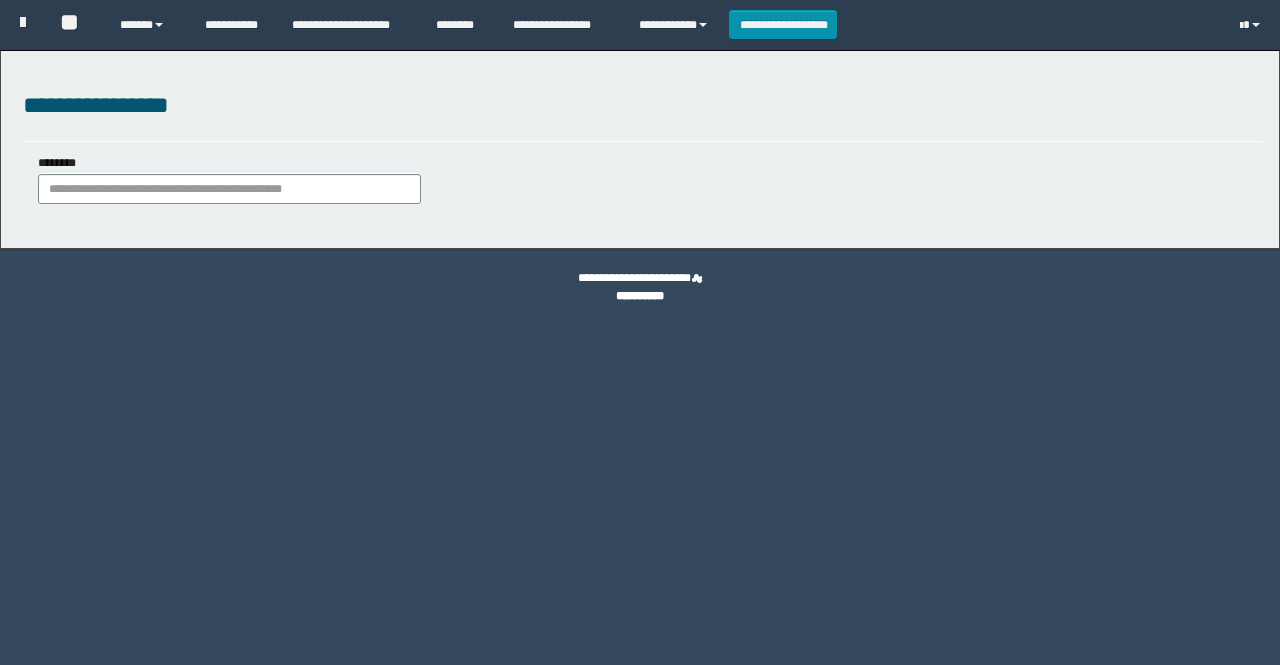 scroll, scrollTop: 0, scrollLeft: 0, axis: both 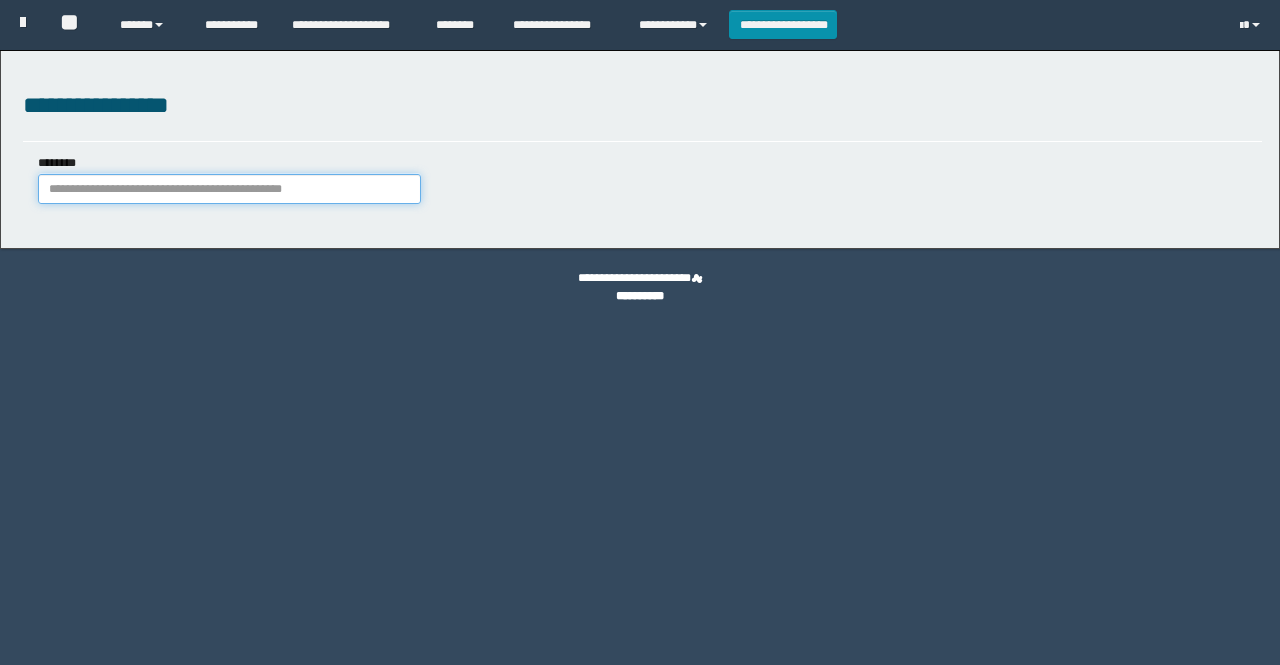 click on "********" at bounding box center [229, 189] 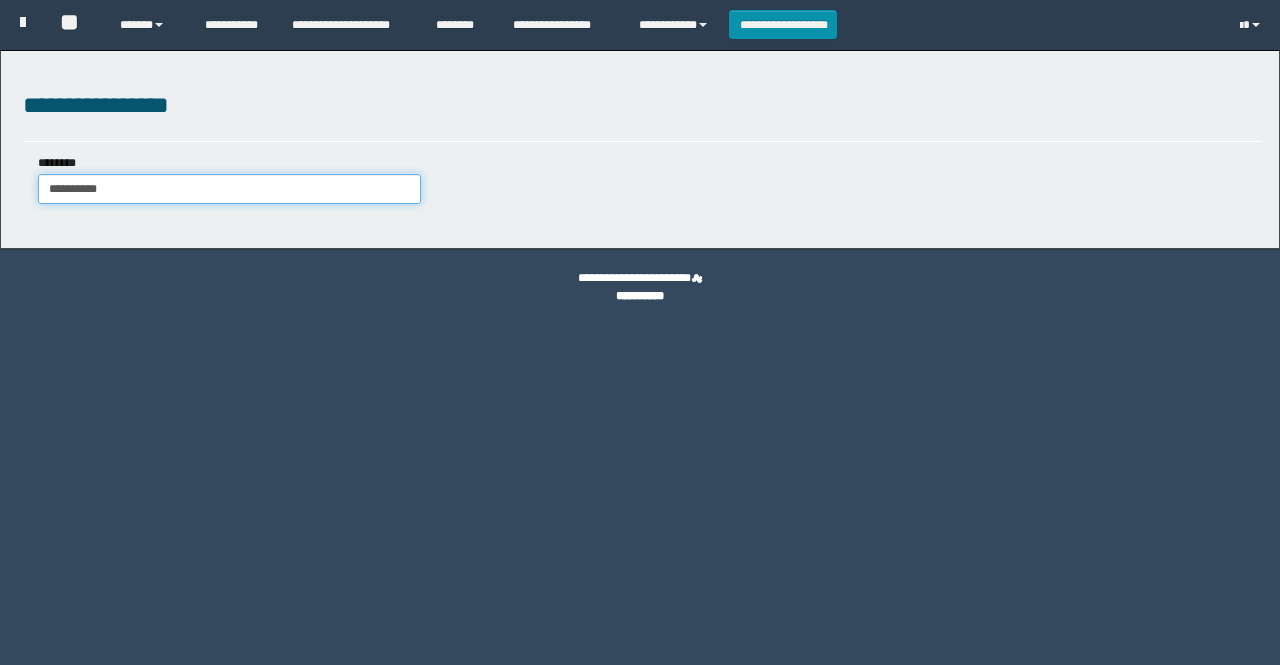 scroll, scrollTop: 0, scrollLeft: 0, axis: both 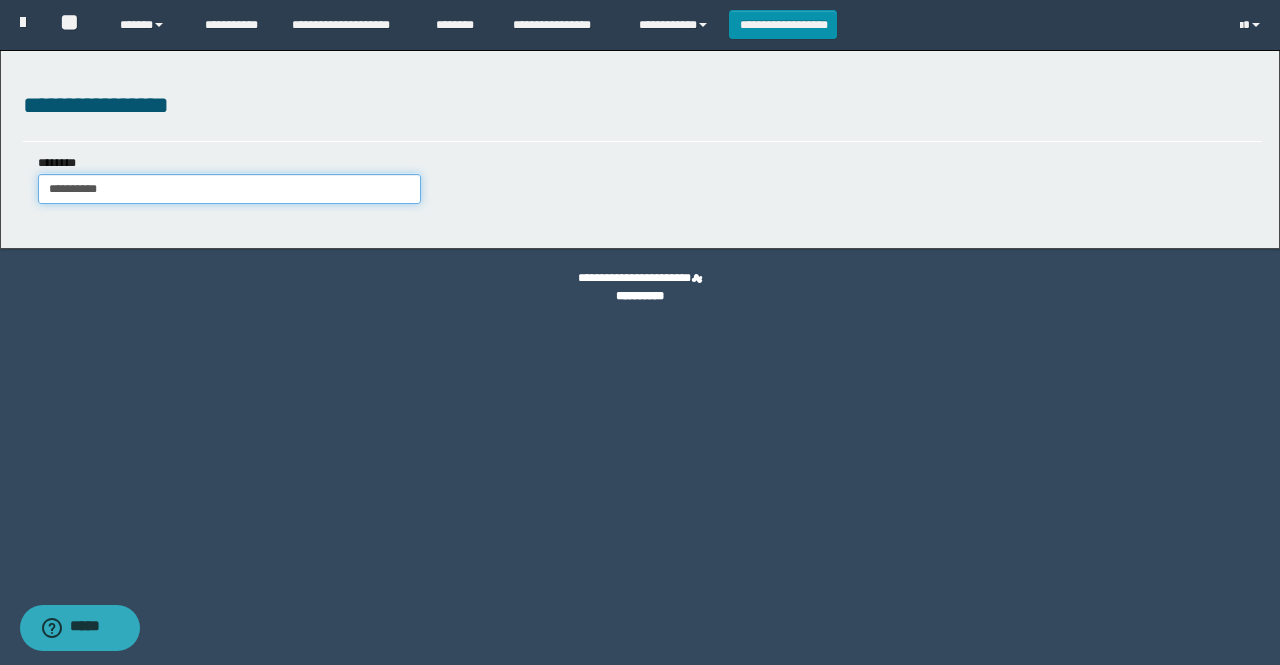 type on "**********" 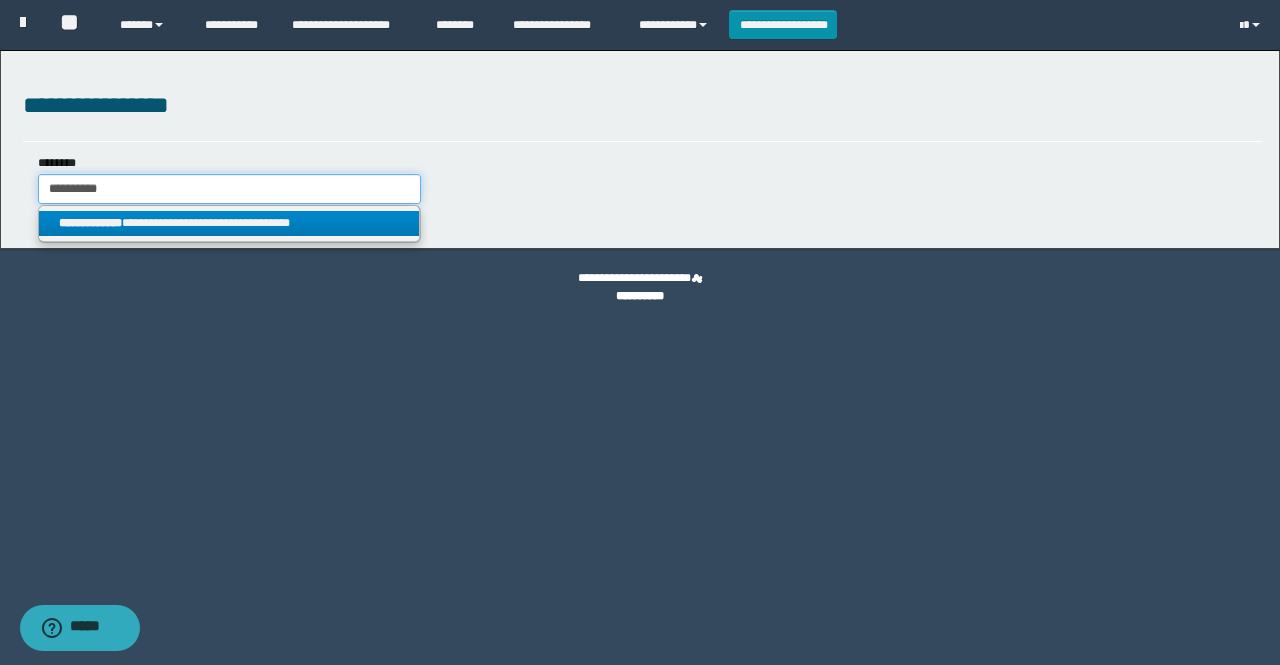 type on "**********" 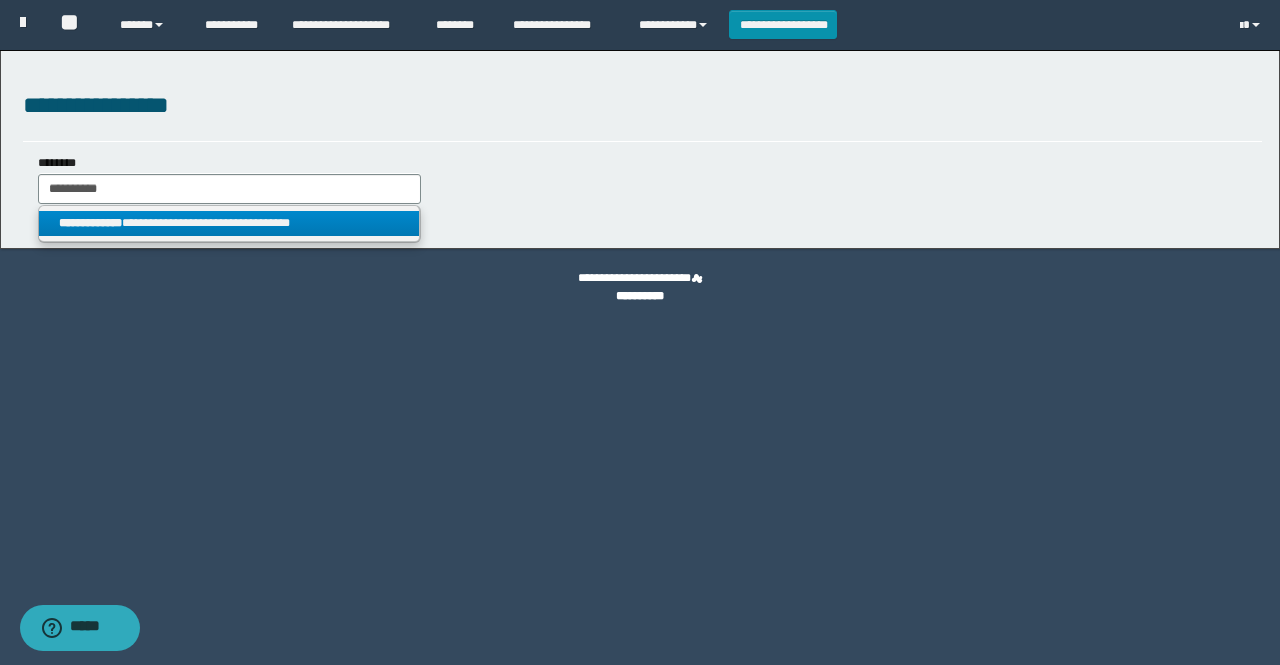 click on "**********" at bounding box center [90, 223] 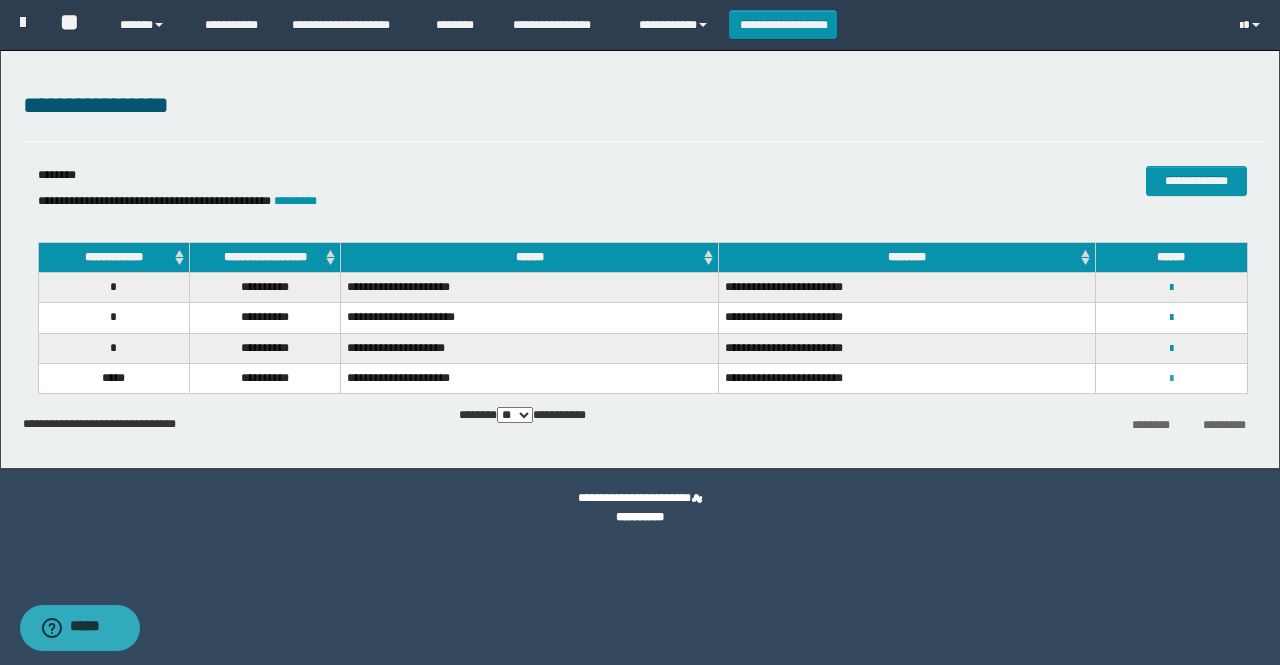 click at bounding box center [1171, 379] 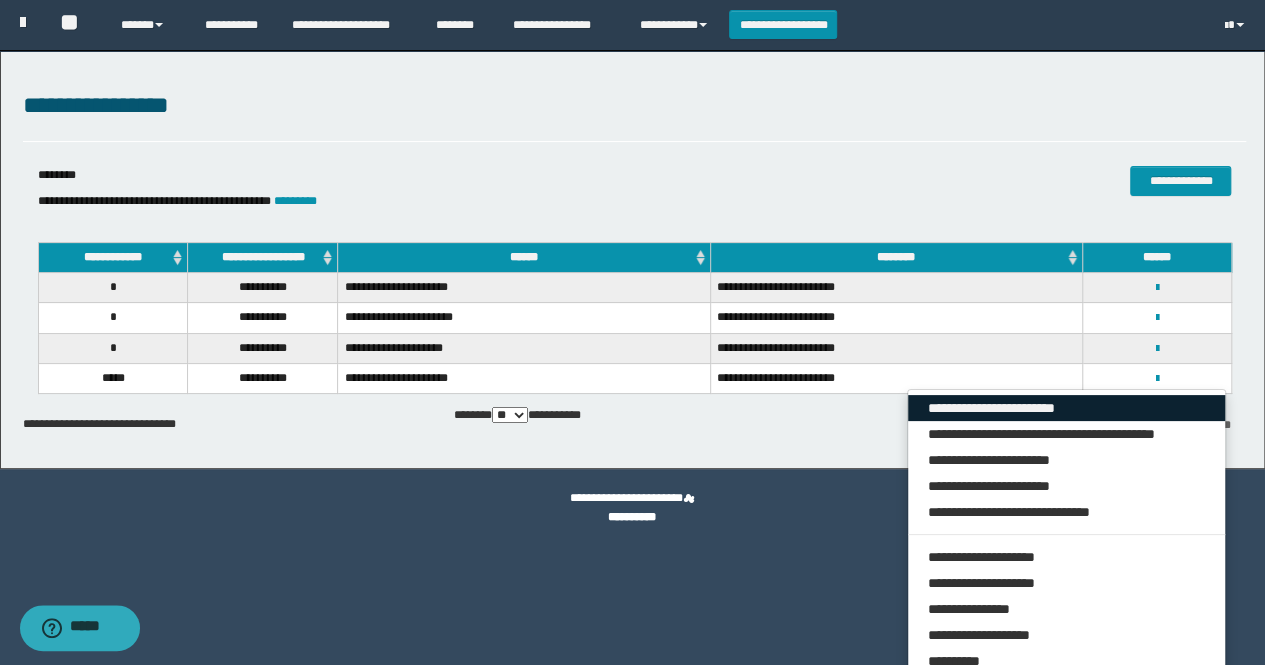 click on "**********" at bounding box center (1067, 408) 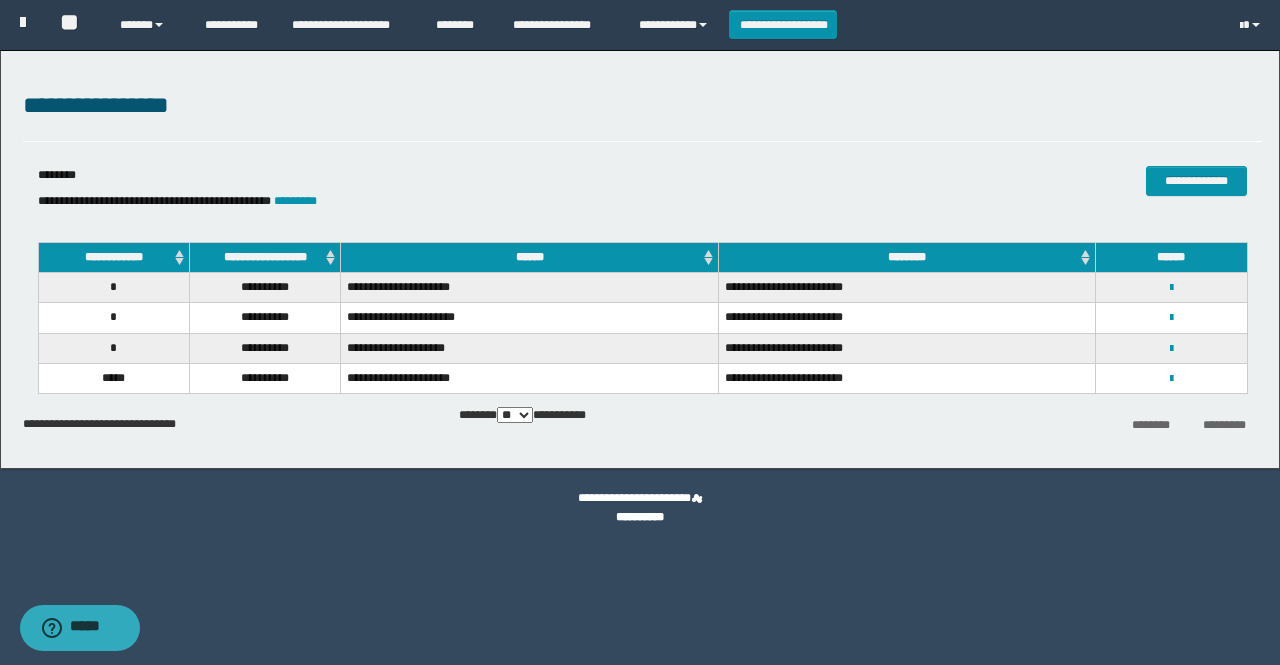 click on "**********" at bounding box center [640, 259] 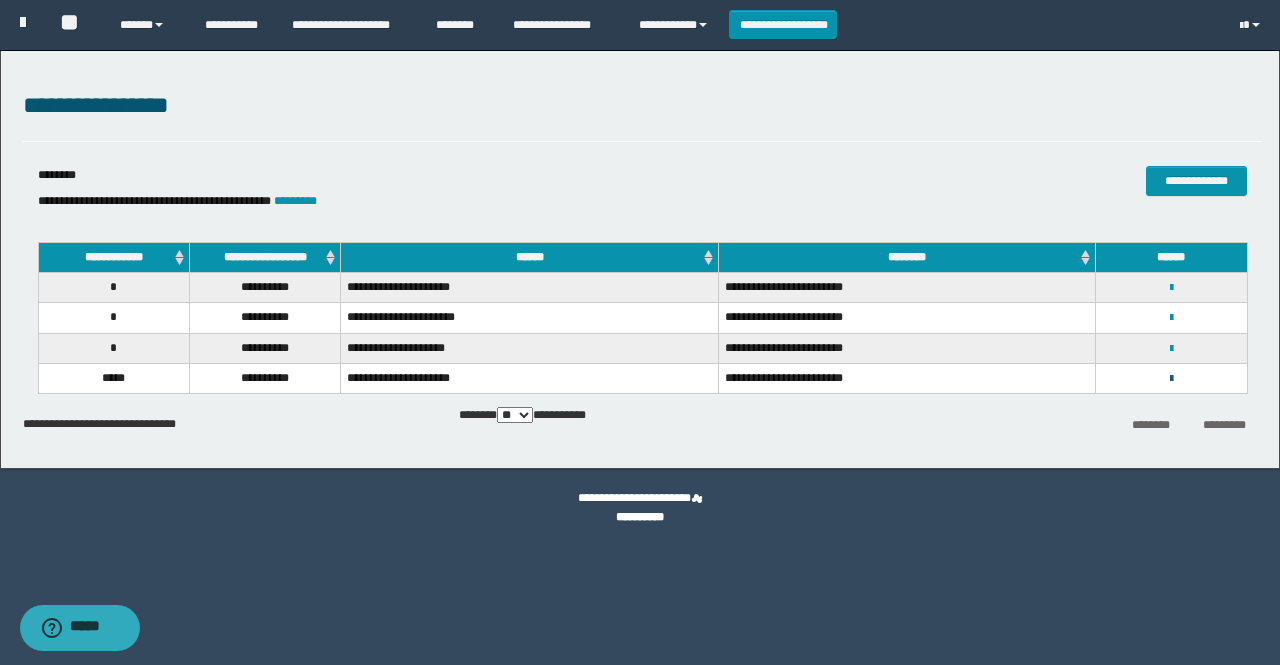 click at bounding box center (1171, 379) 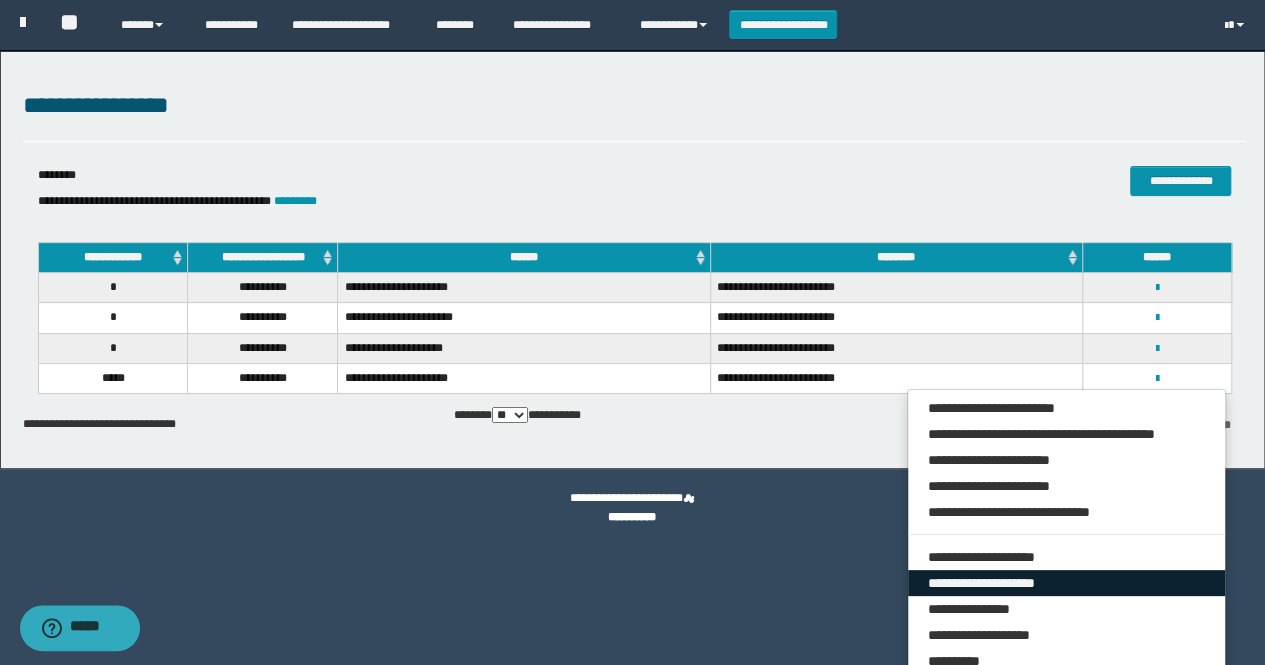 click on "**********" at bounding box center [1067, 583] 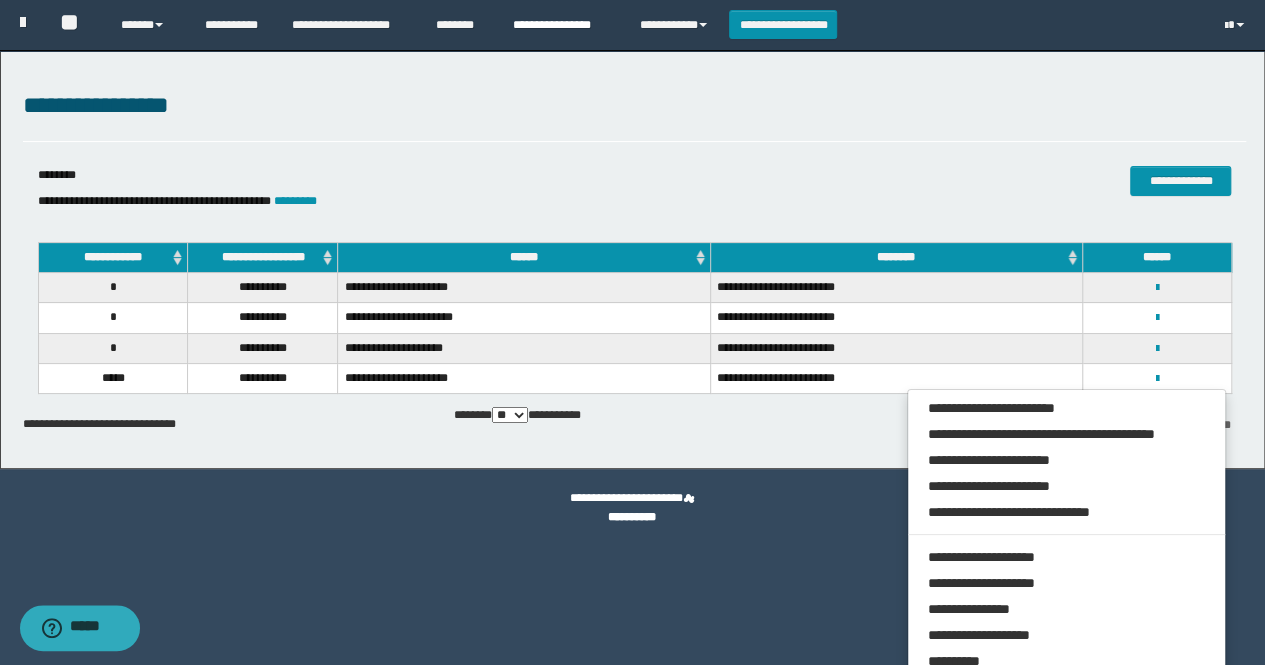 click on "**********" at bounding box center [561, 25] 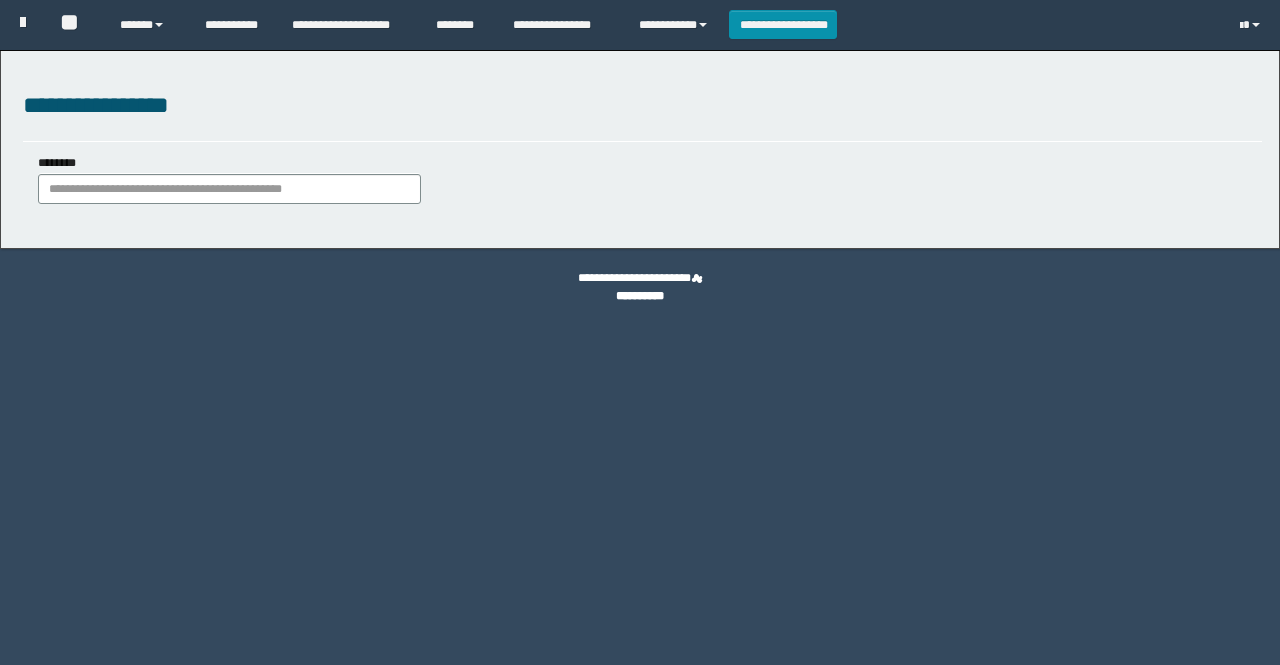 scroll, scrollTop: 0, scrollLeft: 0, axis: both 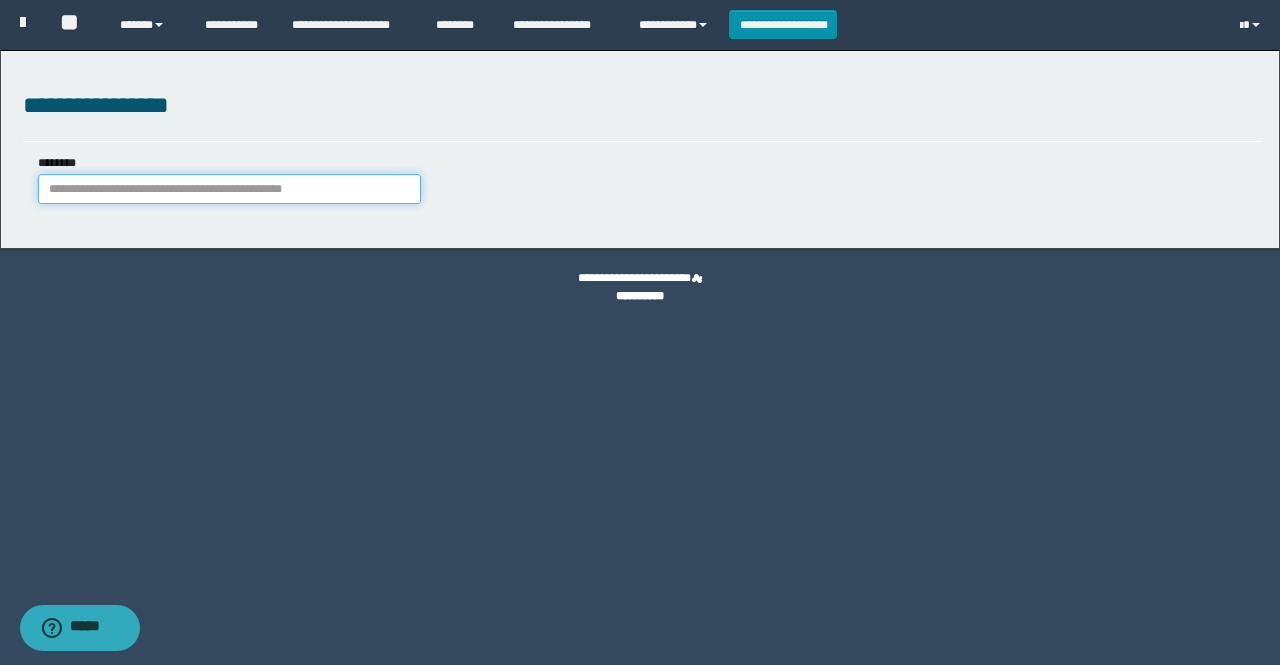 click on "********" at bounding box center [229, 189] 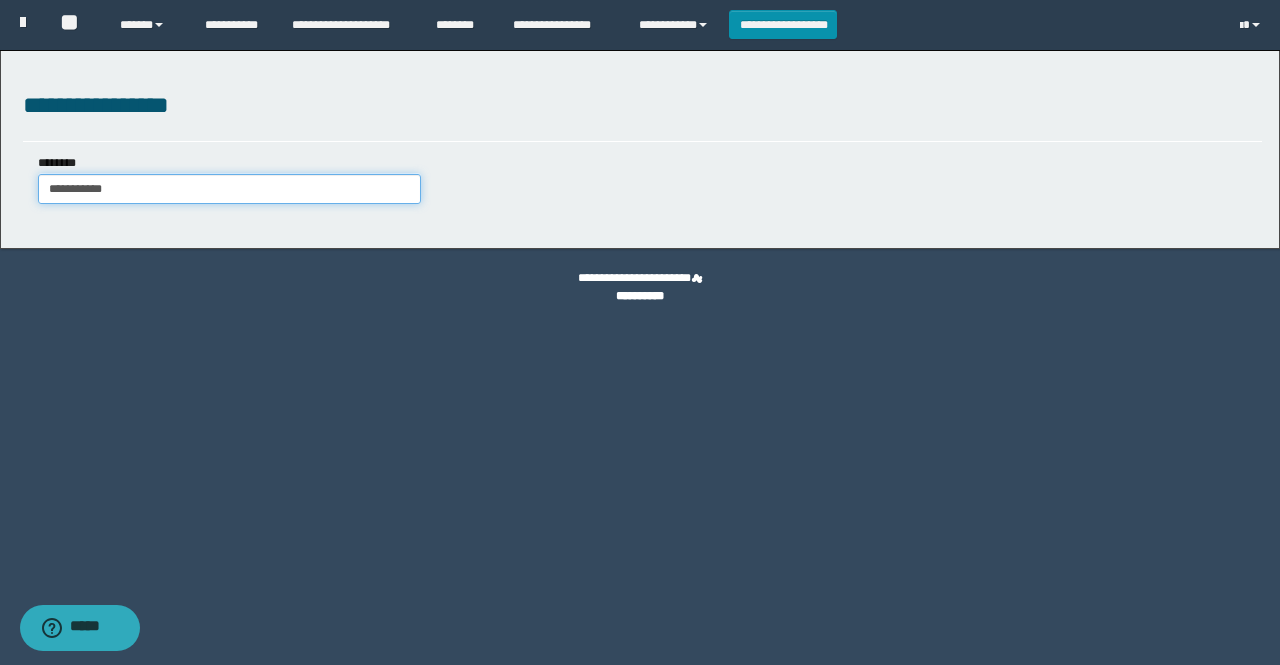 type on "**********" 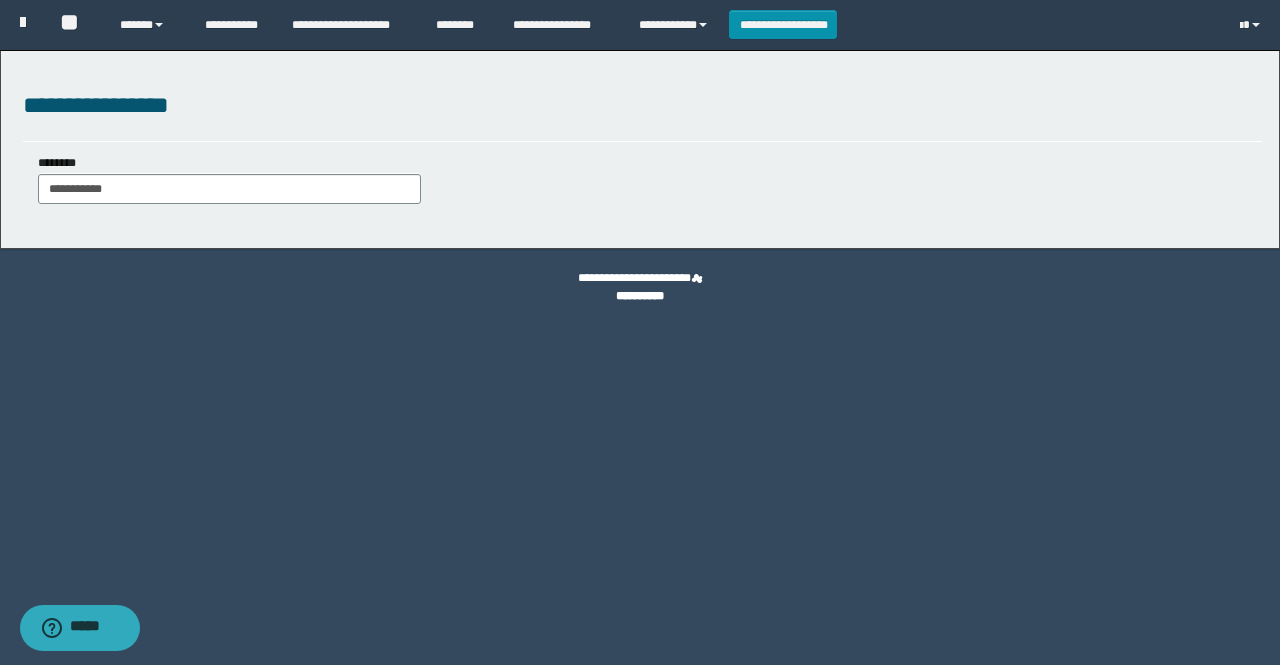 click on "**********" at bounding box center (640, 296) 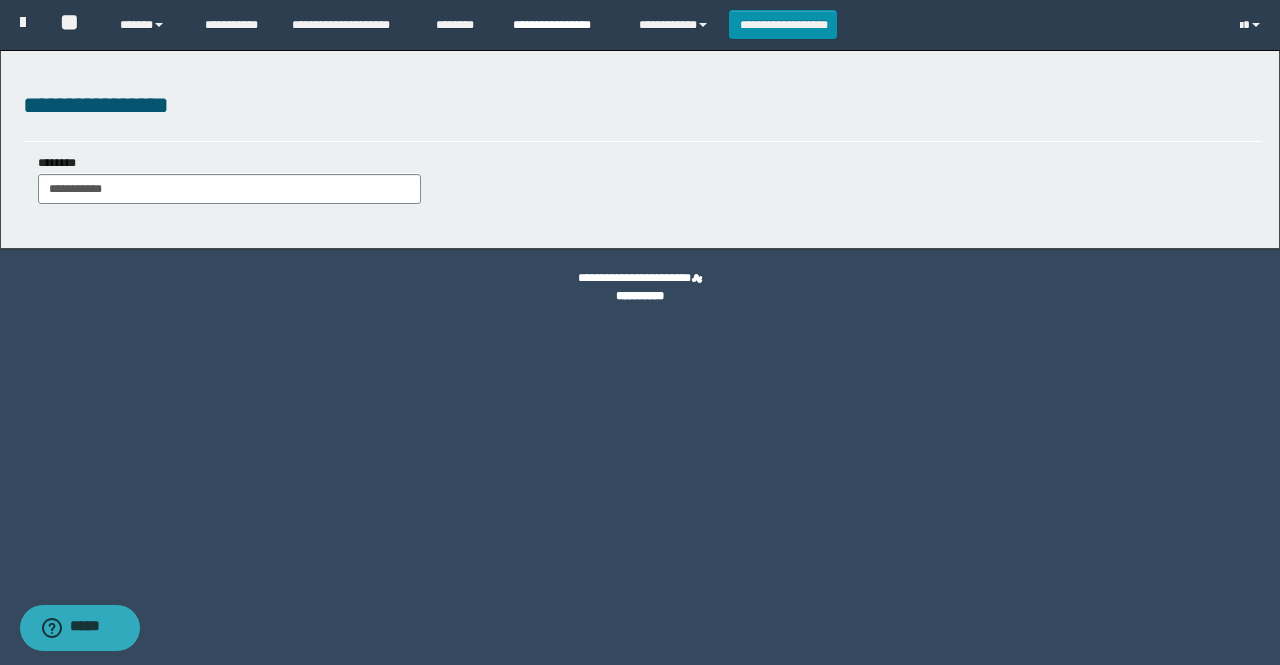 click on "**********" at bounding box center (561, 25) 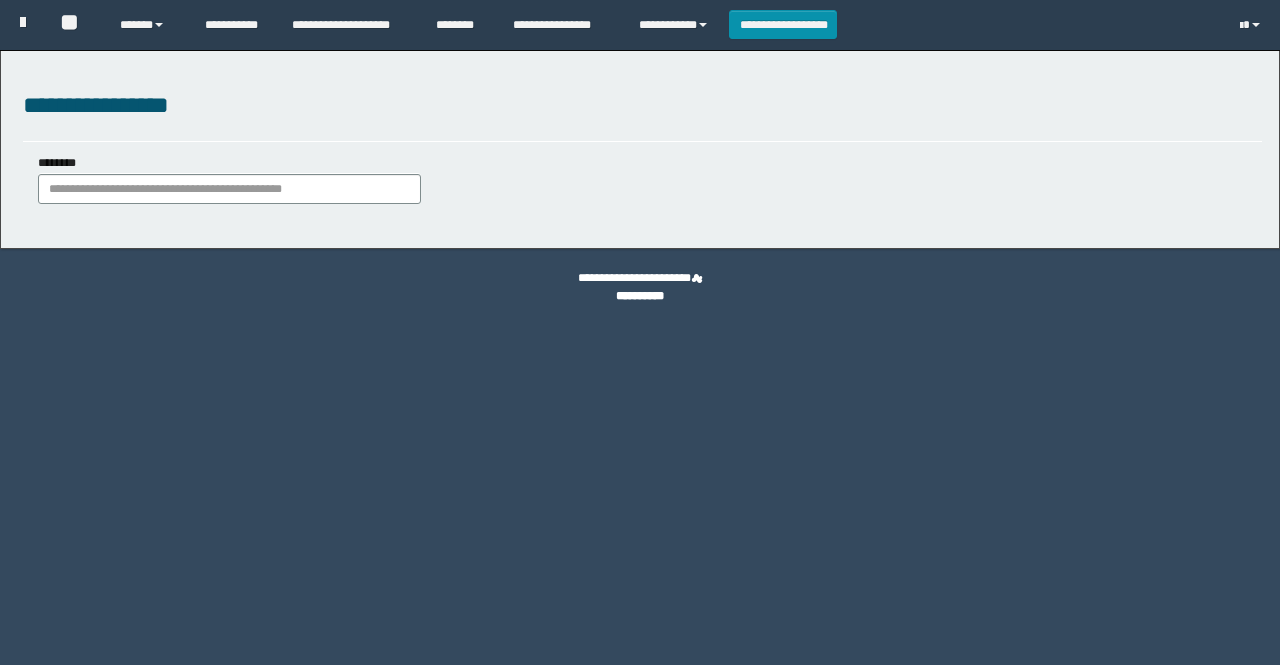 scroll, scrollTop: 0, scrollLeft: 0, axis: both 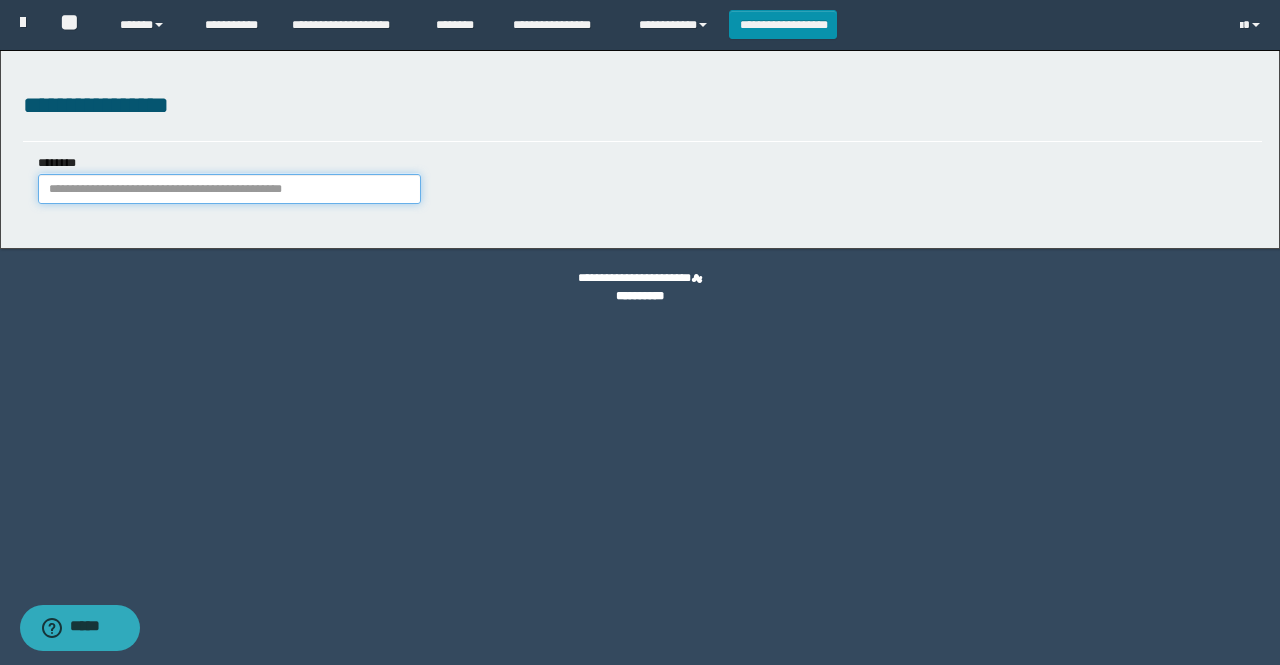 click on "********" at bounding box center (229, 189) 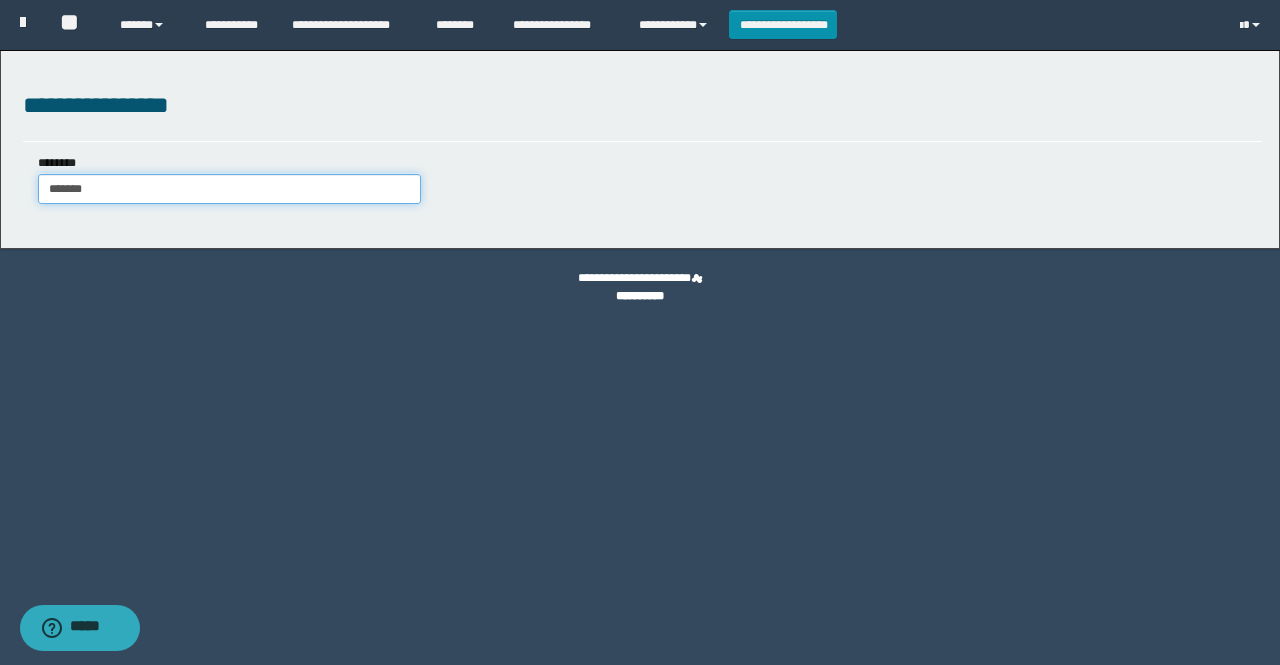 type on "*******" 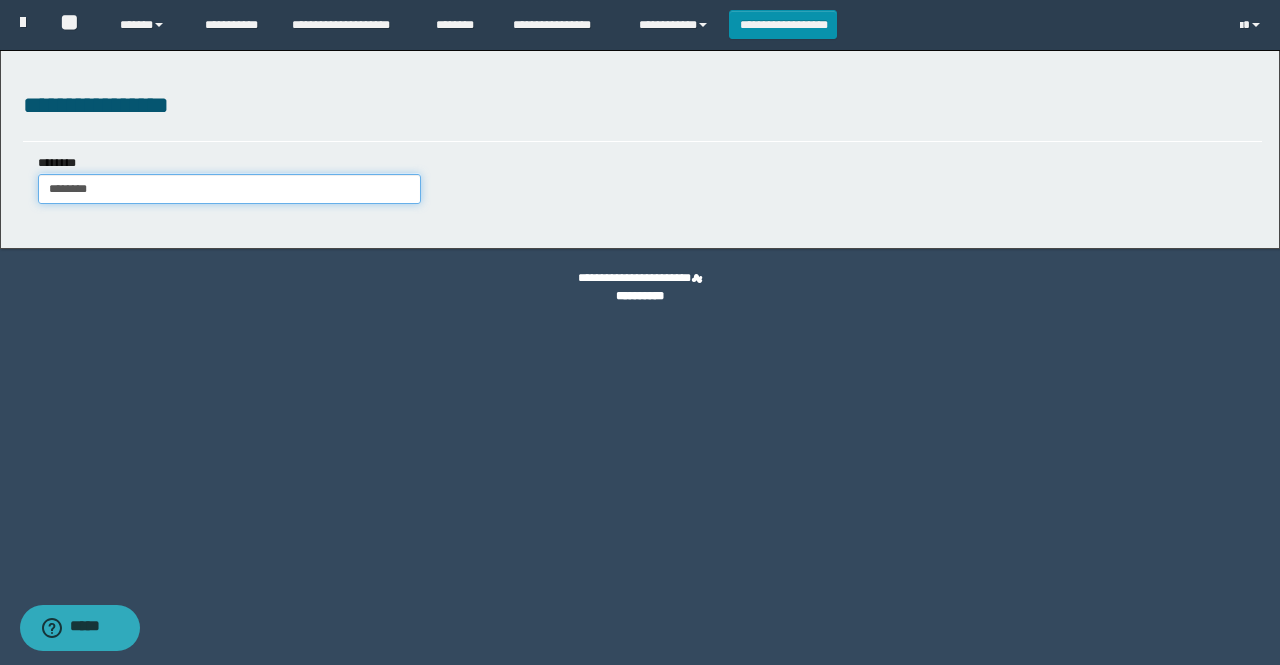 type on "*******" 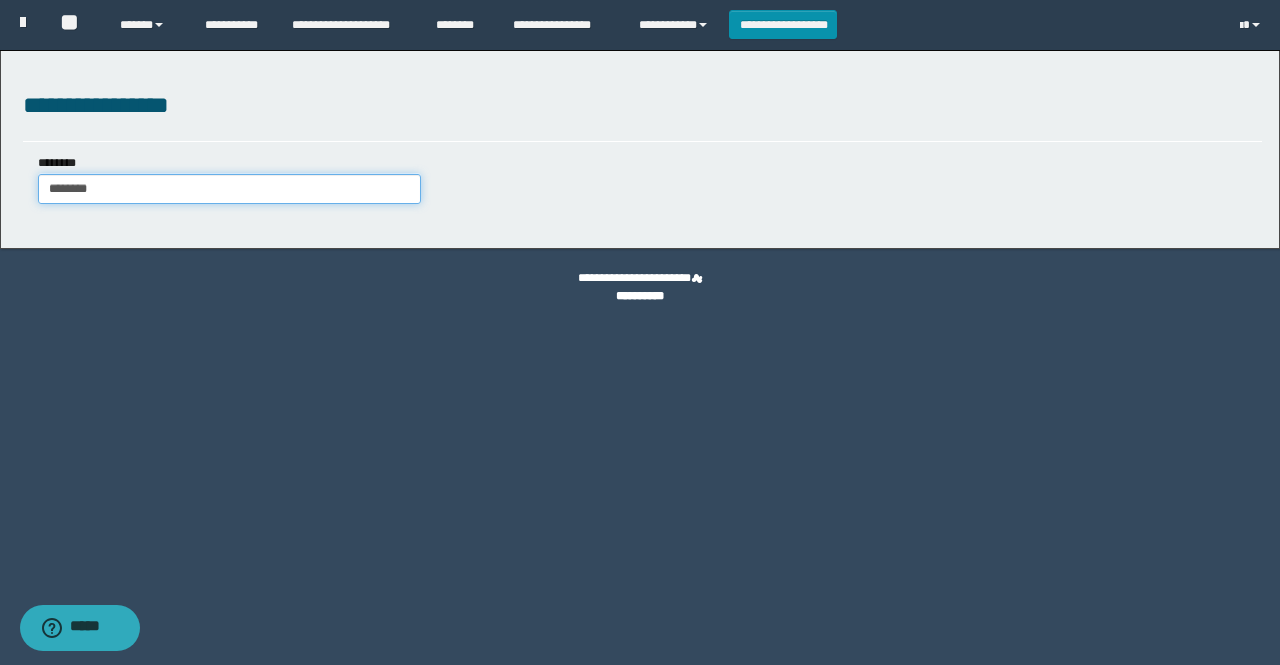 type 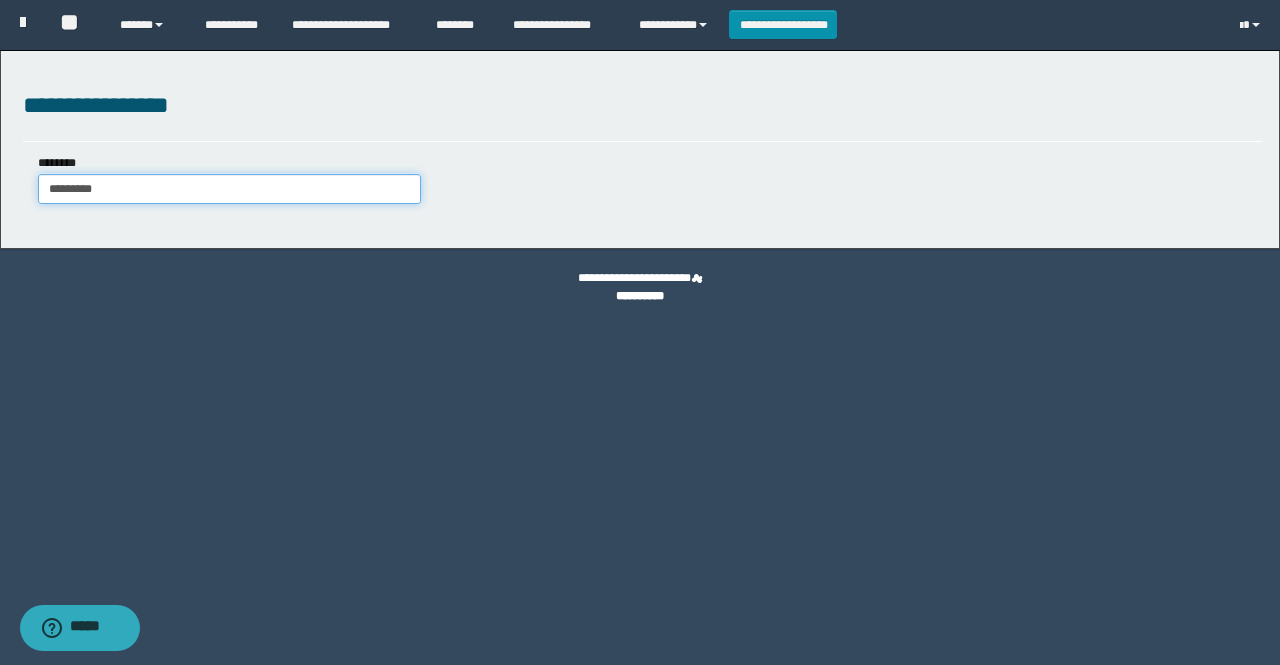 type on "*******" 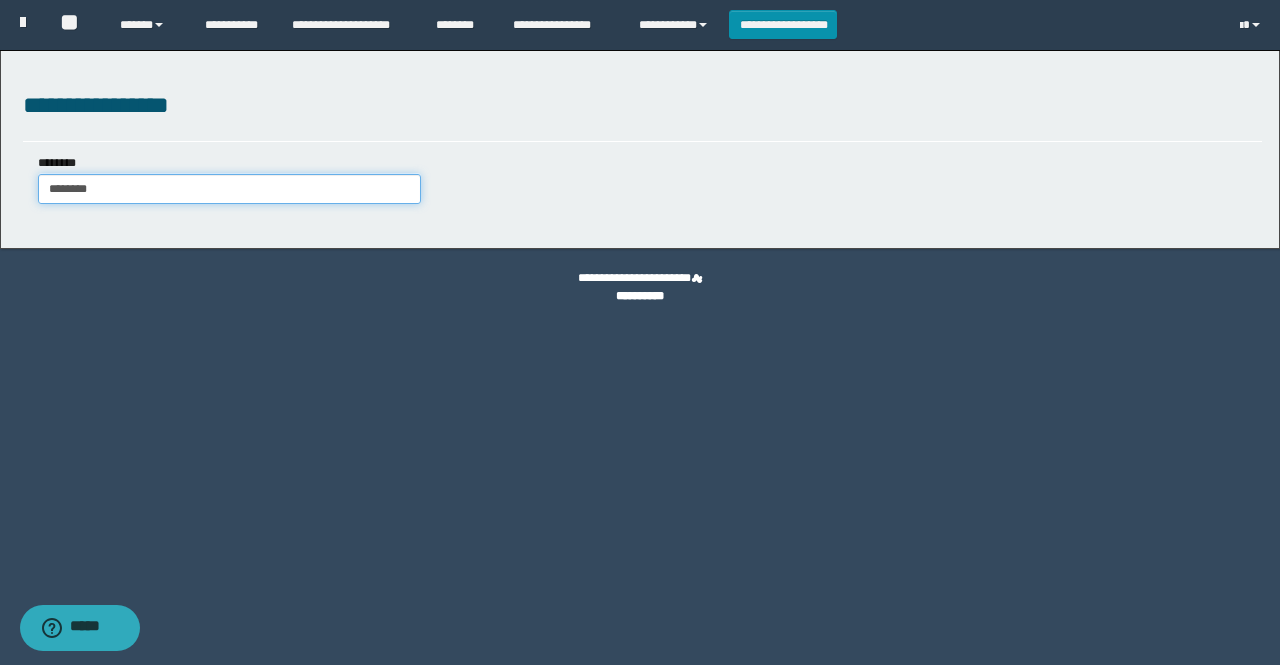 type on "*******" 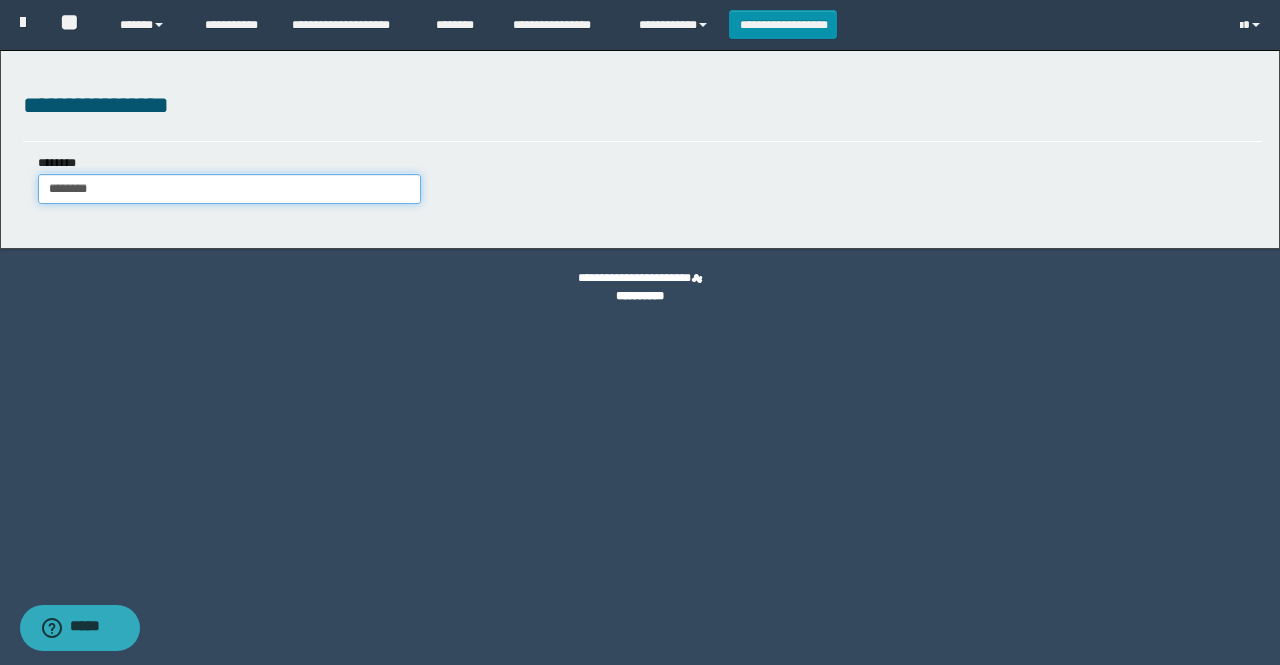 type 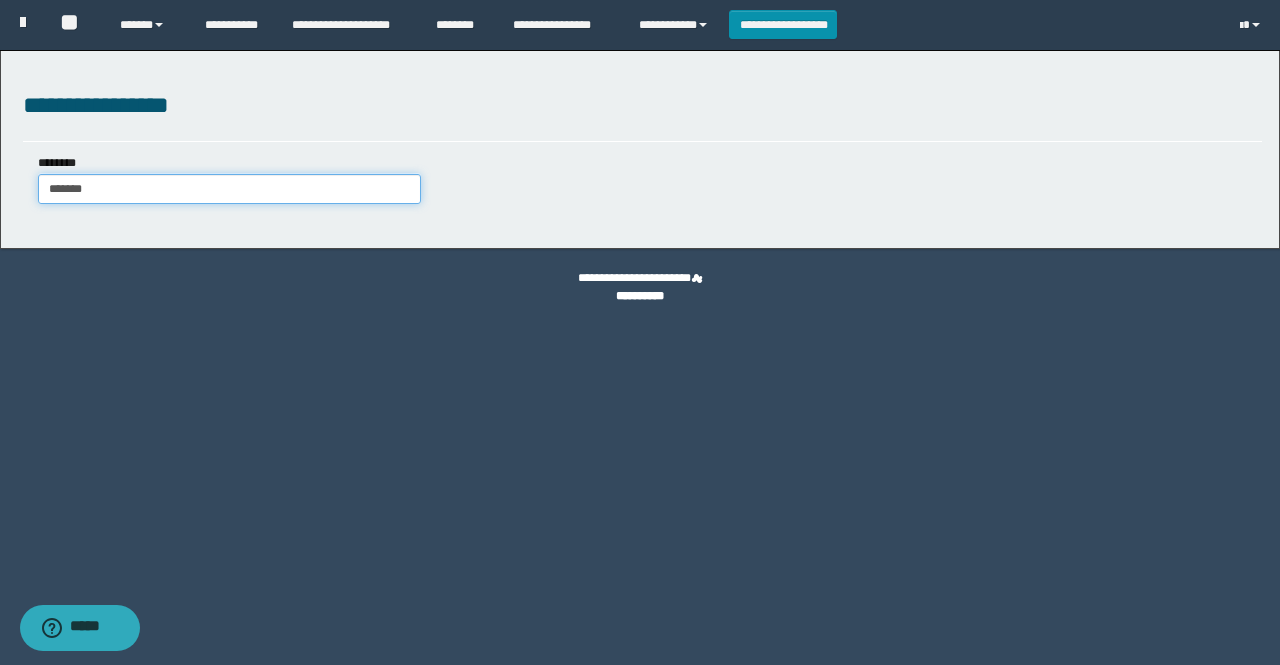 type on "*******" 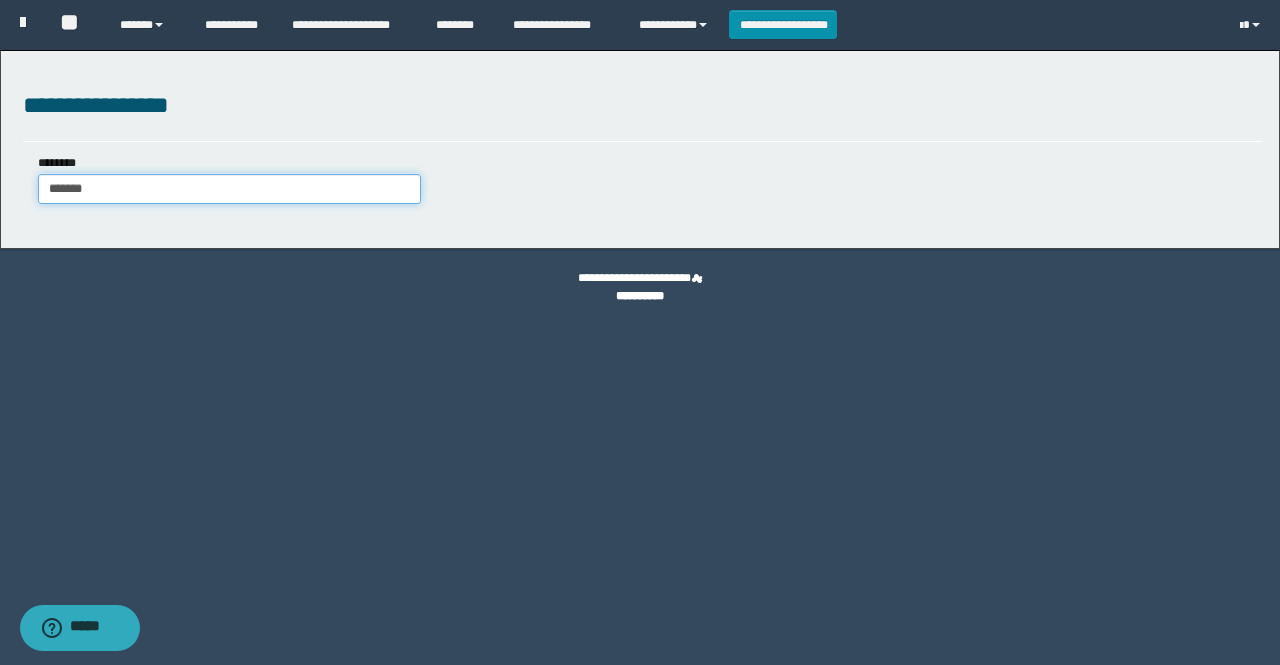 type 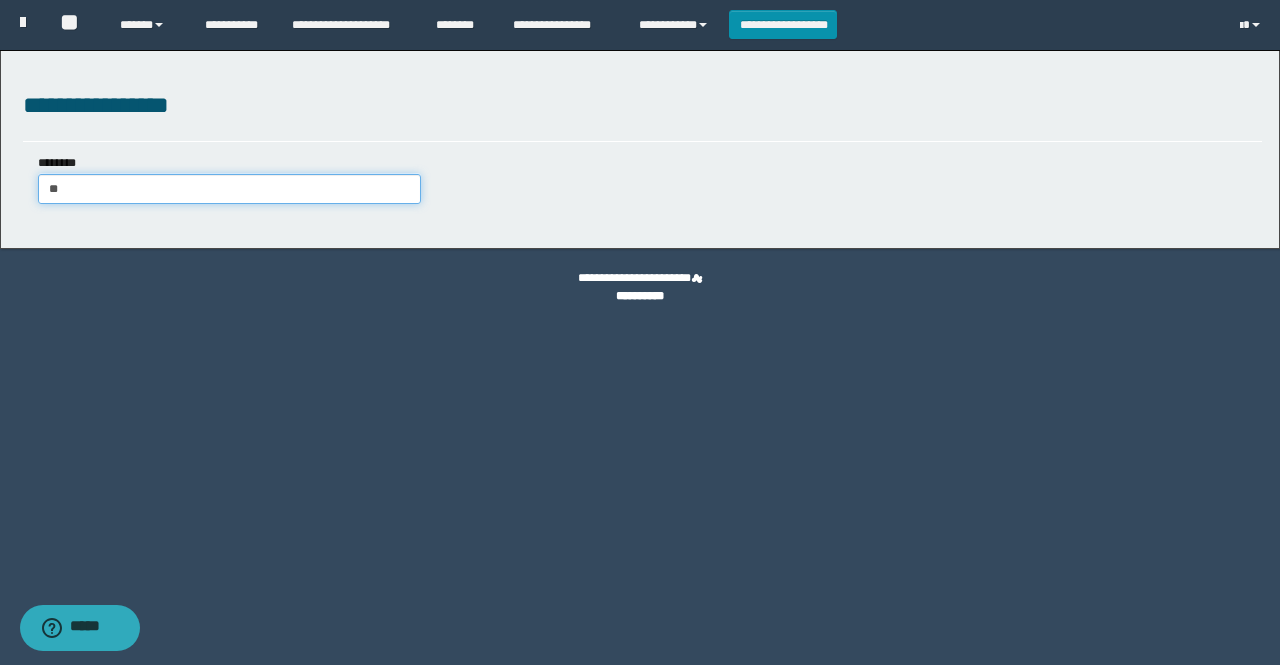 type on "*" 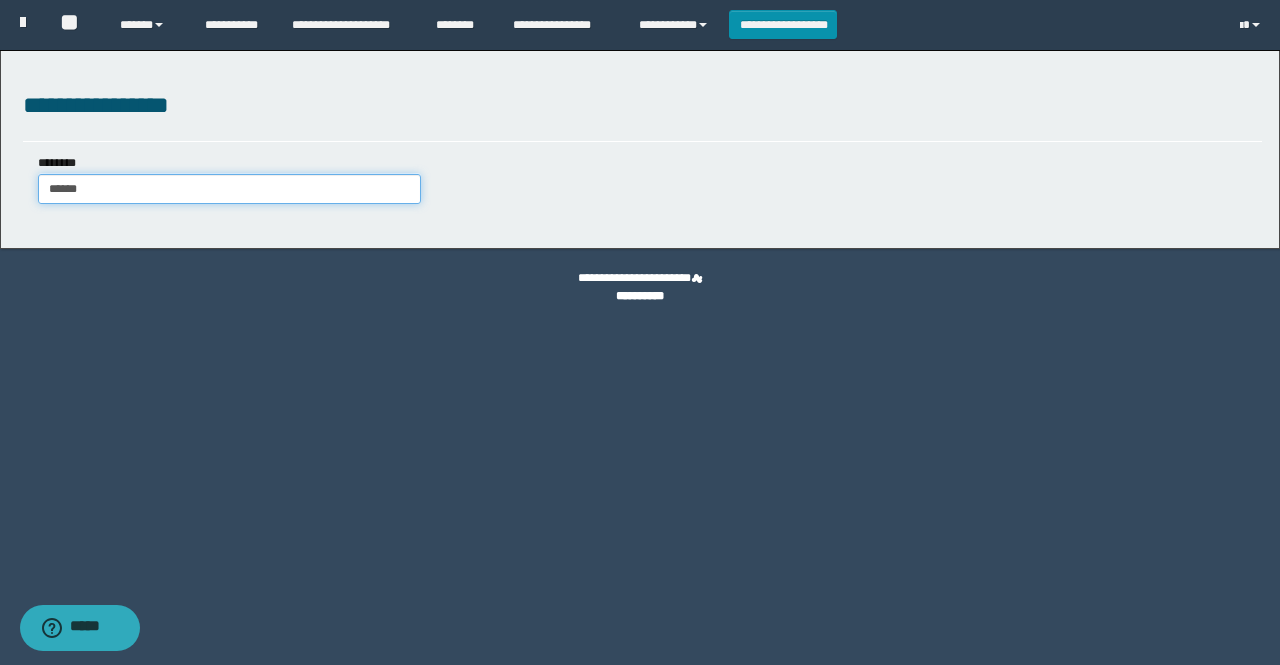 type on "*******" 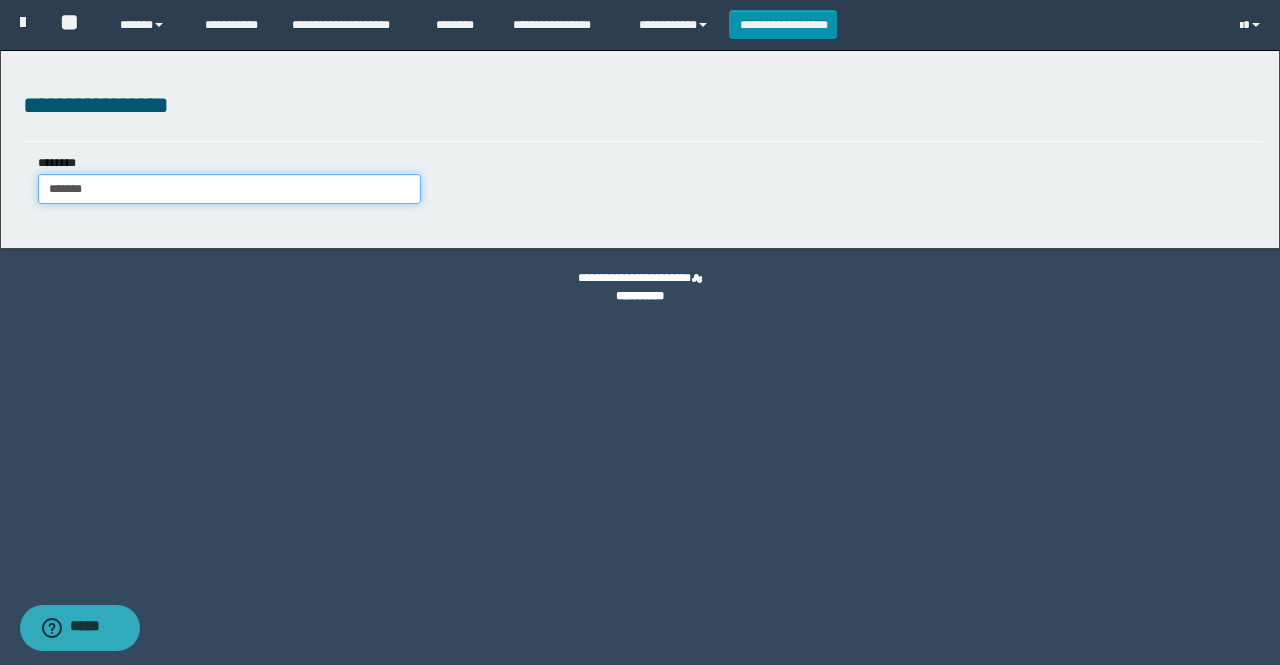 type on "*******" 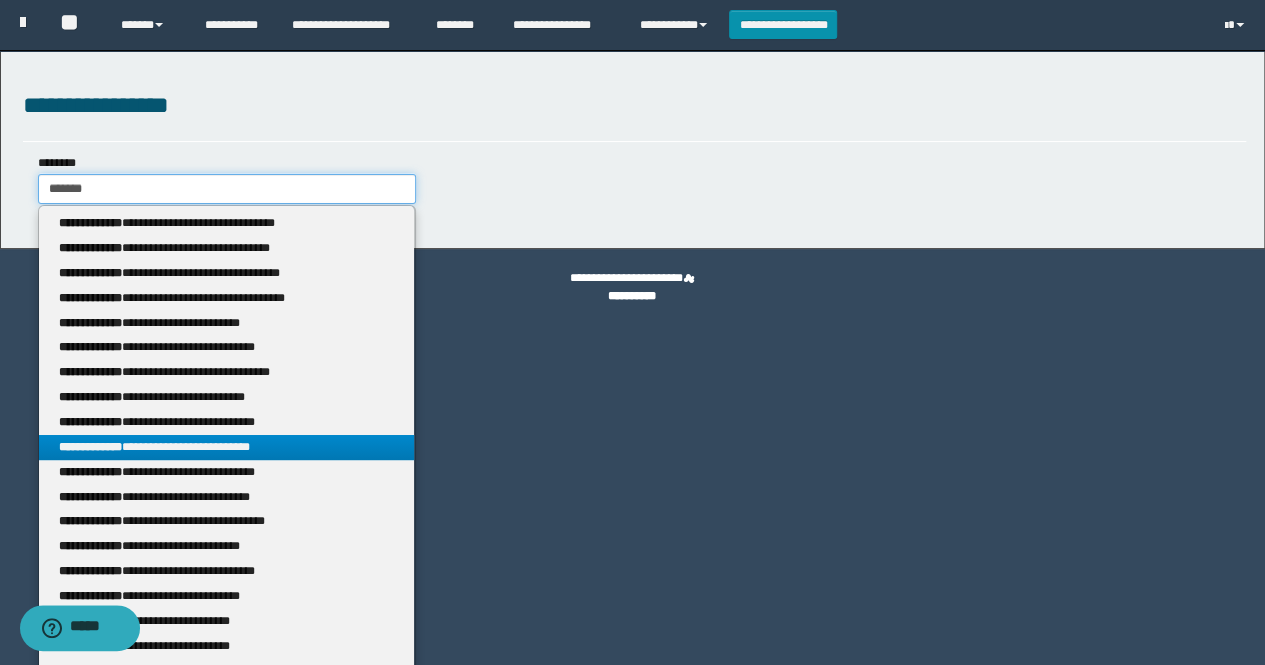 type on "*******" 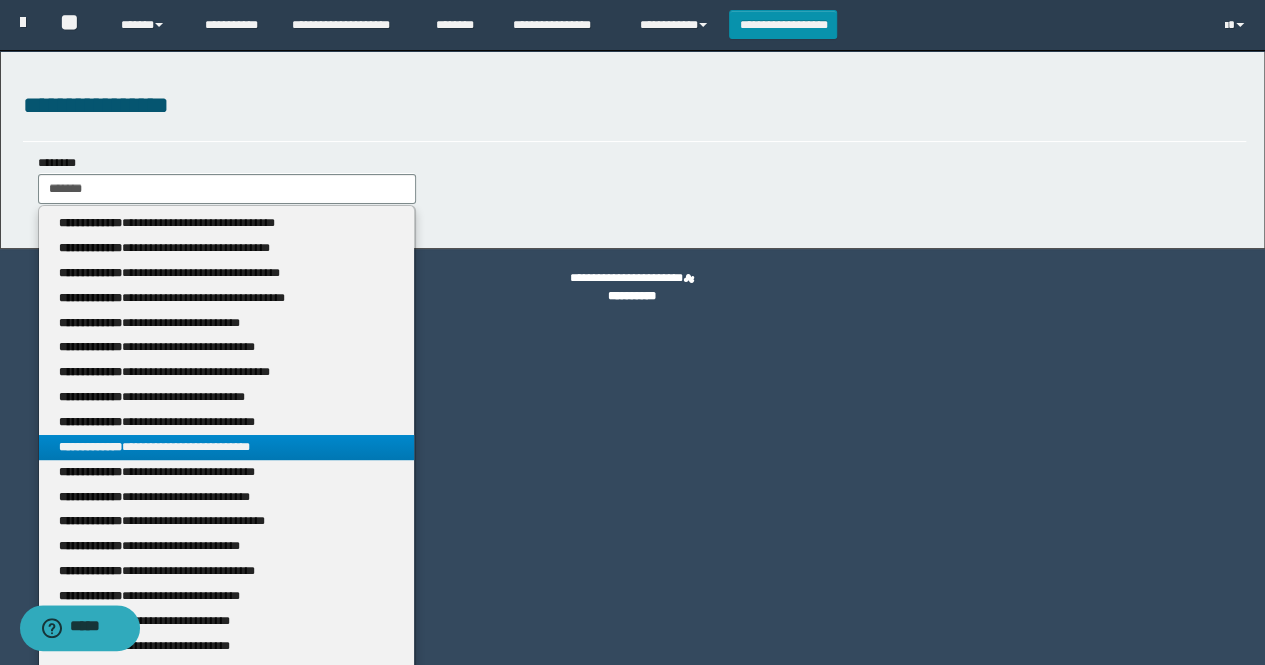 click on "**********" at bounding box center (226, 447) 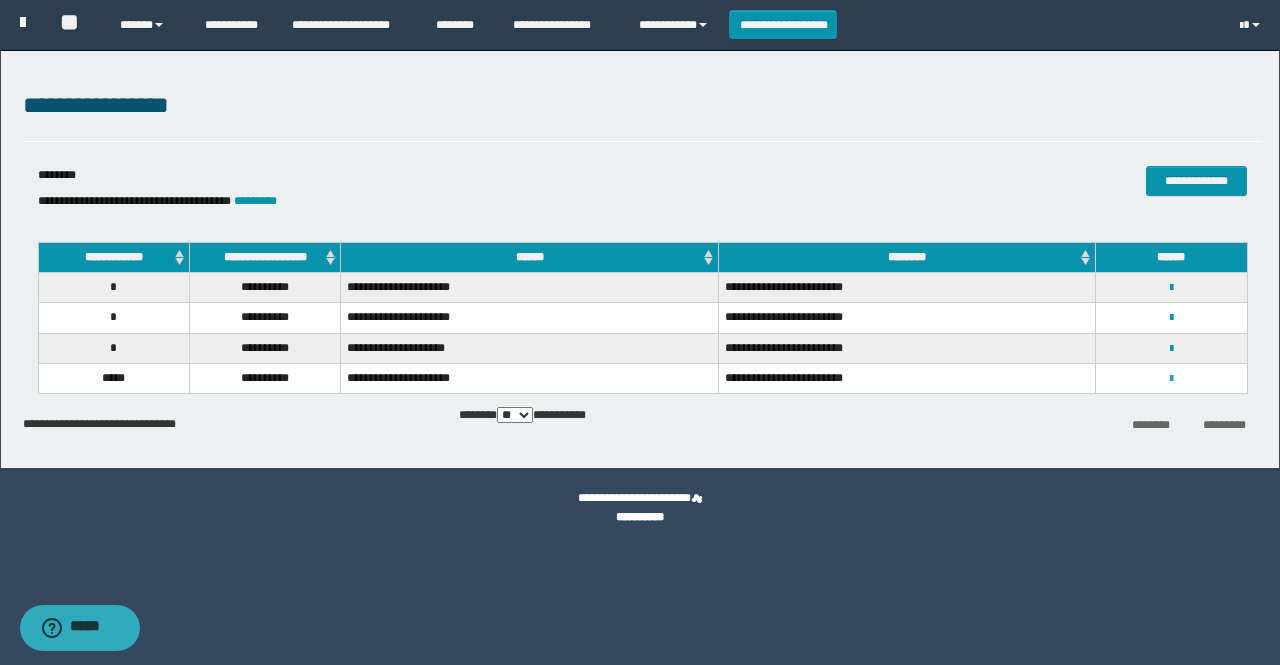 click at bounding box center [1171, 379] 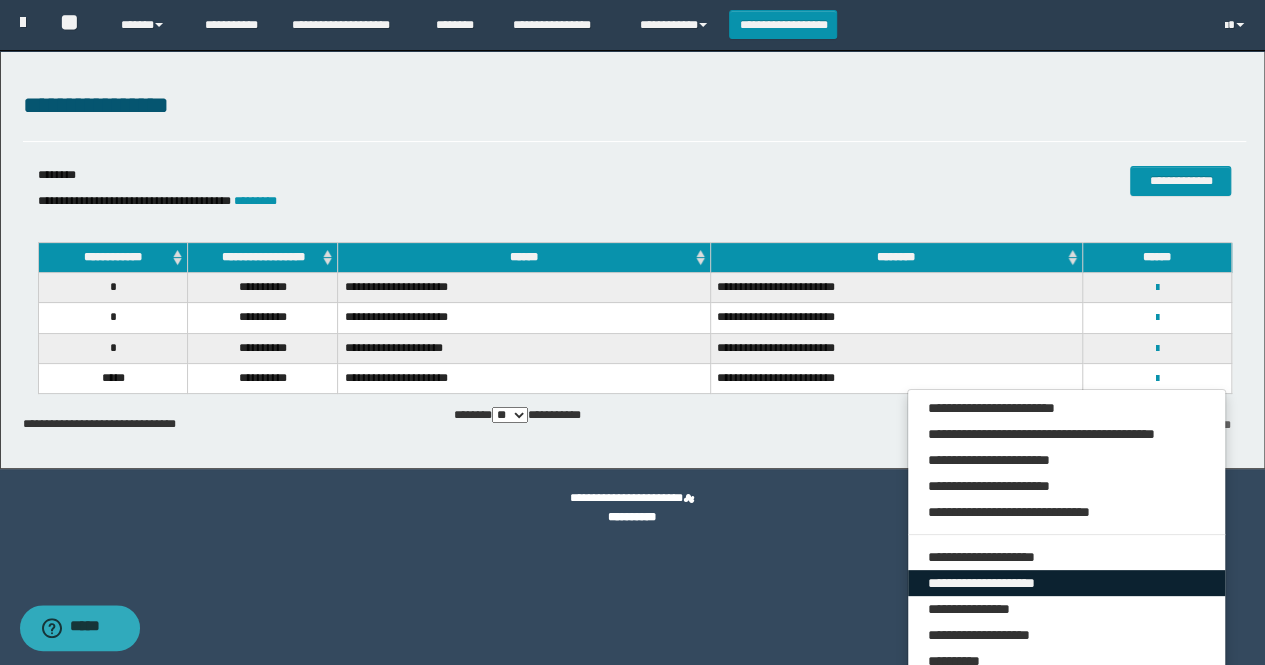 click on "**********" at bounding box center [1067, 583] 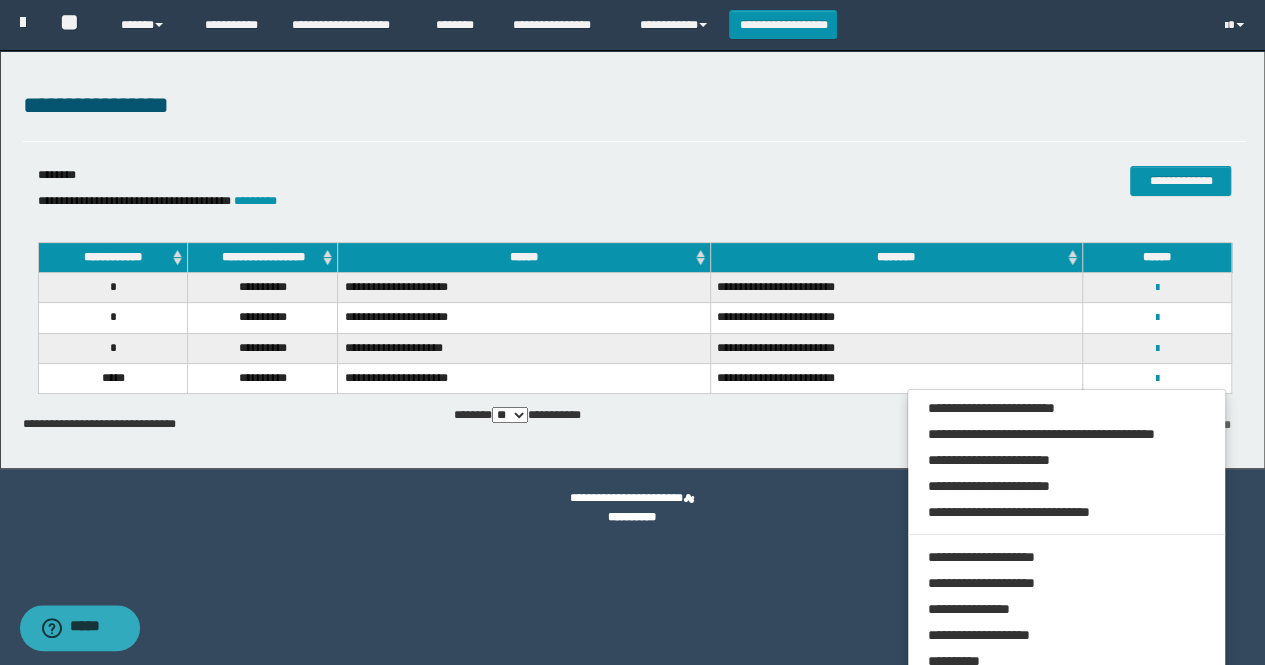 click on "**********" at bounding box center [632, 332] 